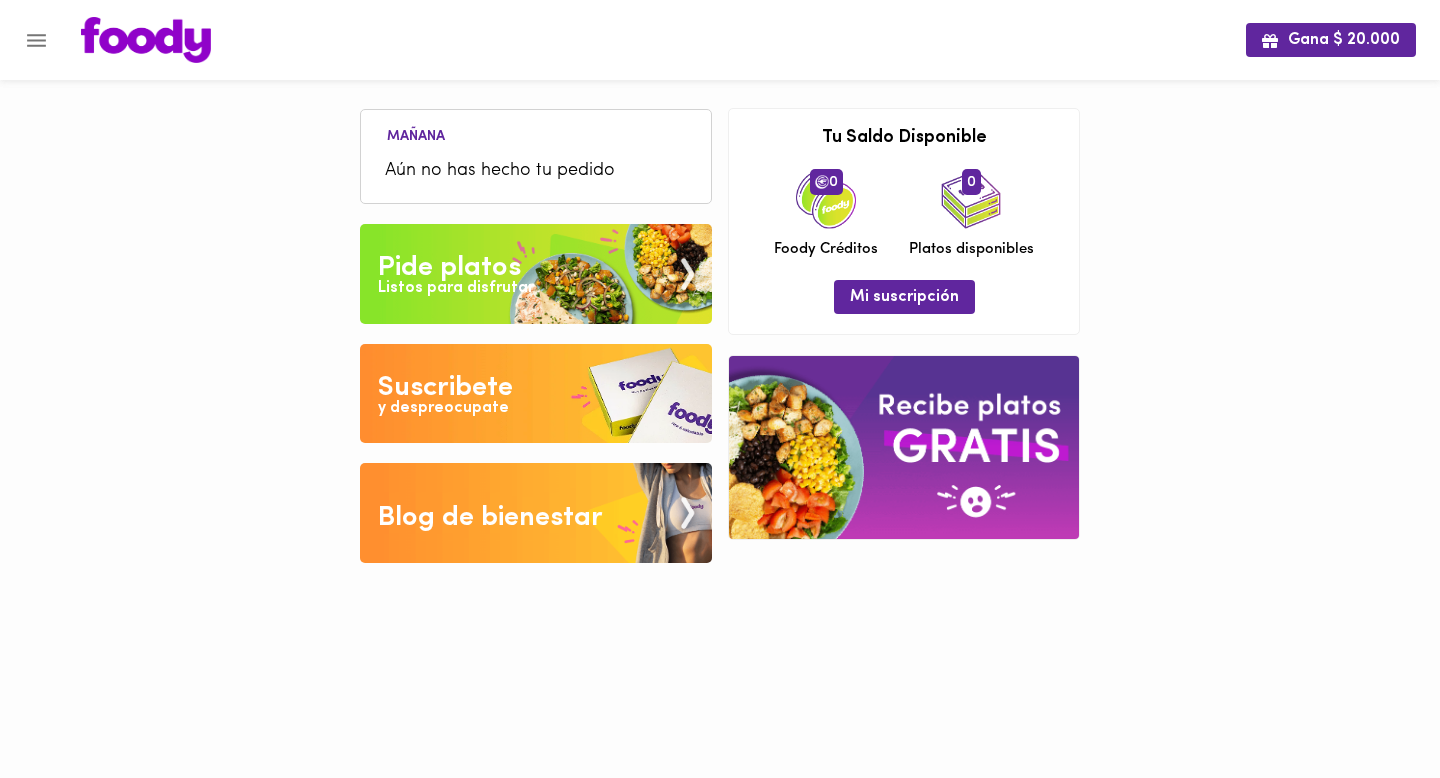 scroll, scrollTop: 0, scrollLeft: 0, axis: both 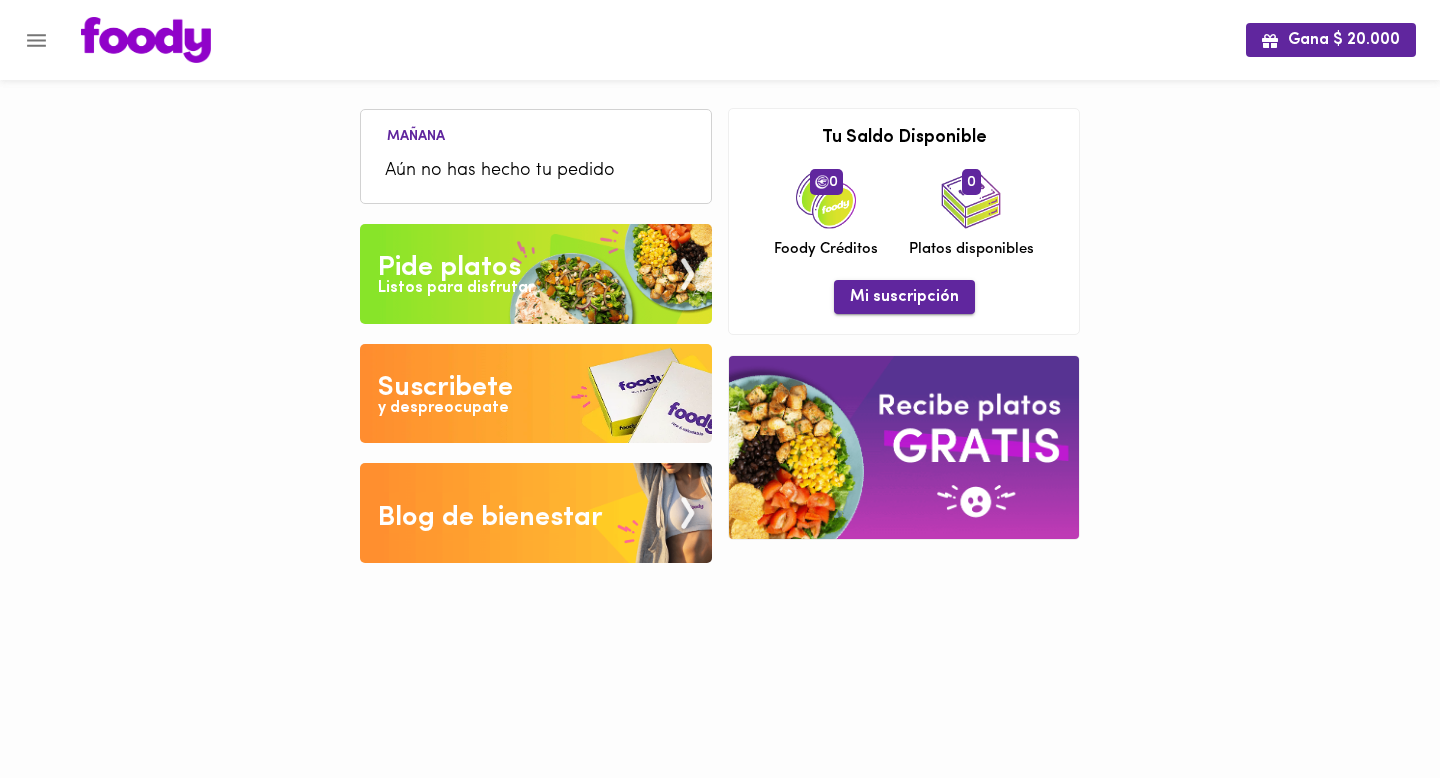 click on "Mi suscripción" at bounding box center (904, 297) 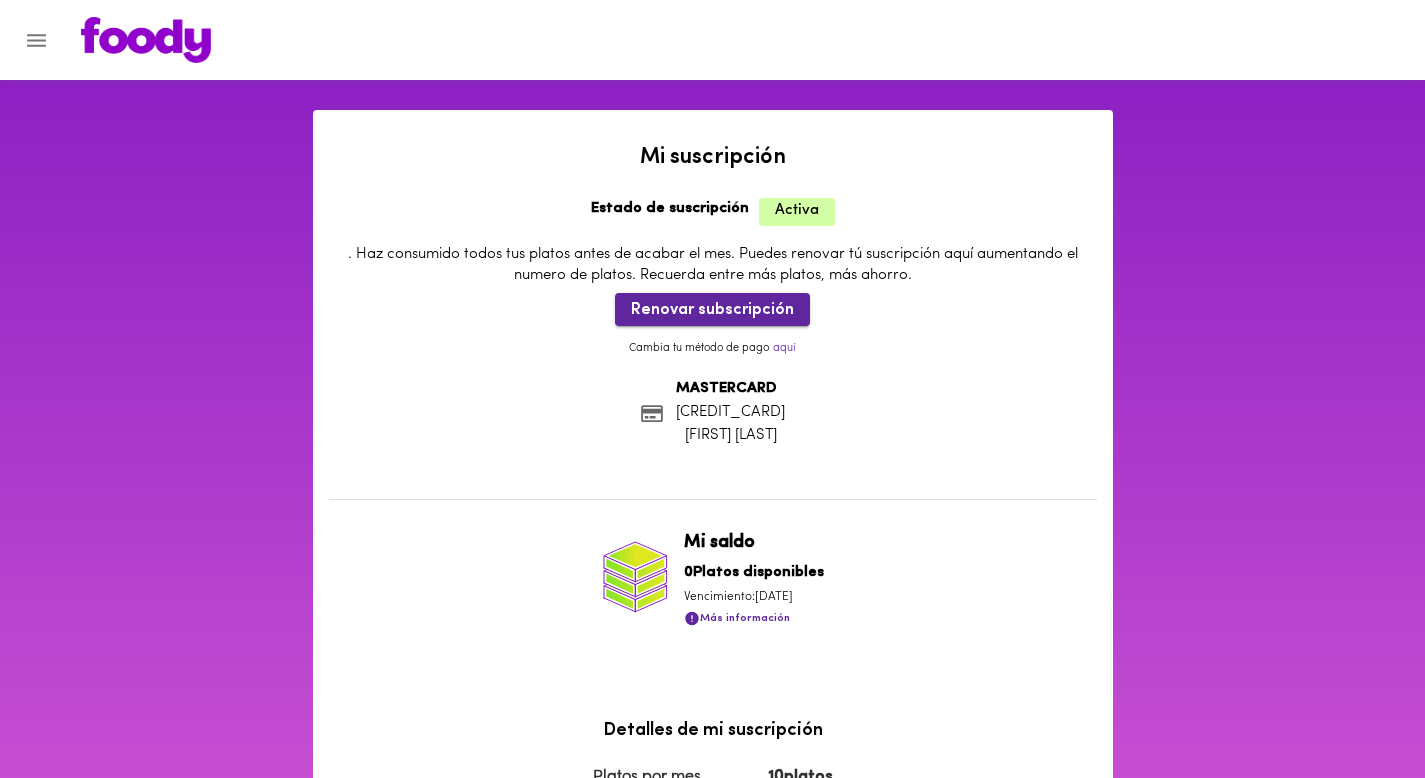 click on "Renovar subscripción" at bounding box center [712, 310] 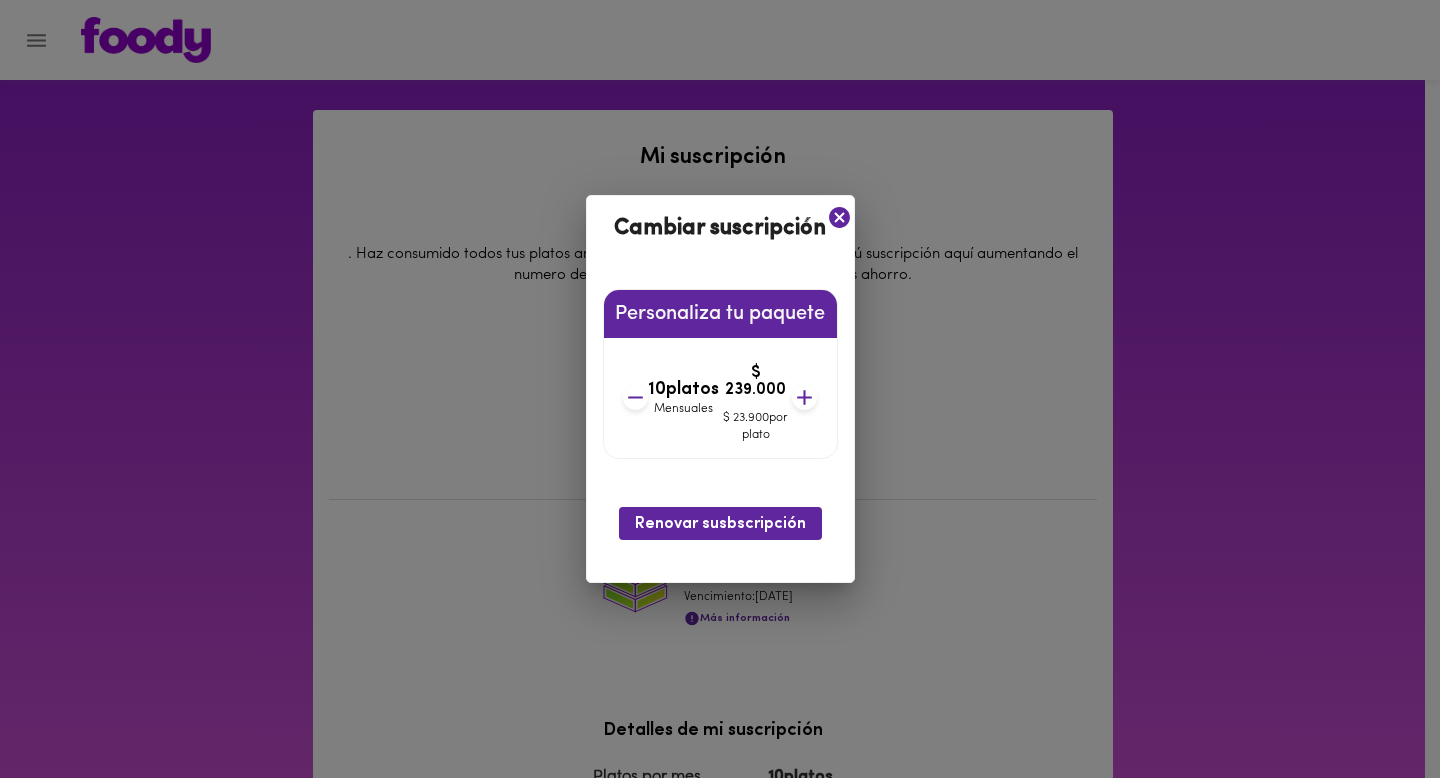 click 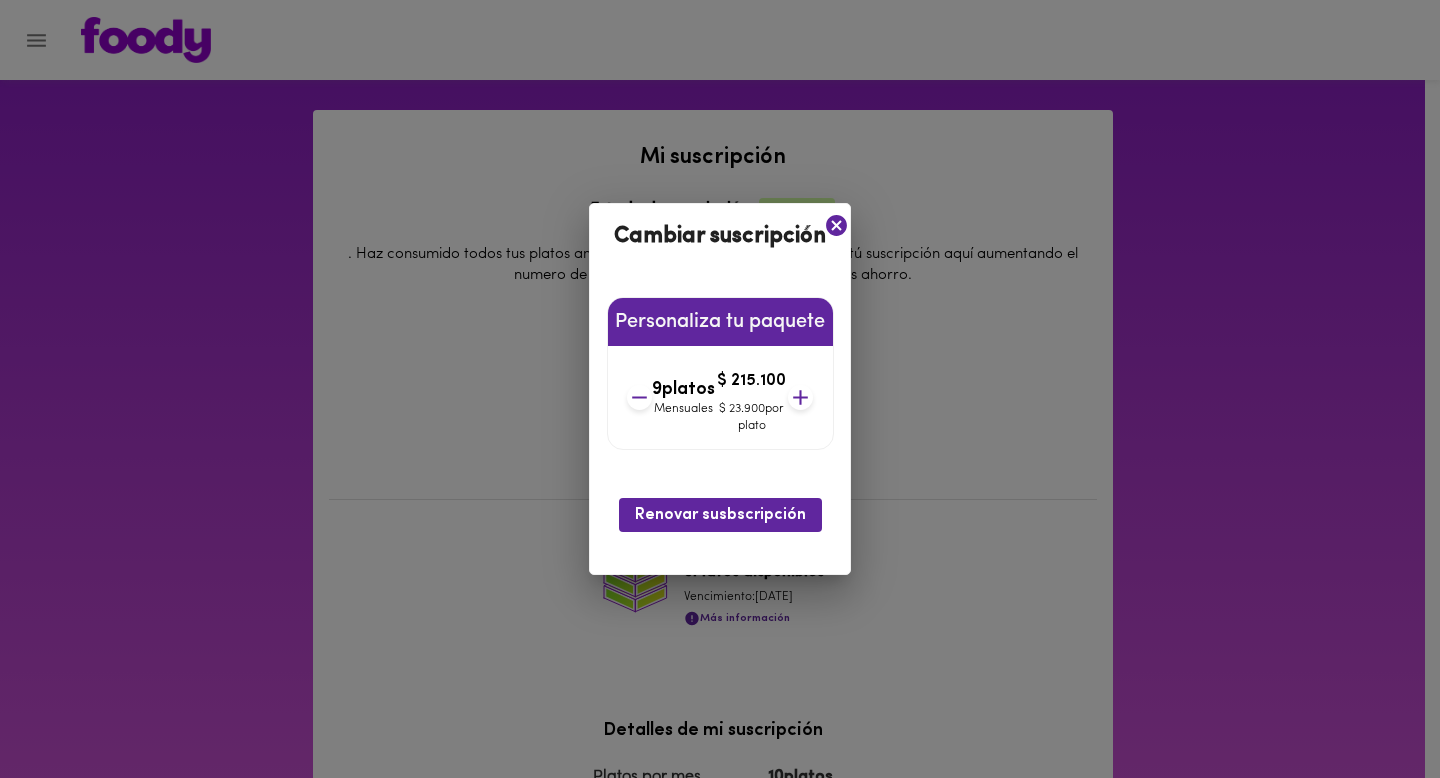 click 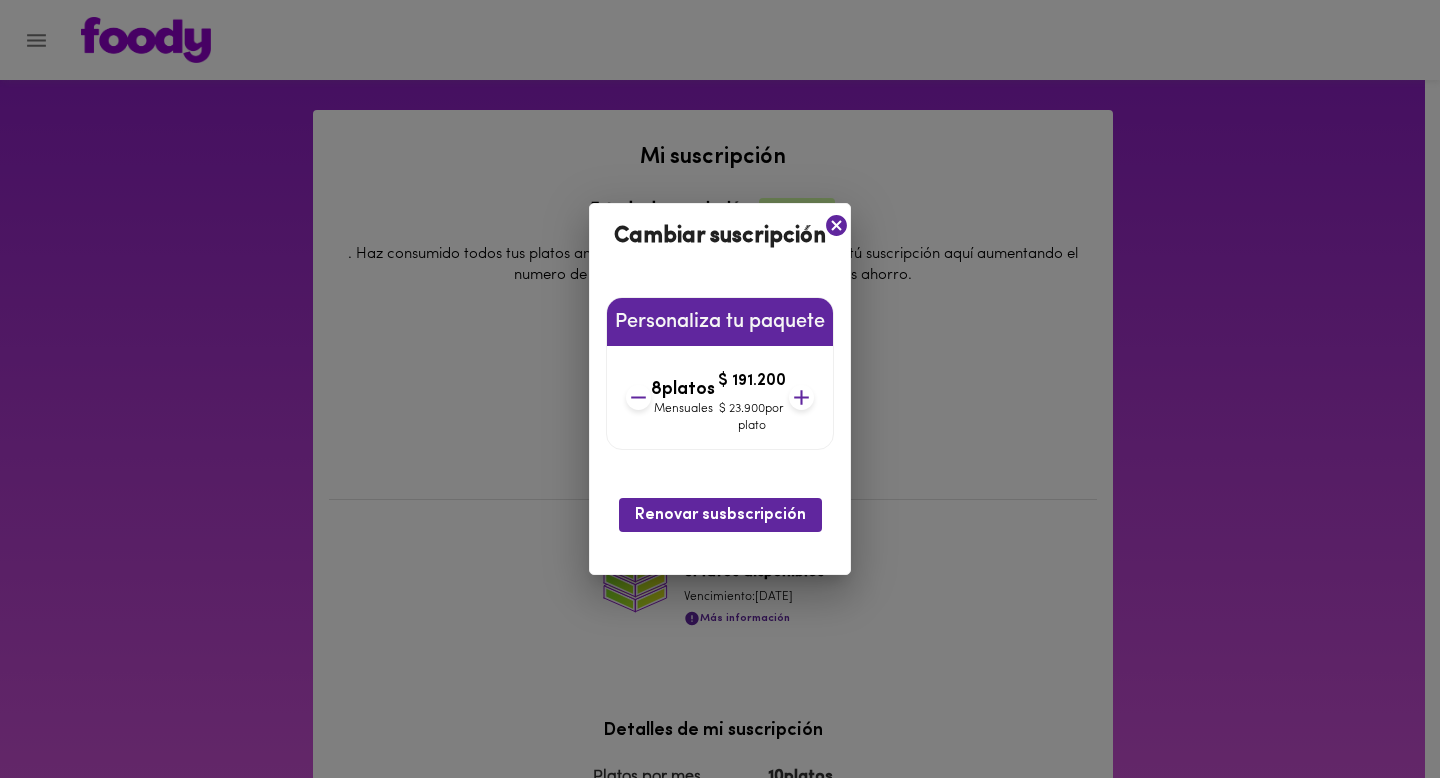 click 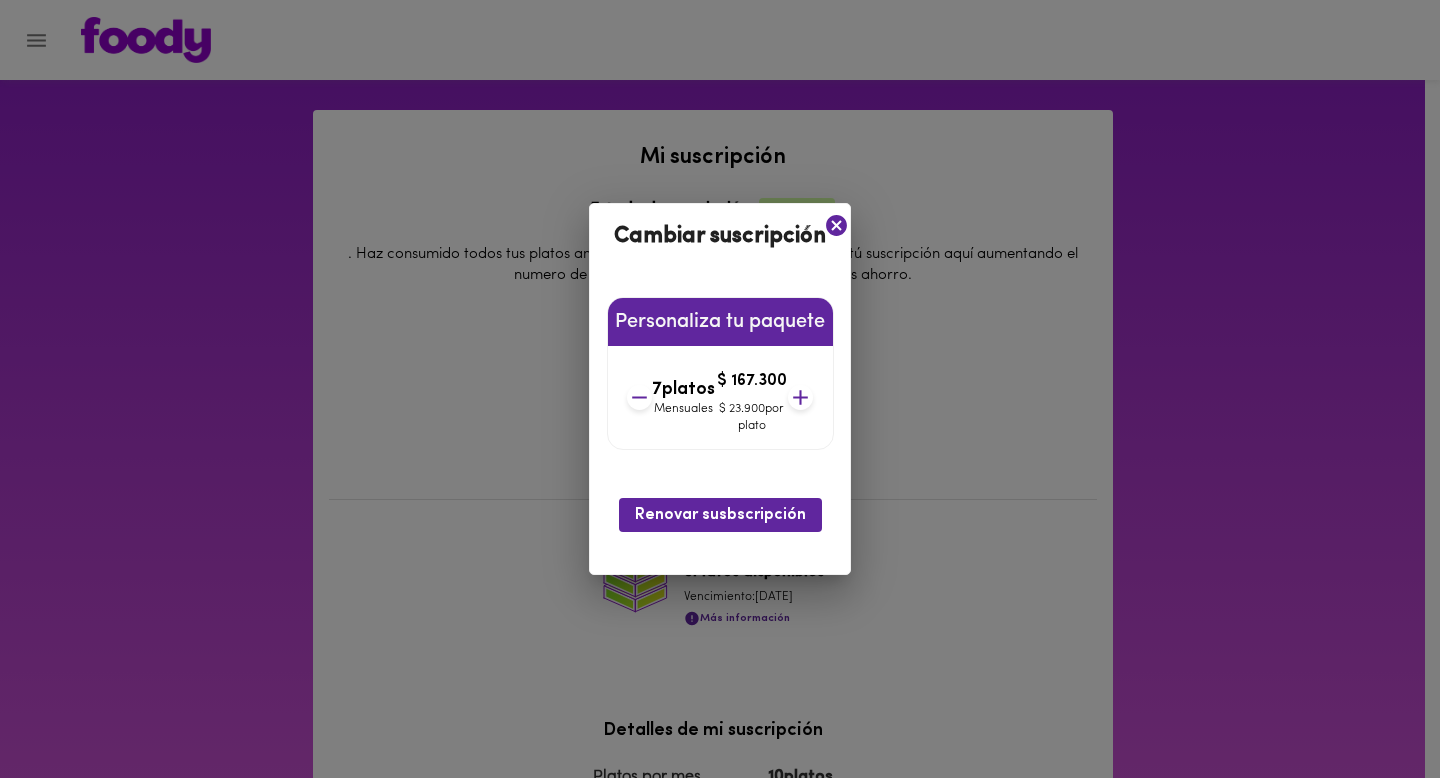 click 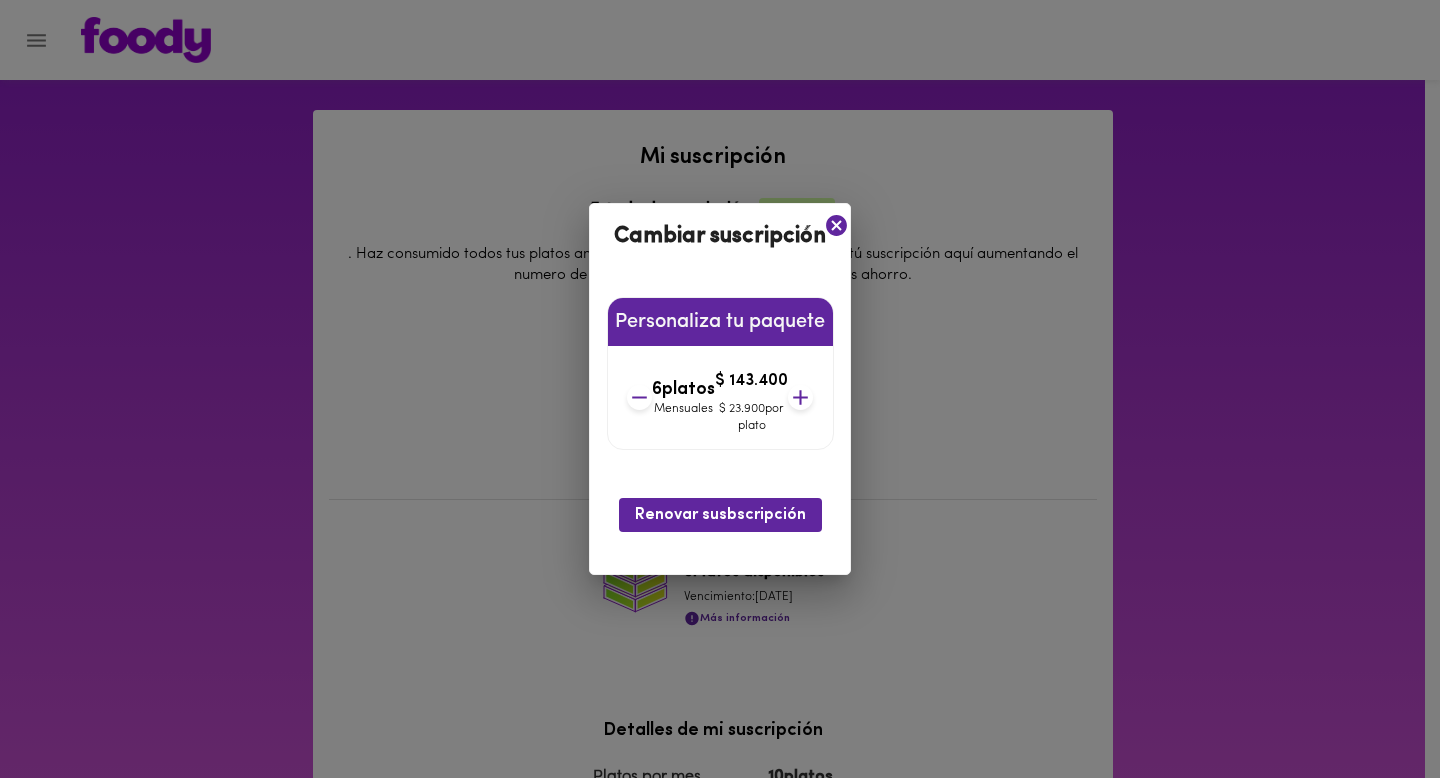 click 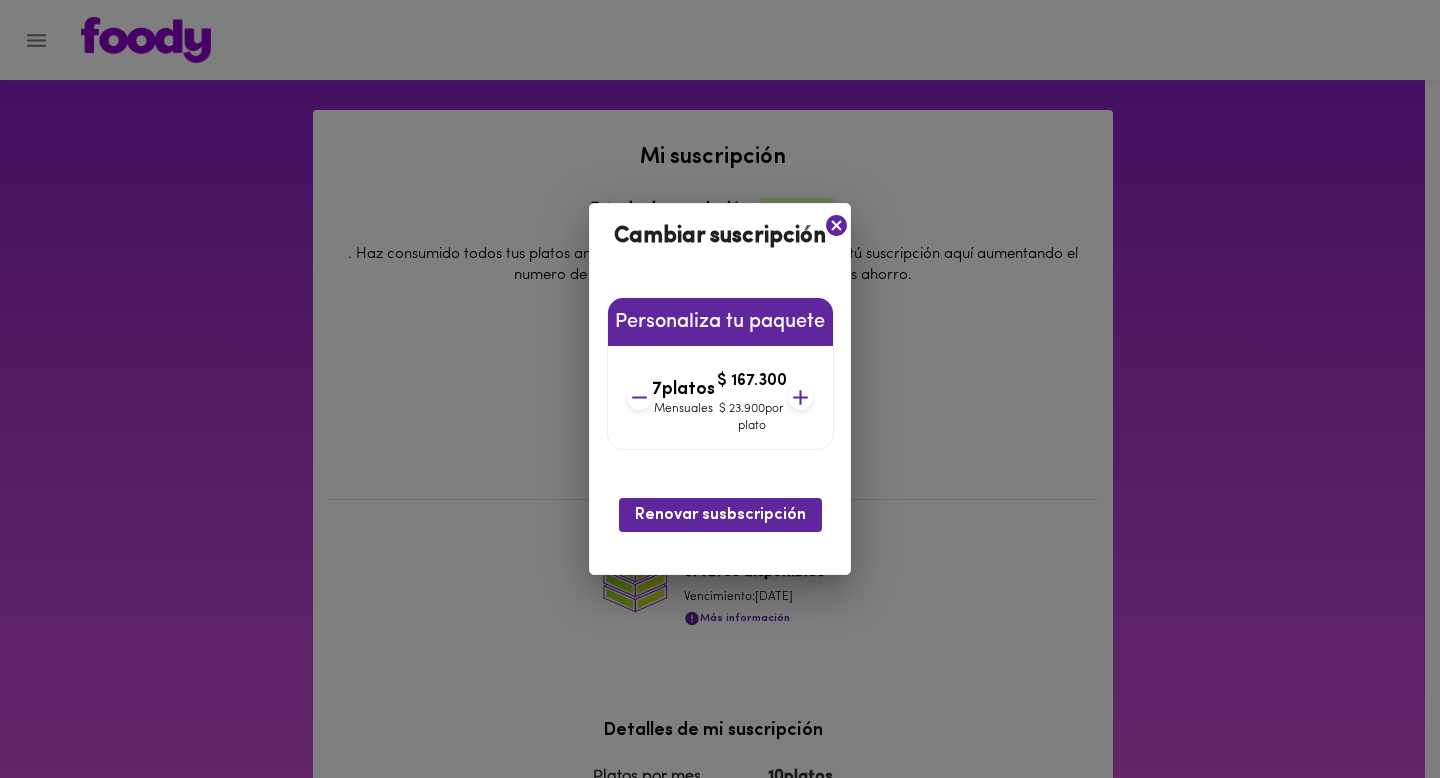 click 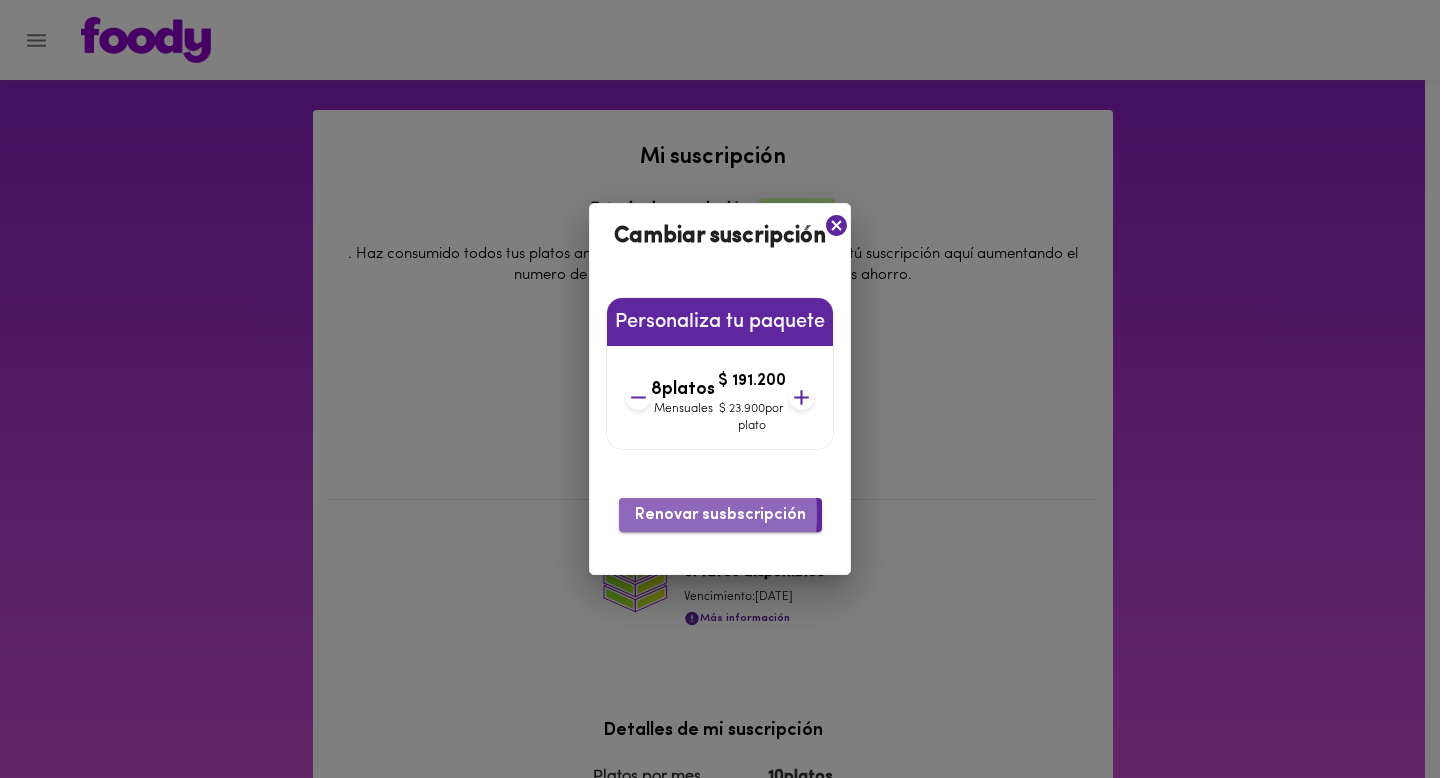 click on "Renovar susbscripción" at bounding box center (720, 515) 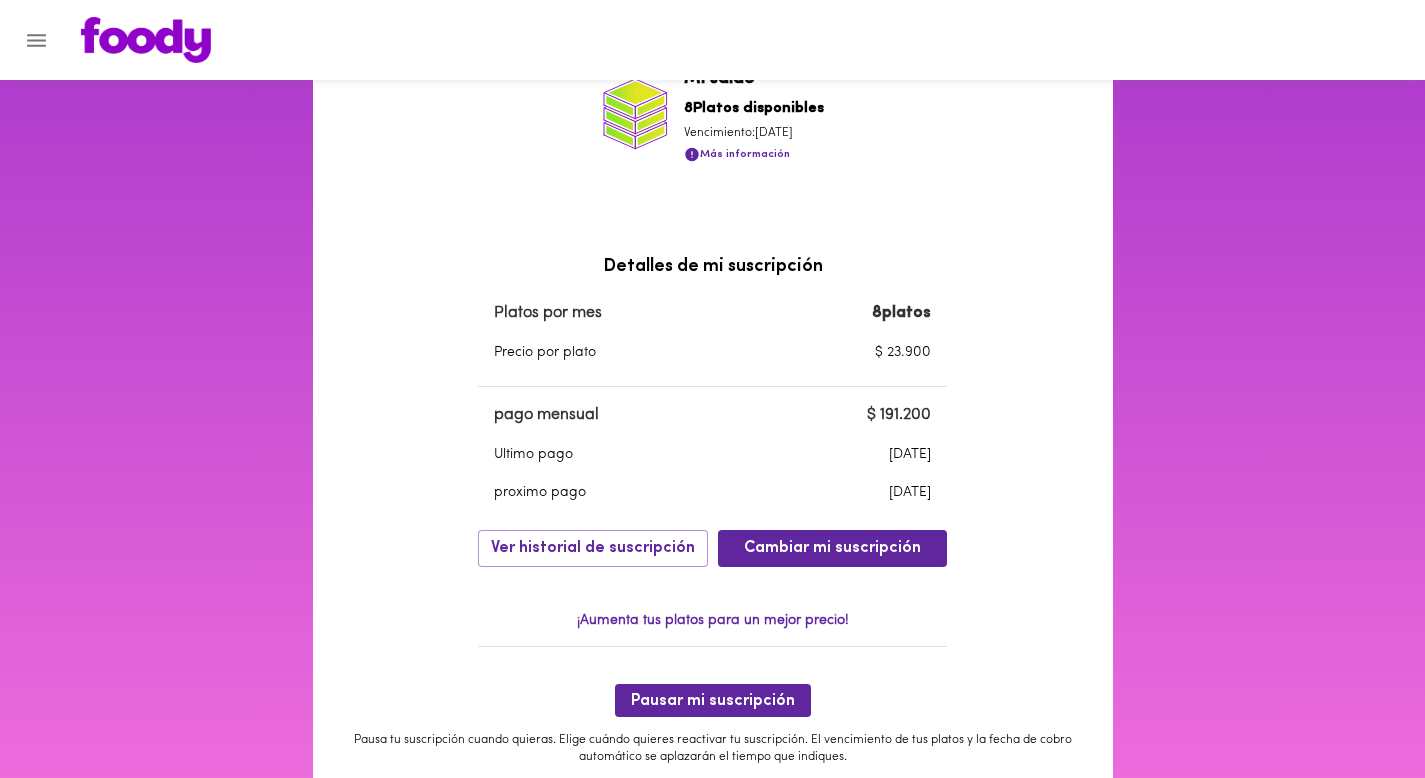 scroll, scrollTop: 443, scrollLeft: 0, axis: vertical 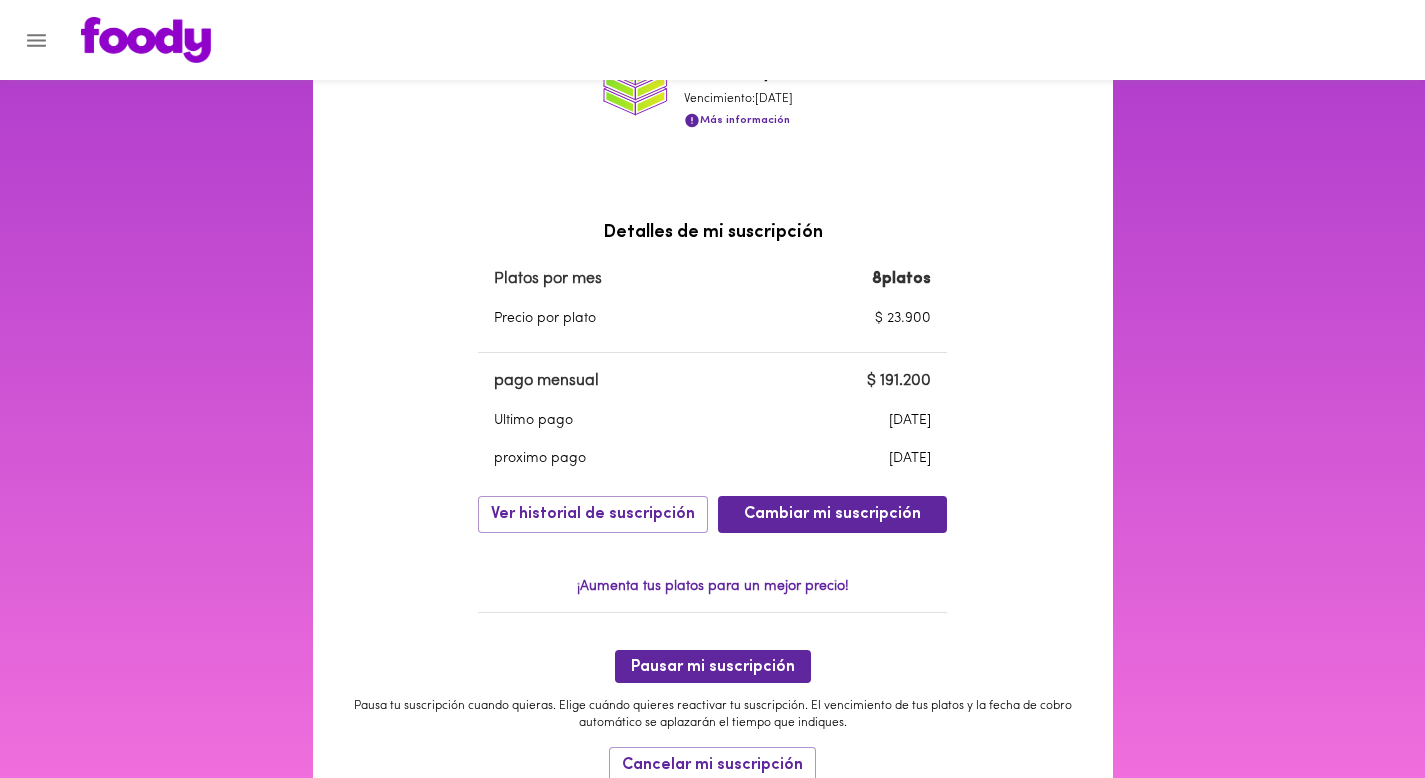 click at bounding box center (146, 40) 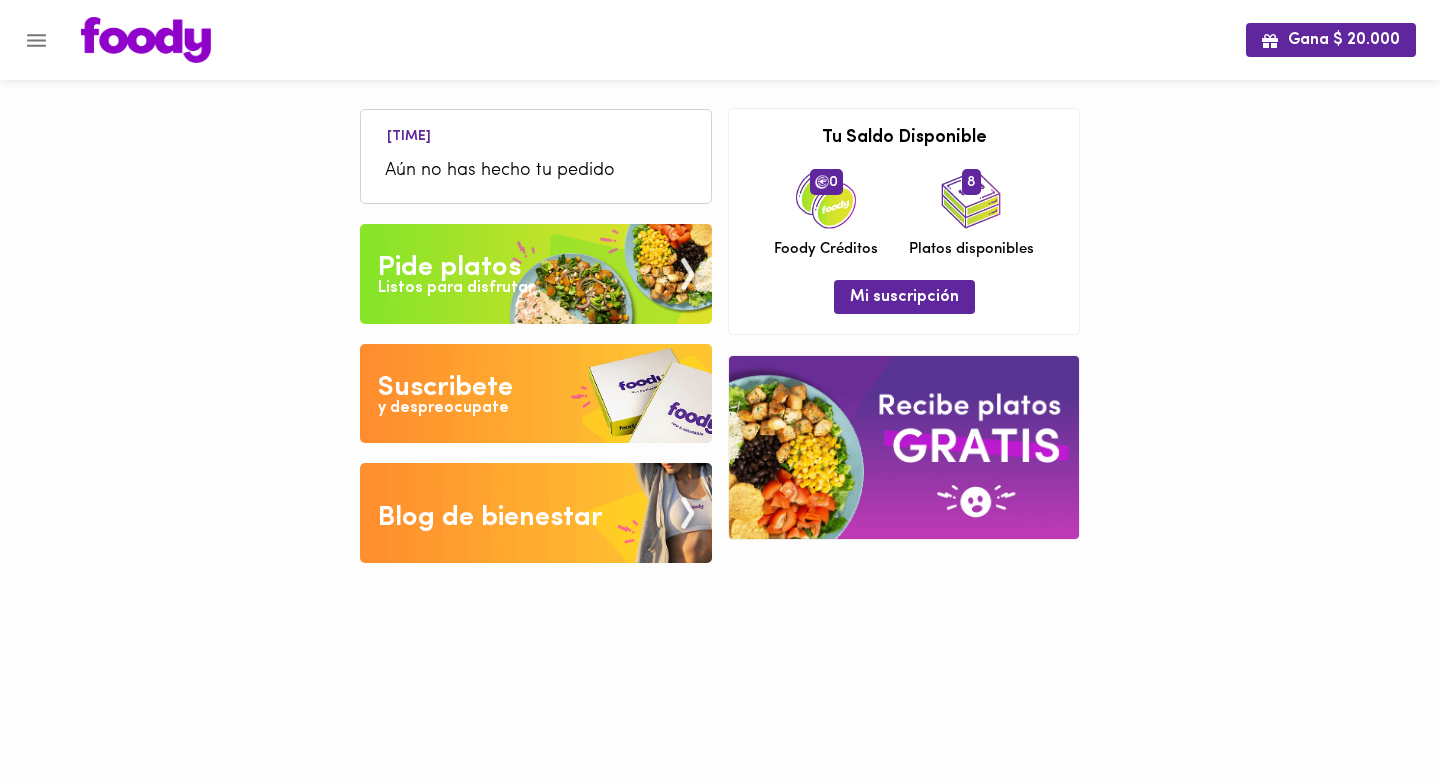 click on "Pide platos" at bounding box center [449, 268] 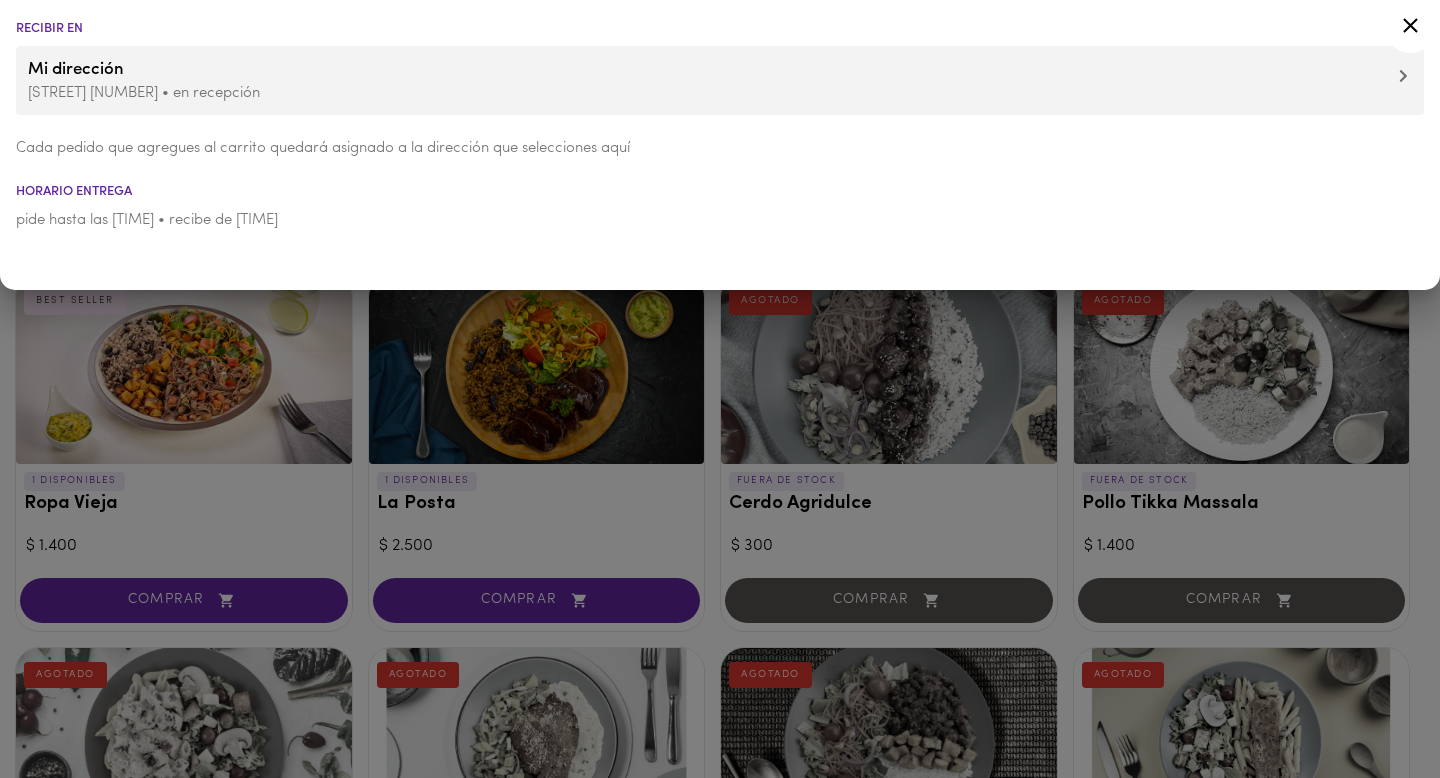 click 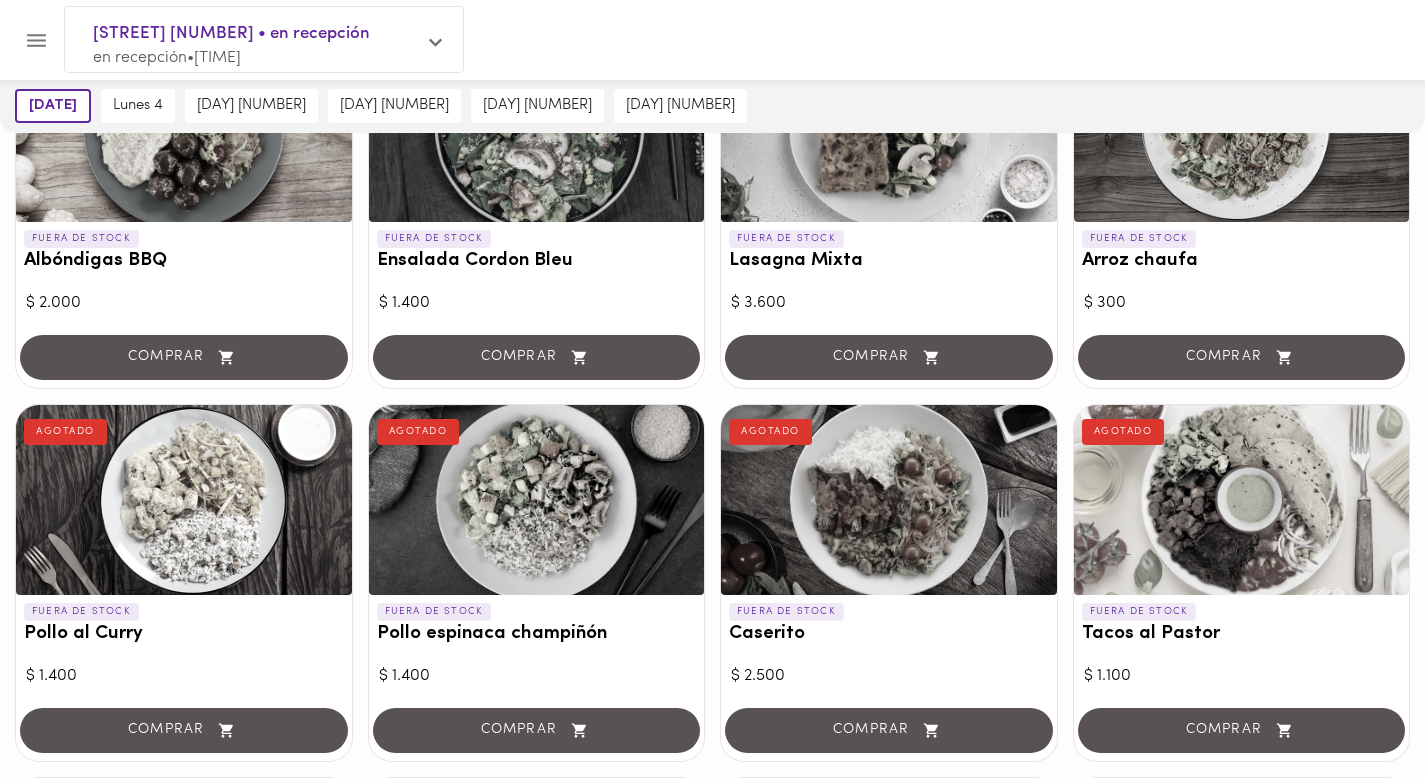 scroll, scrollTop: 864, scrollLeft: 0, axis: vertical 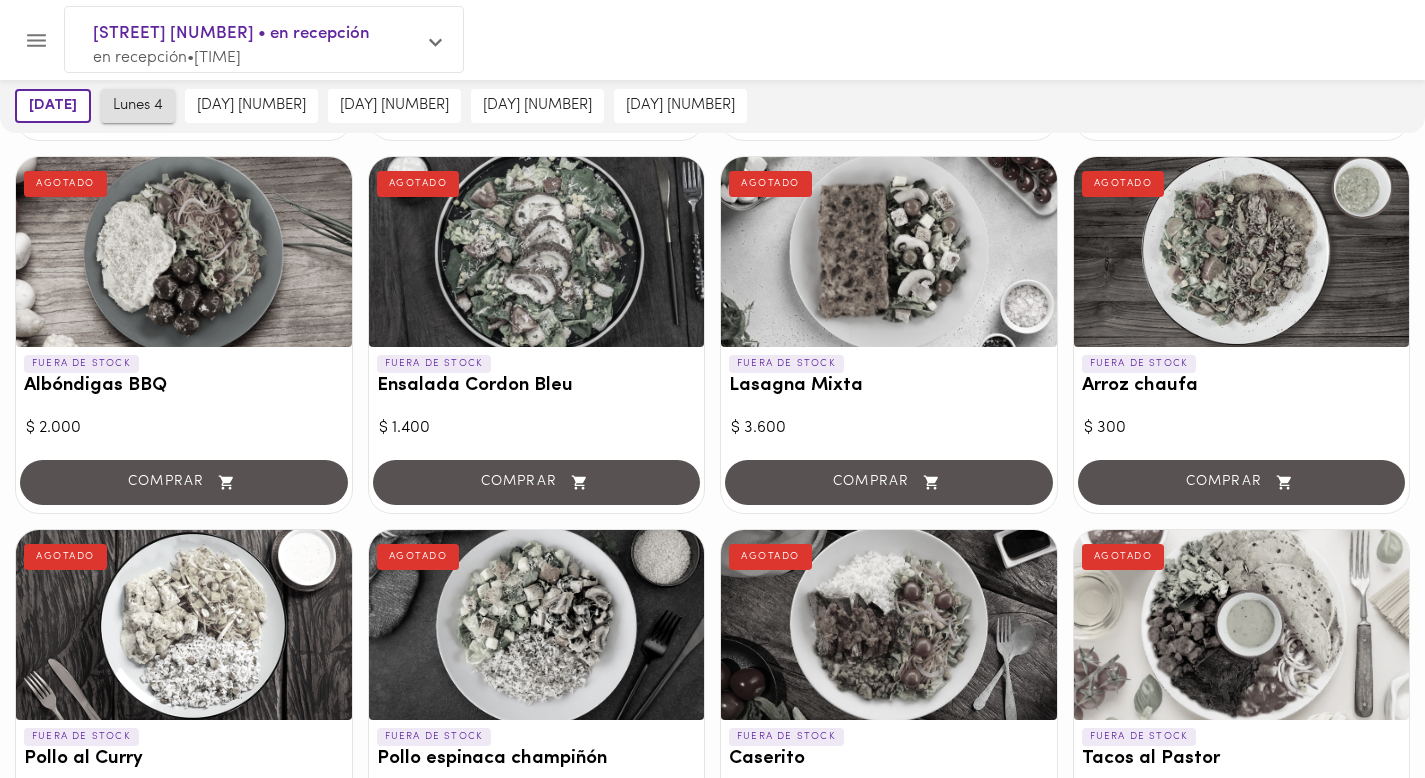 click on "lunes 4" at bounding box center (138, 106) 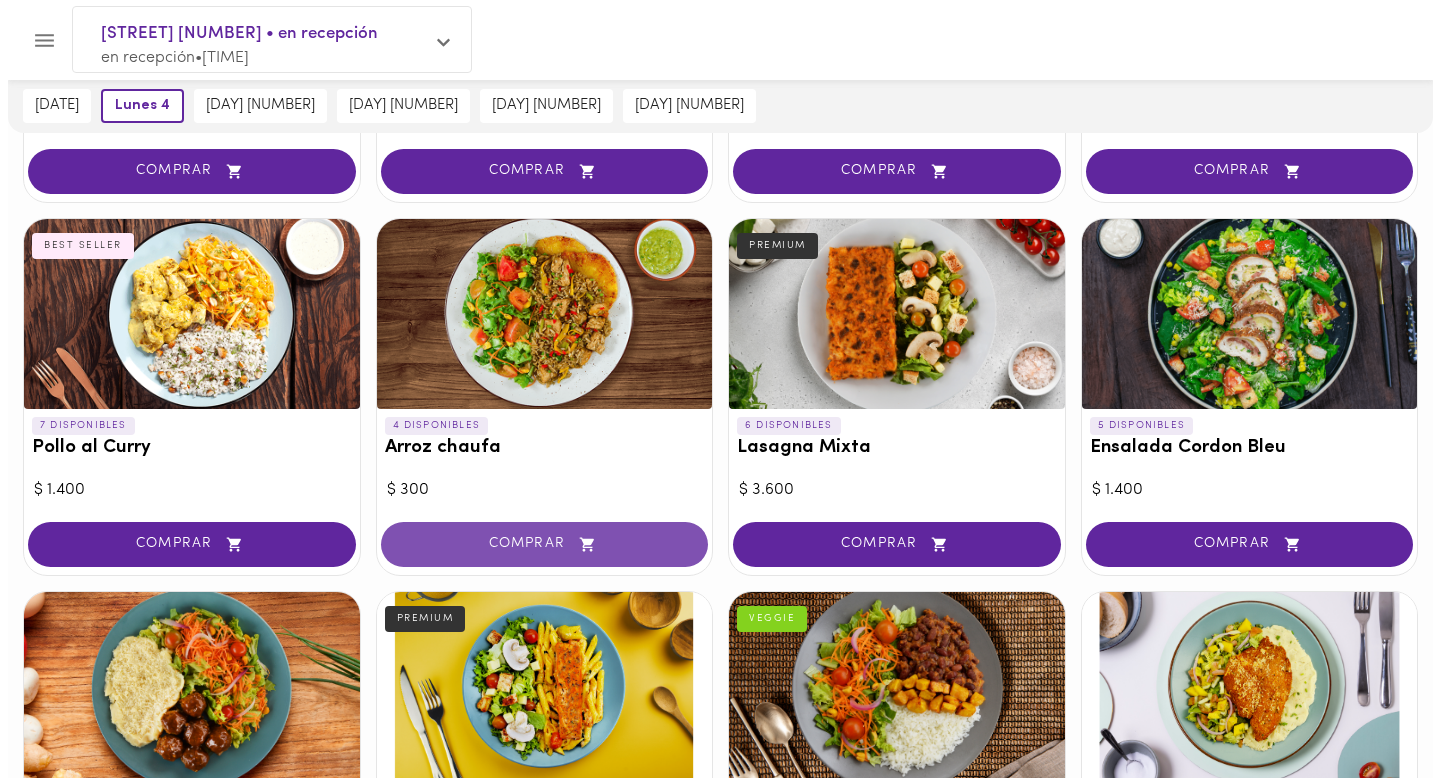 scroll, scrollTop: 1170, scrollLeft: 0, axis: vertical 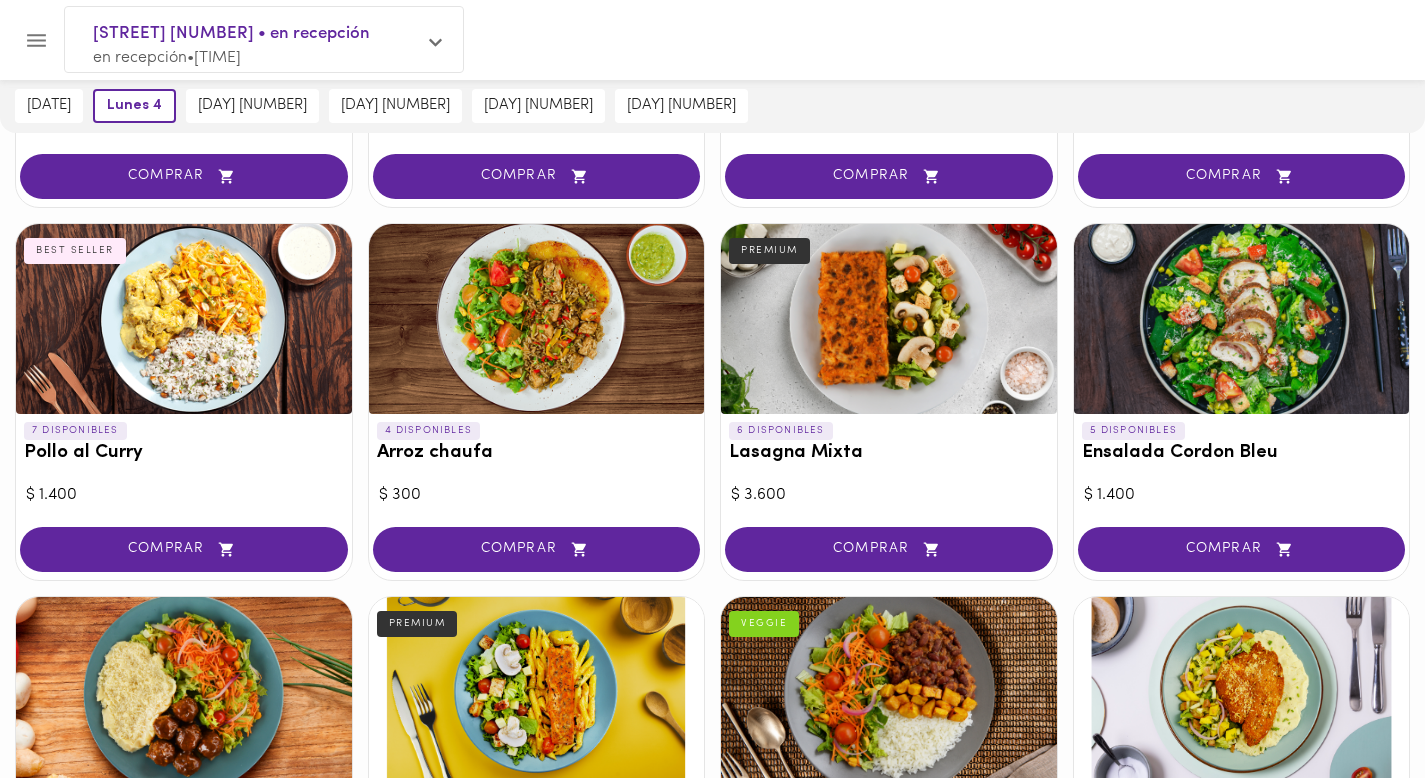 click on "Ensalada Cordon Bleu" at bounding box center [1242, 453] 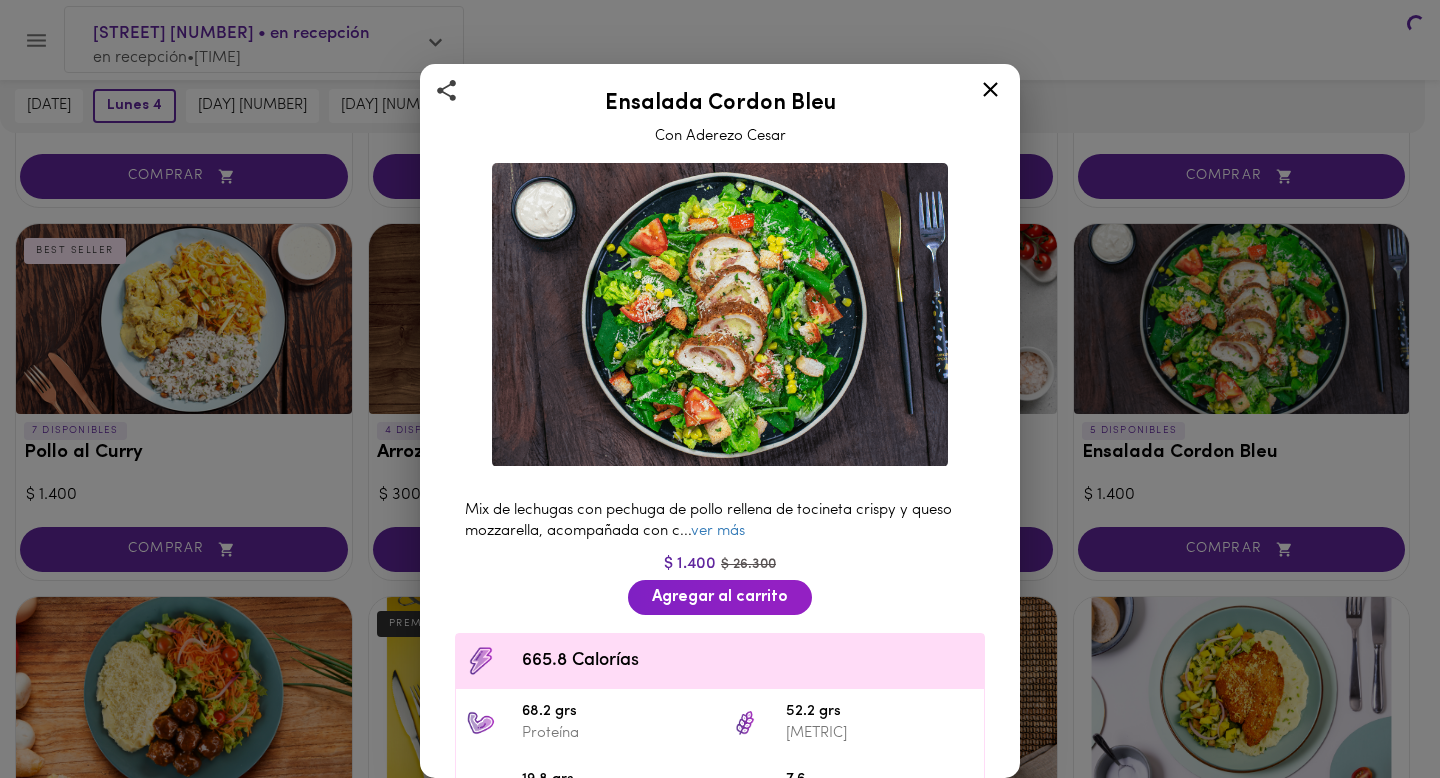 click at bounding box center [720, 389] 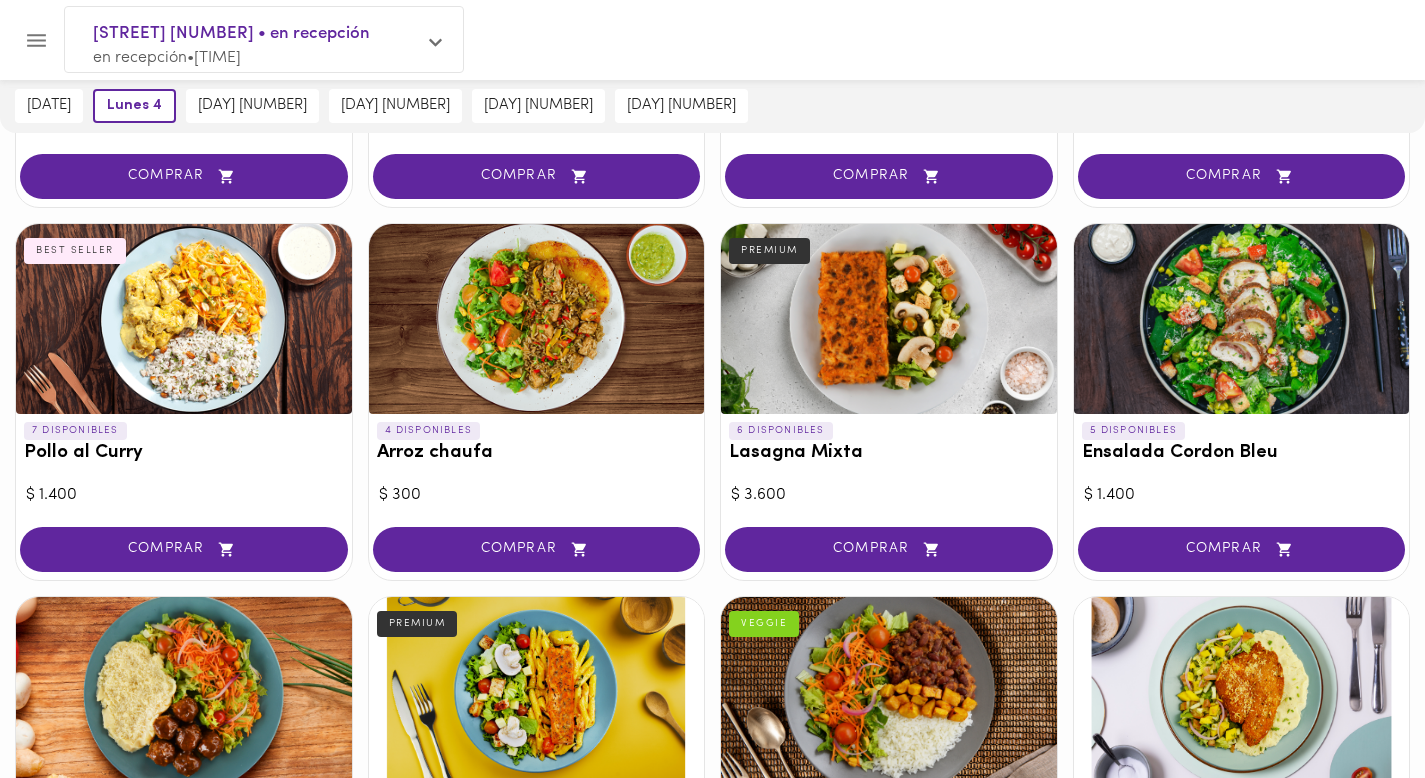 click on "5 DISPONIBLES Ensalada Cordon Bleu" at bounding box center (1242, 447) 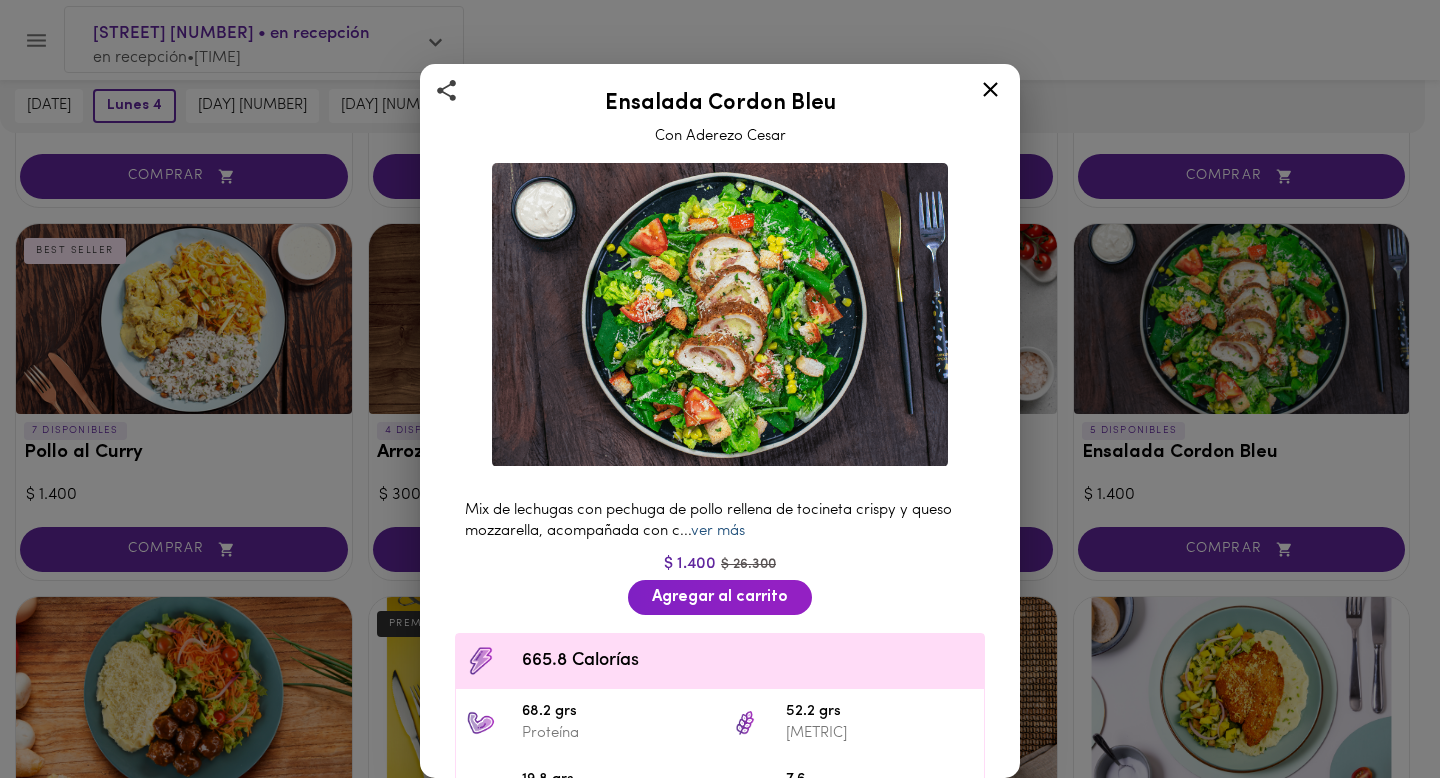 click on "ver más" at bounding box center [718, 531] 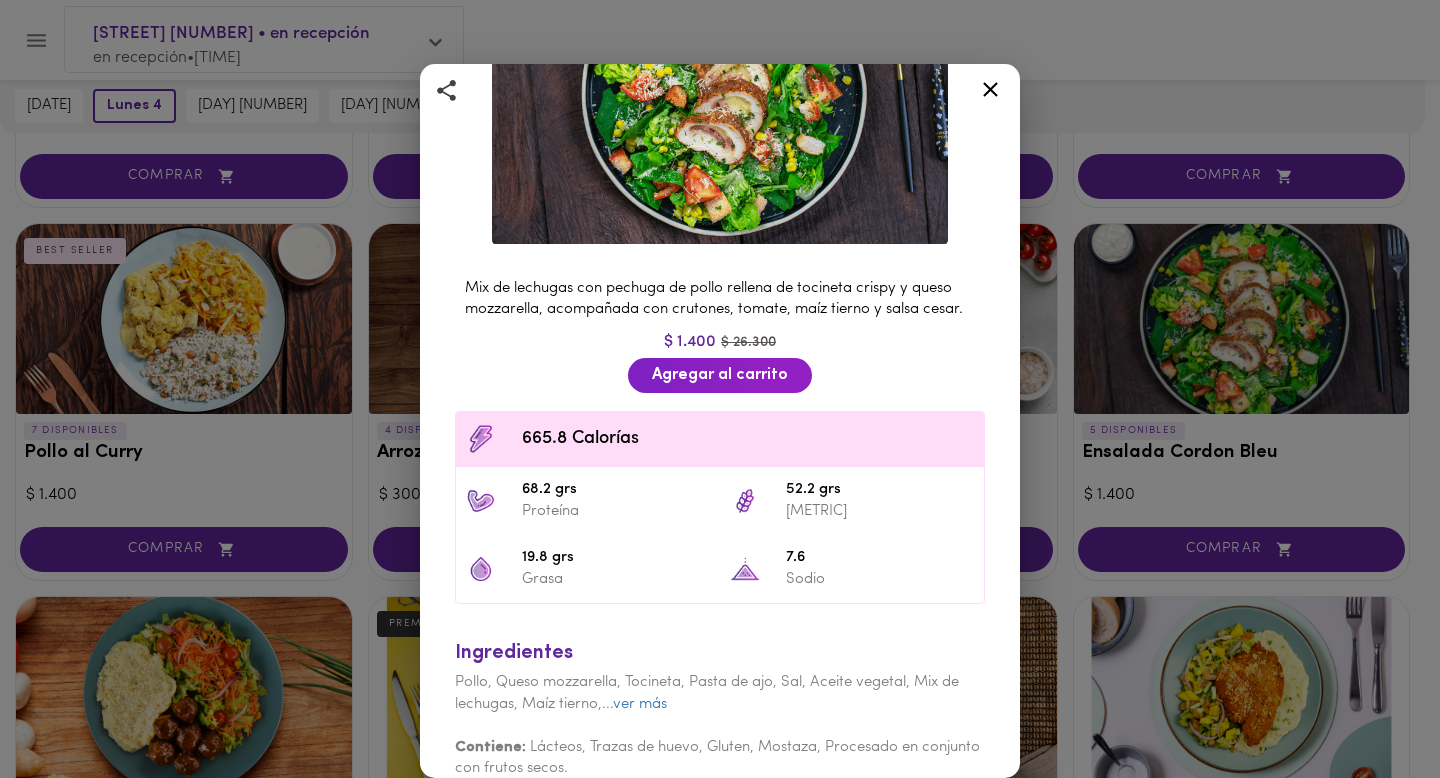 scroll, scrollTop: 264, scrollLeft: 0, axis: vertical 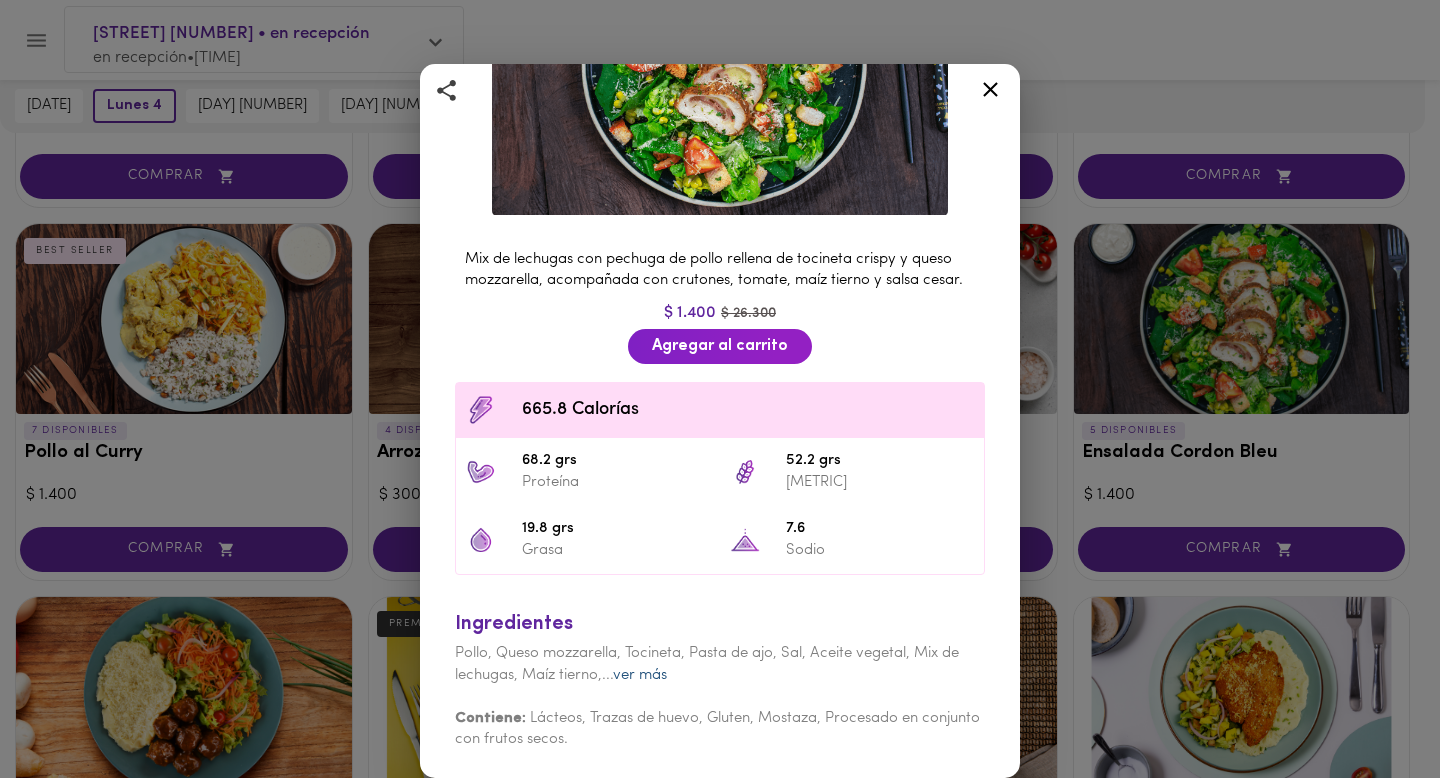click on "ver más" at bounding box center (640, 675) 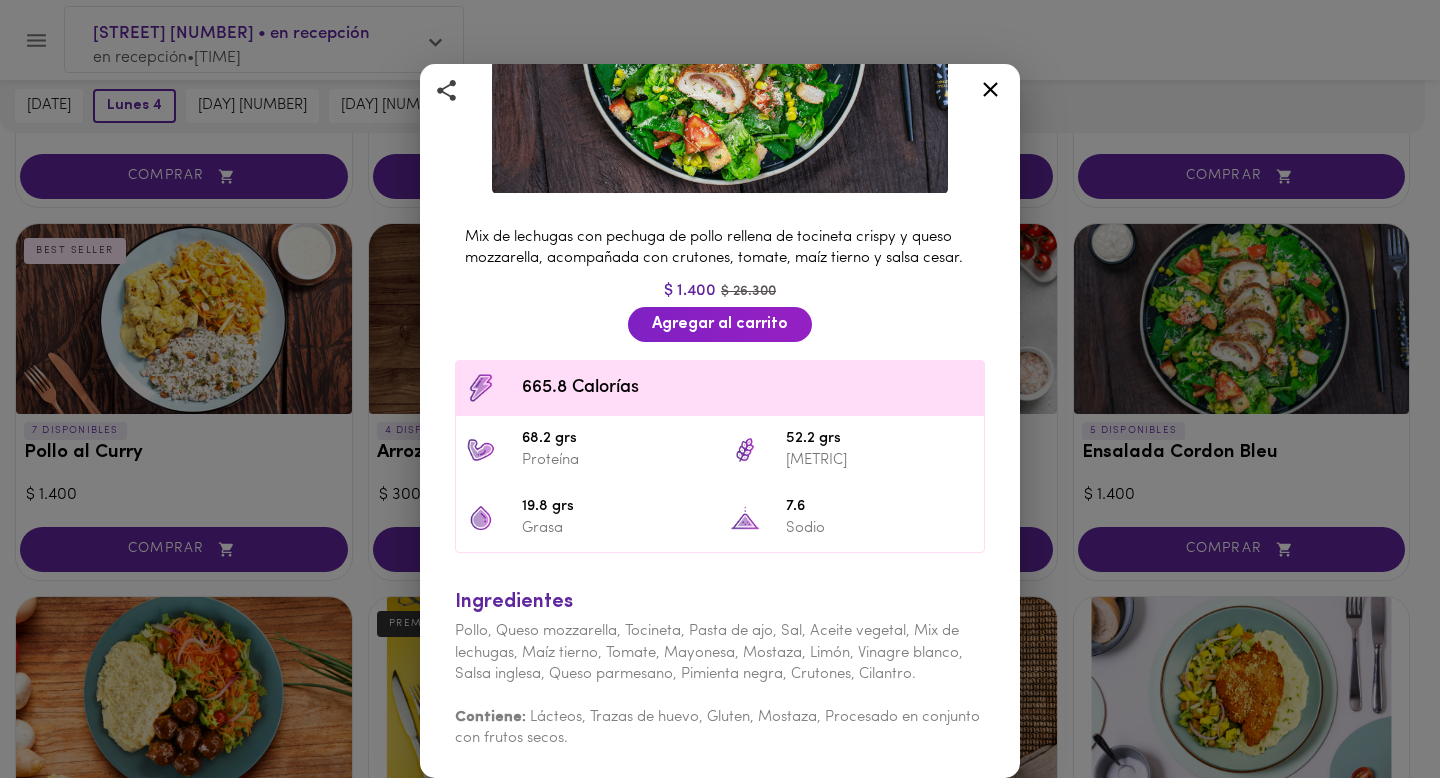scroll, scrollTop: 286, scrollLeft: 0, axis: vertical 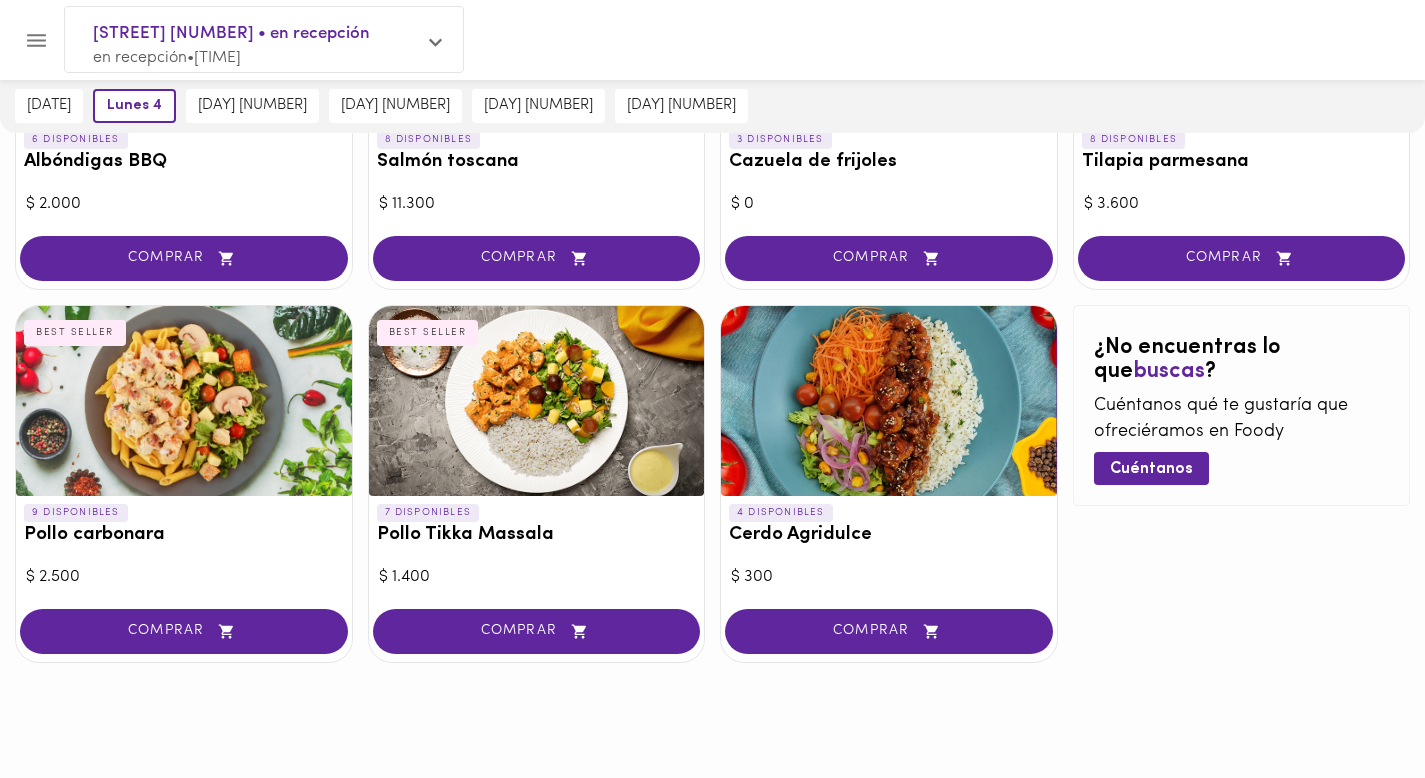 click at bounding box center [889, 401] 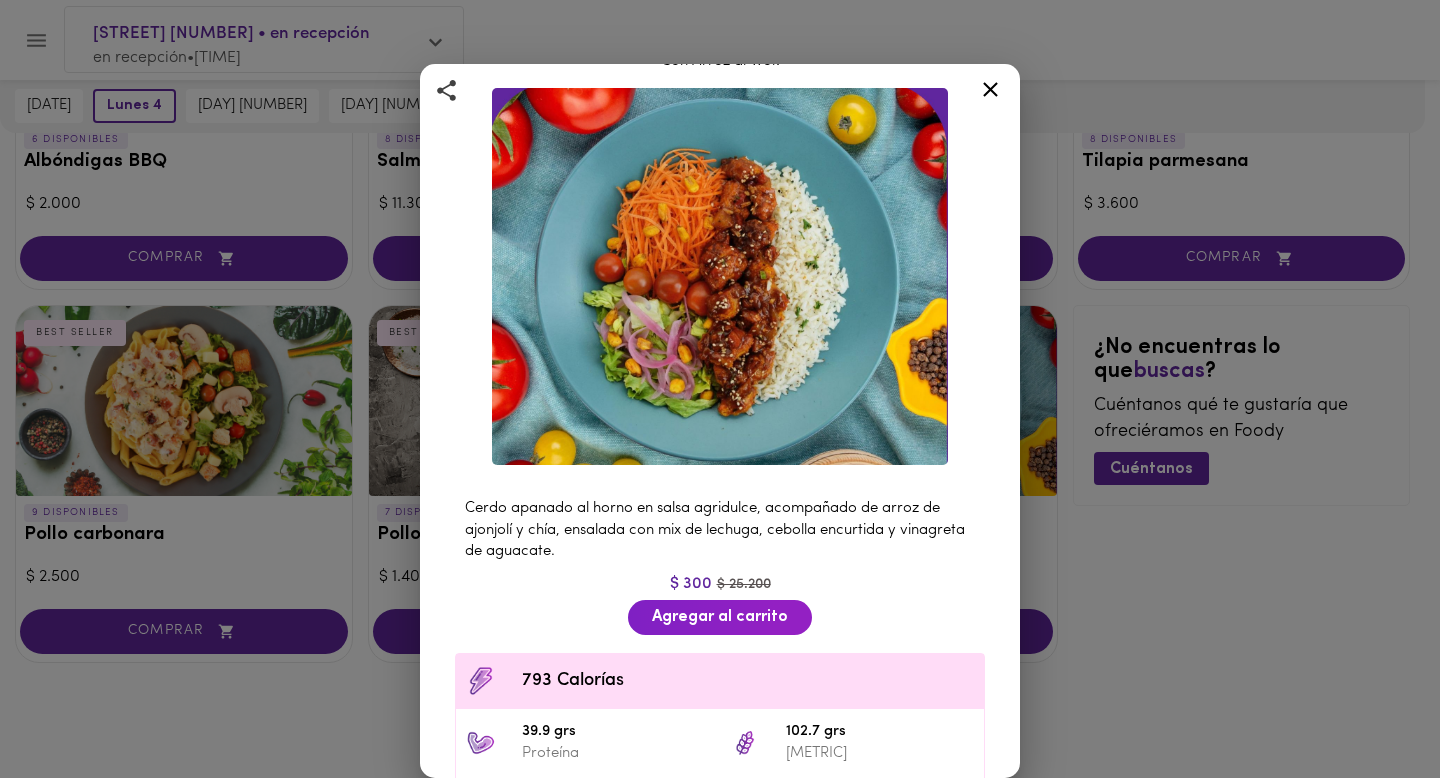 scroll, scrollTop: 167, scrollLeft: 0, axis: vertical 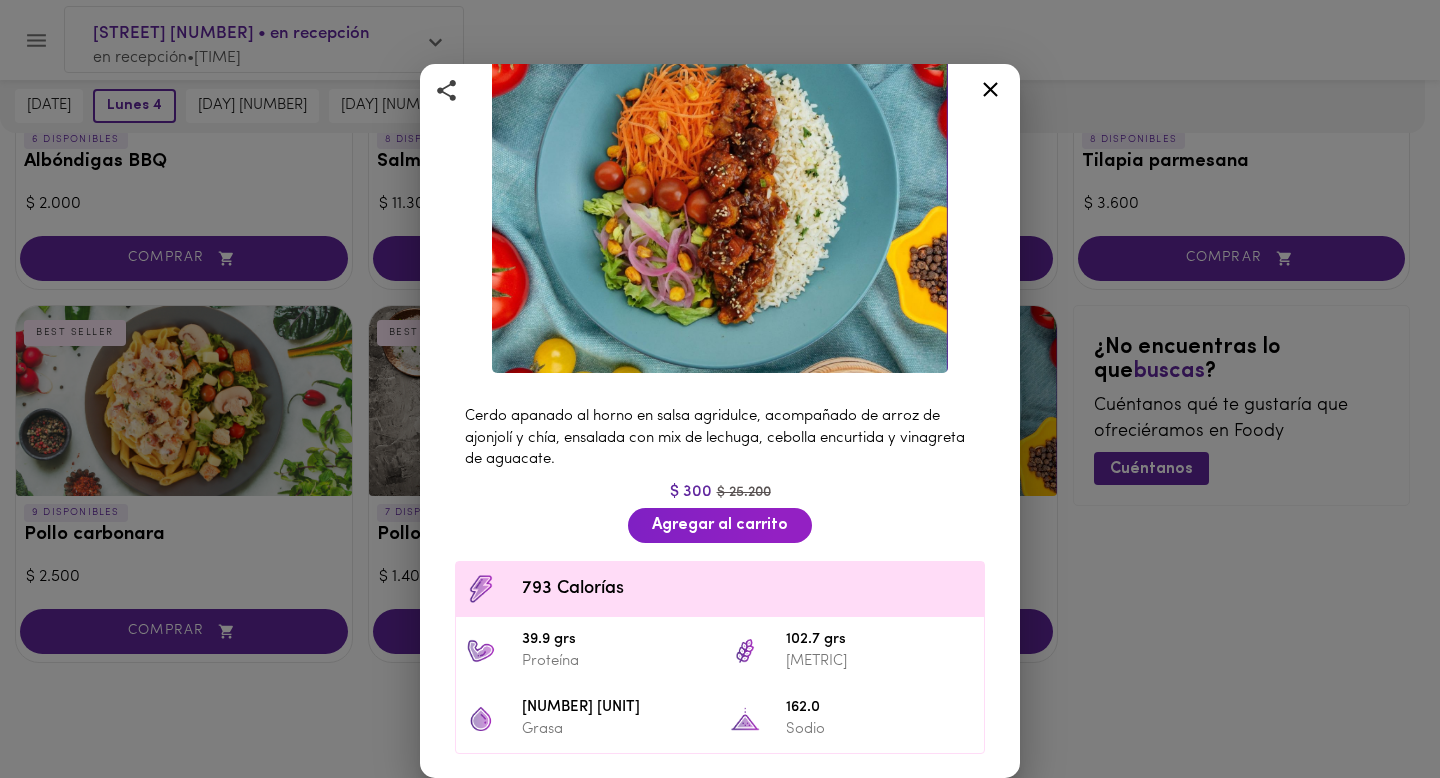 click 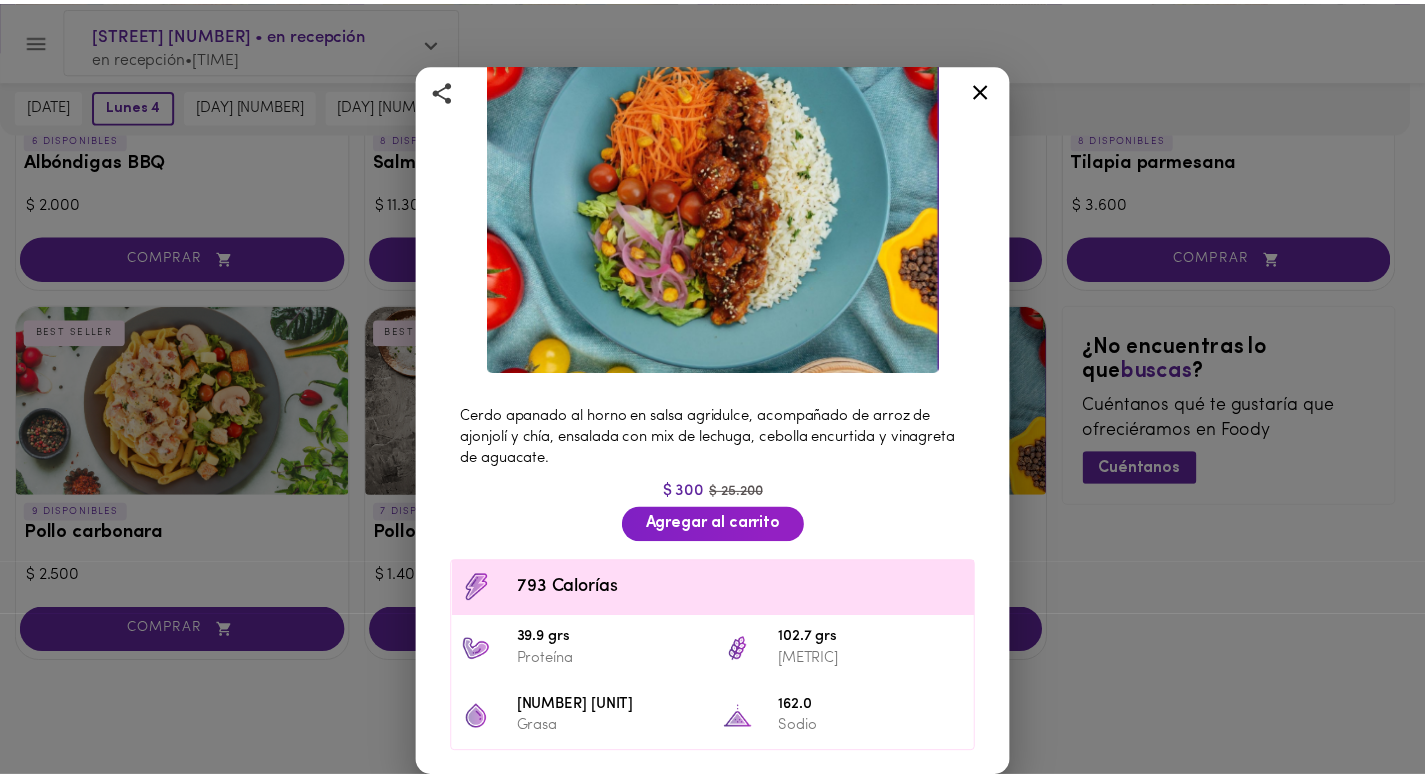 scroll, scrollTop: 0, scrollLeft: 0, axis: both 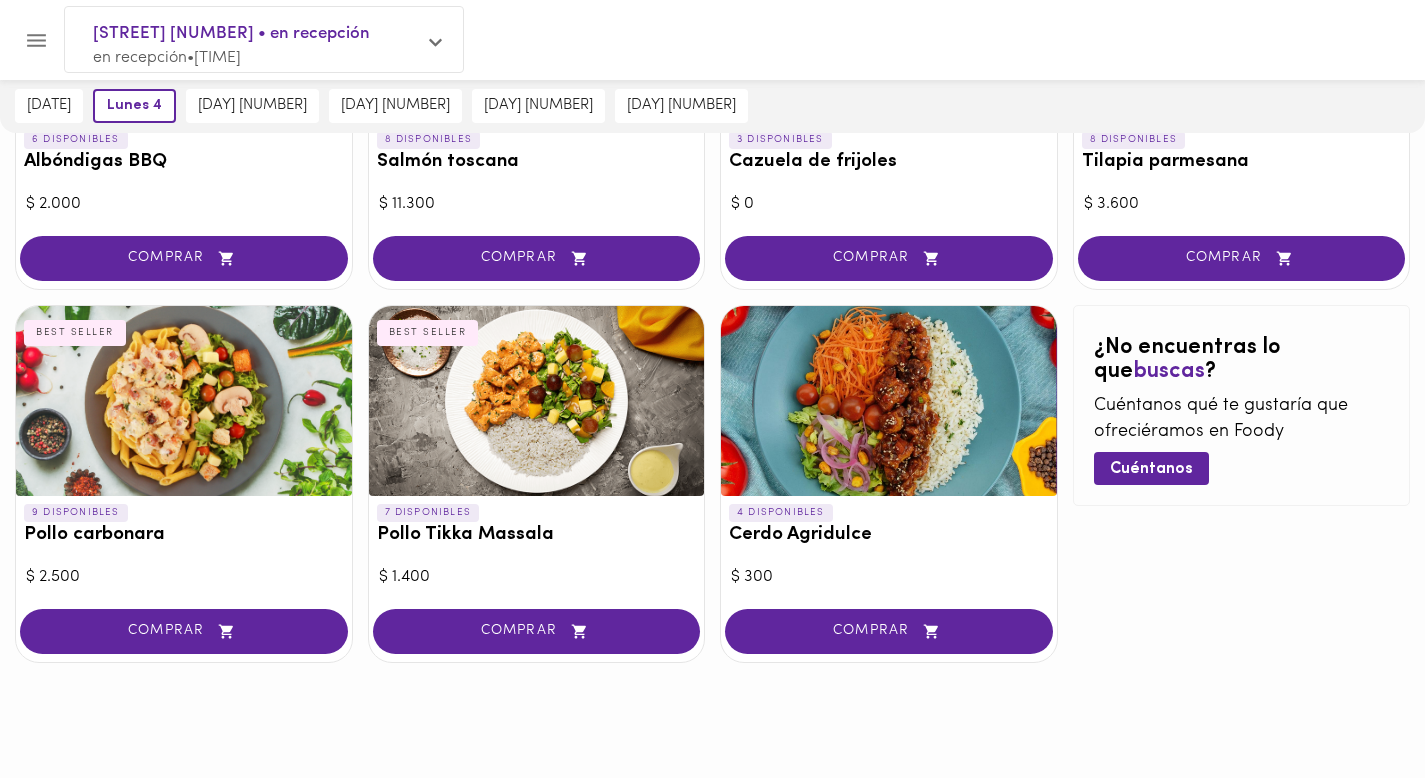 click at bounding box center [537, 401] 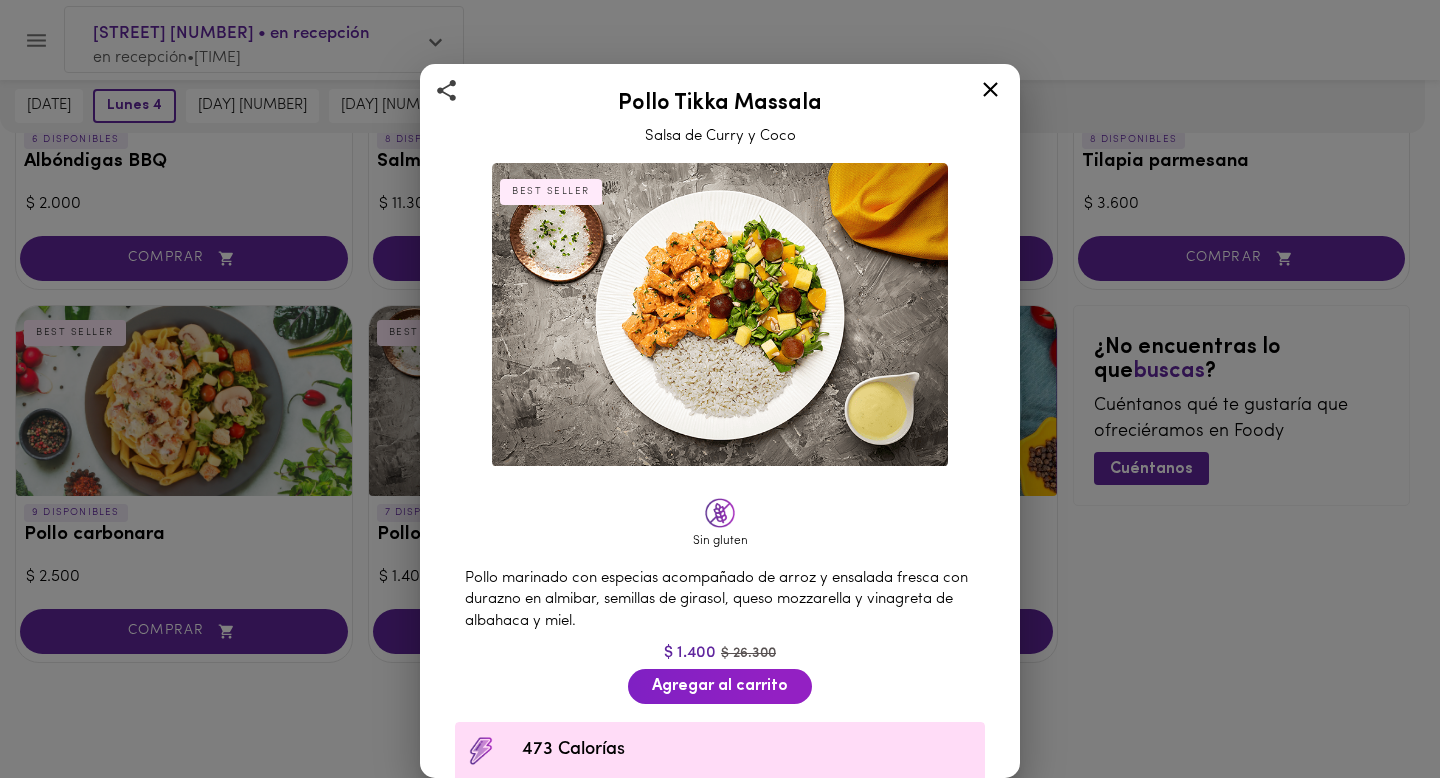 click 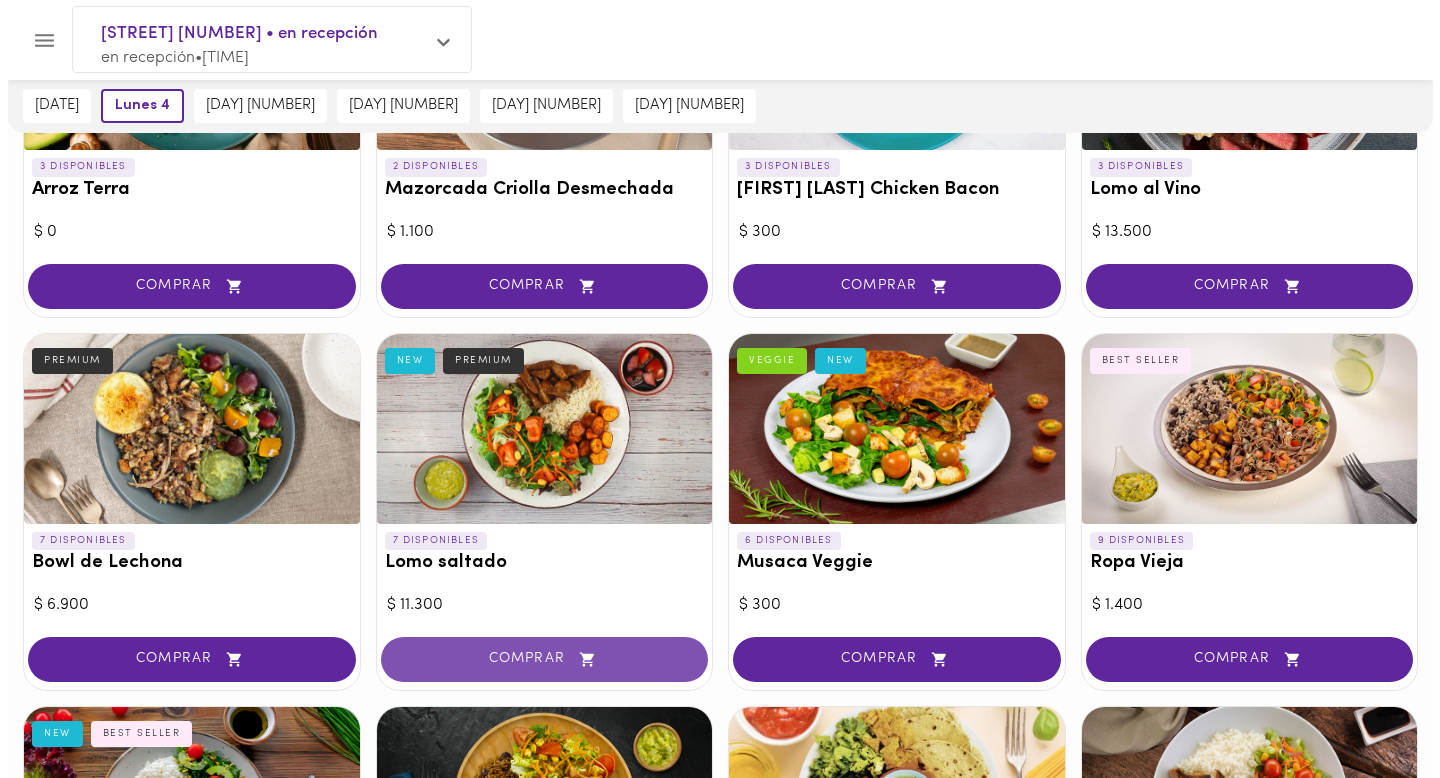 scroll, scrollTop: 0, scrollLeft: 0, axis: both 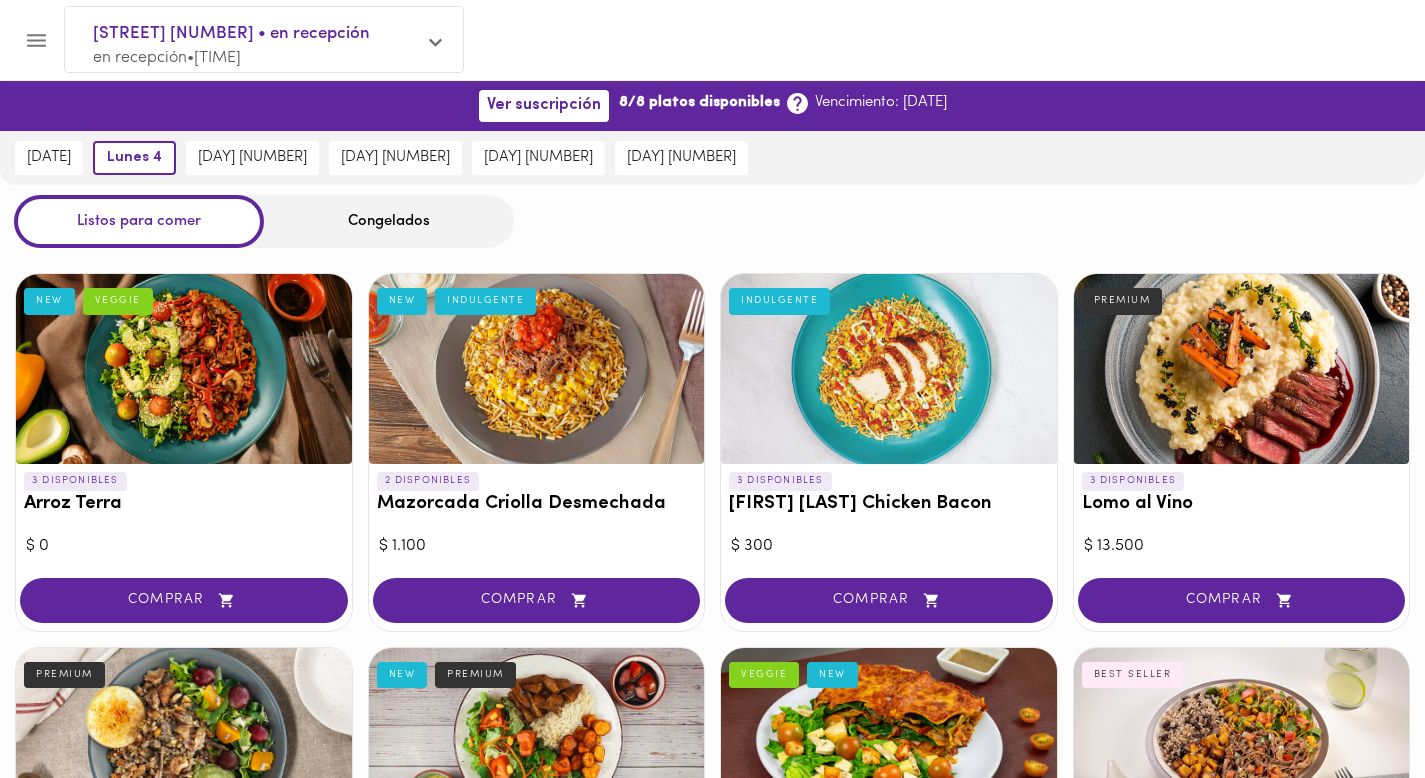 click at bounding box center [184, 369] 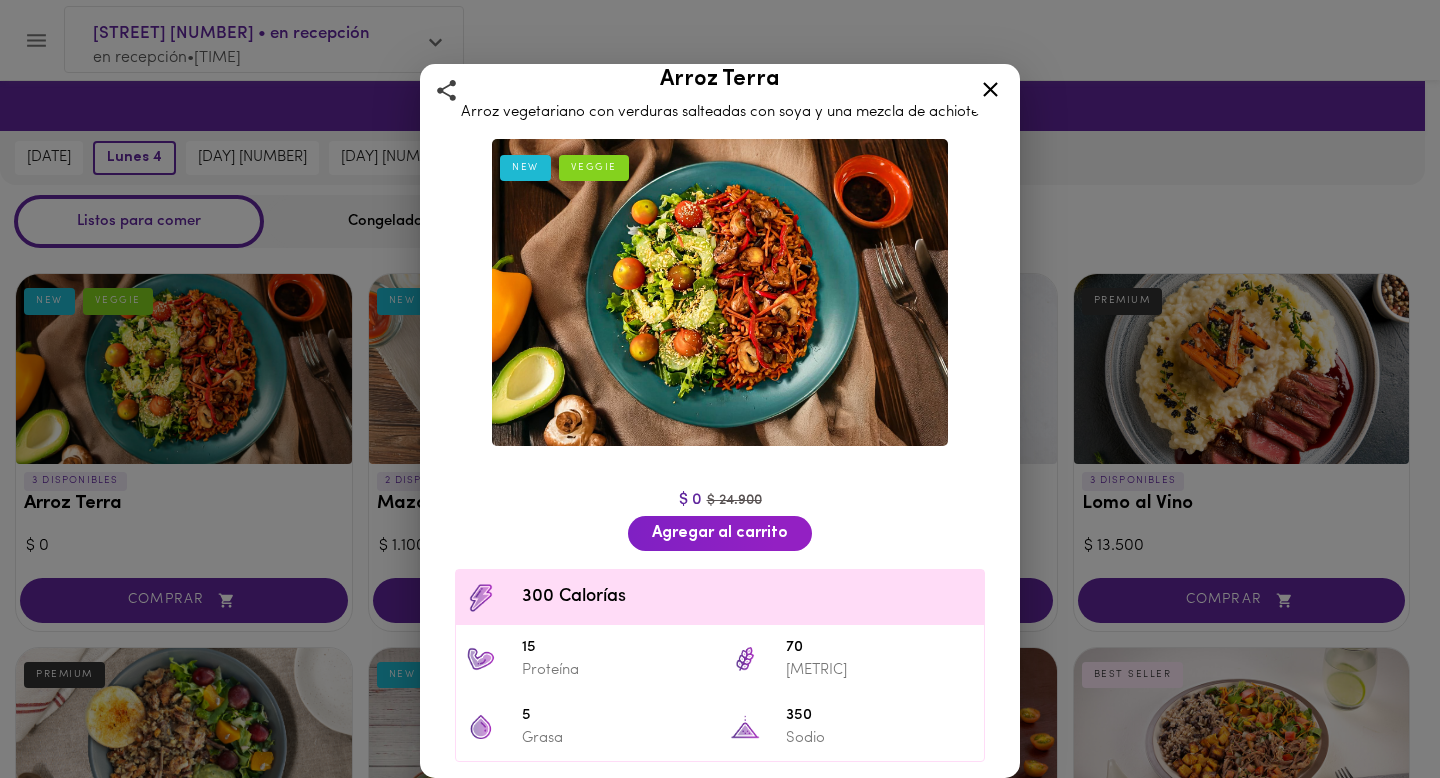 scroll, scrollTop: 0, scrollLeft: 0, axis: both 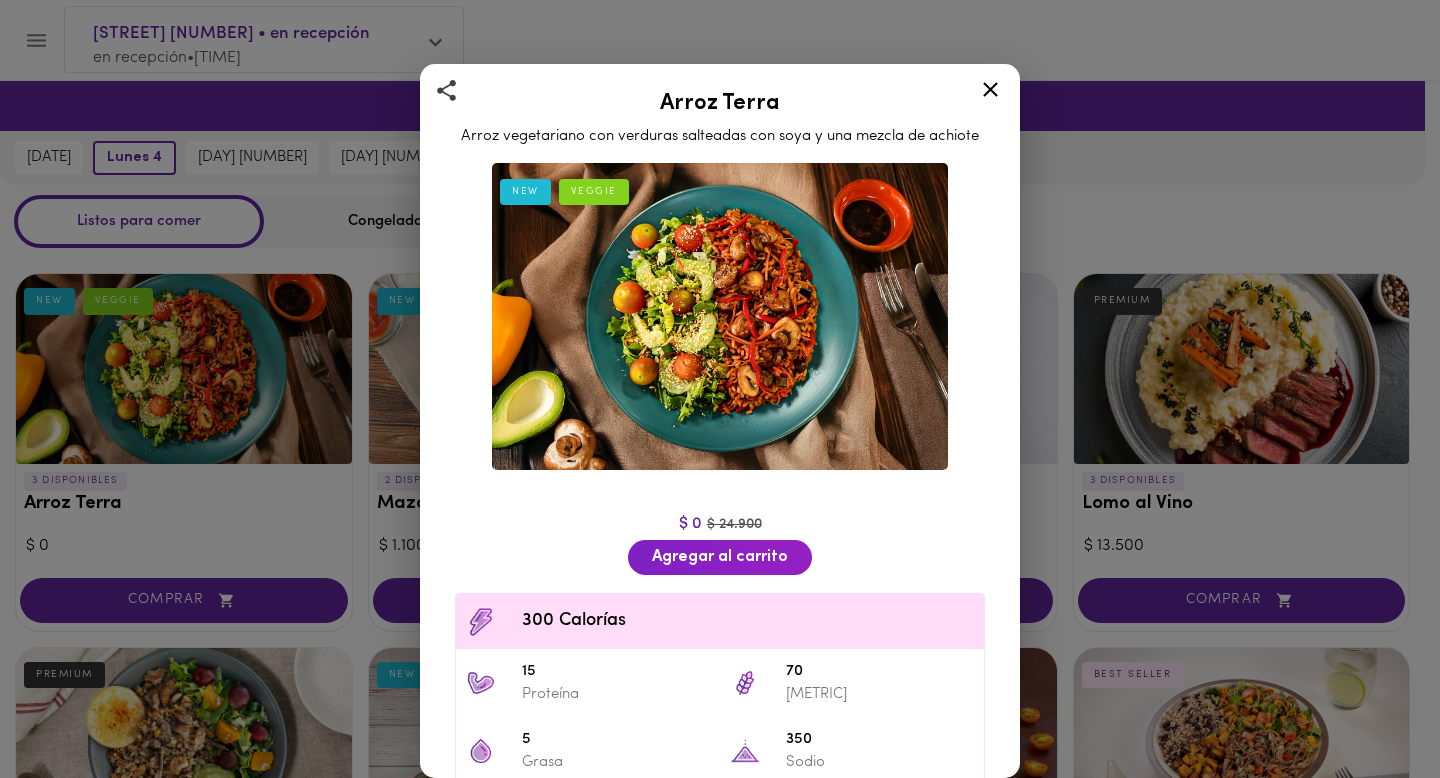 click 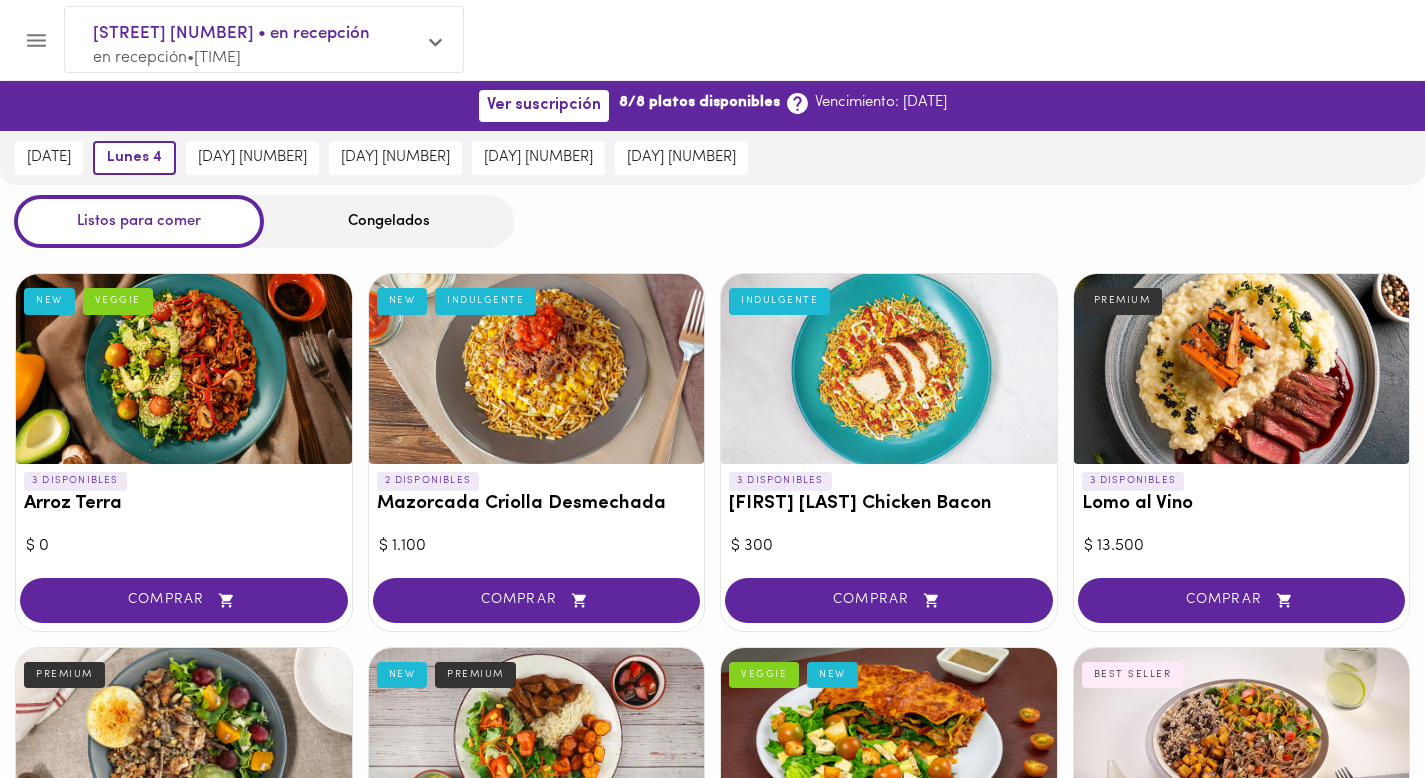 click at bounding box center (537, 369) 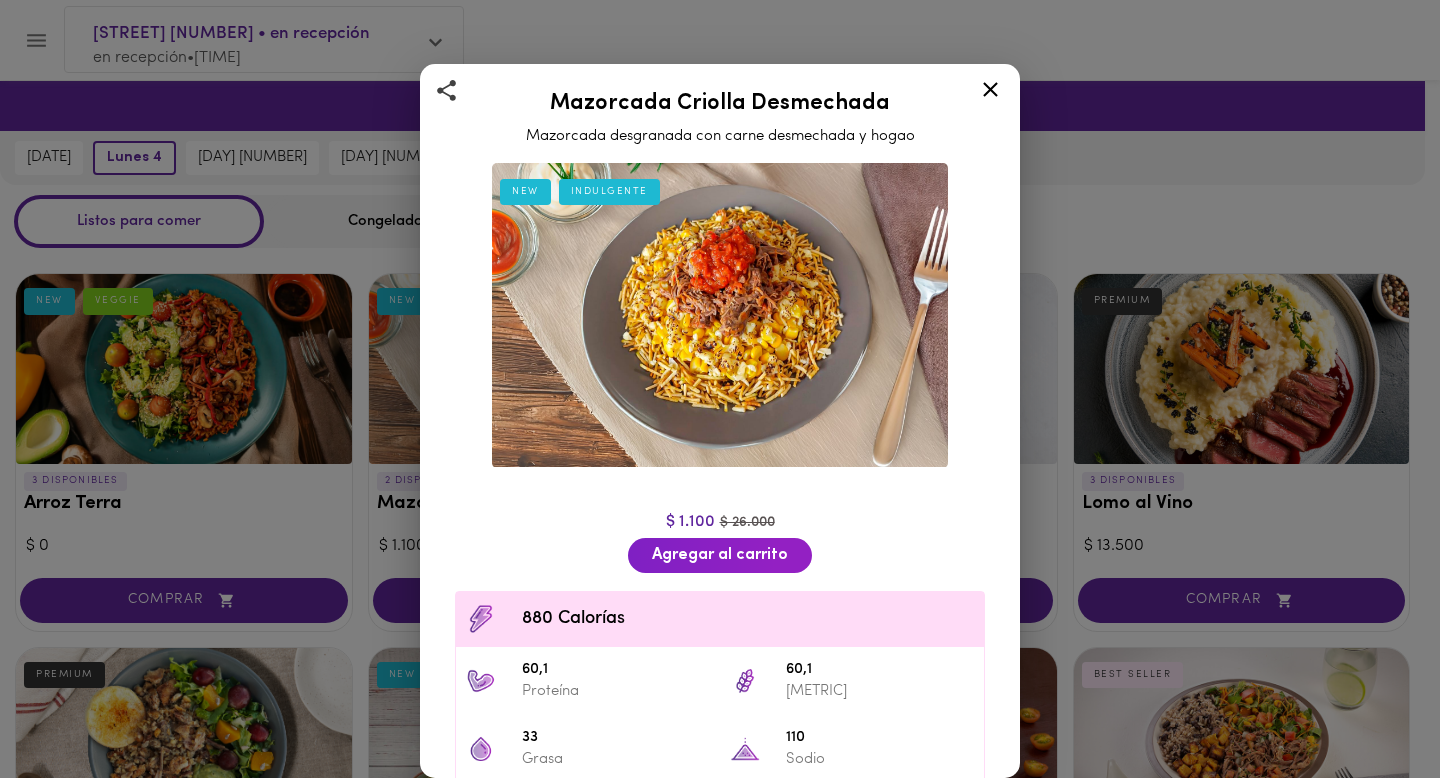 click 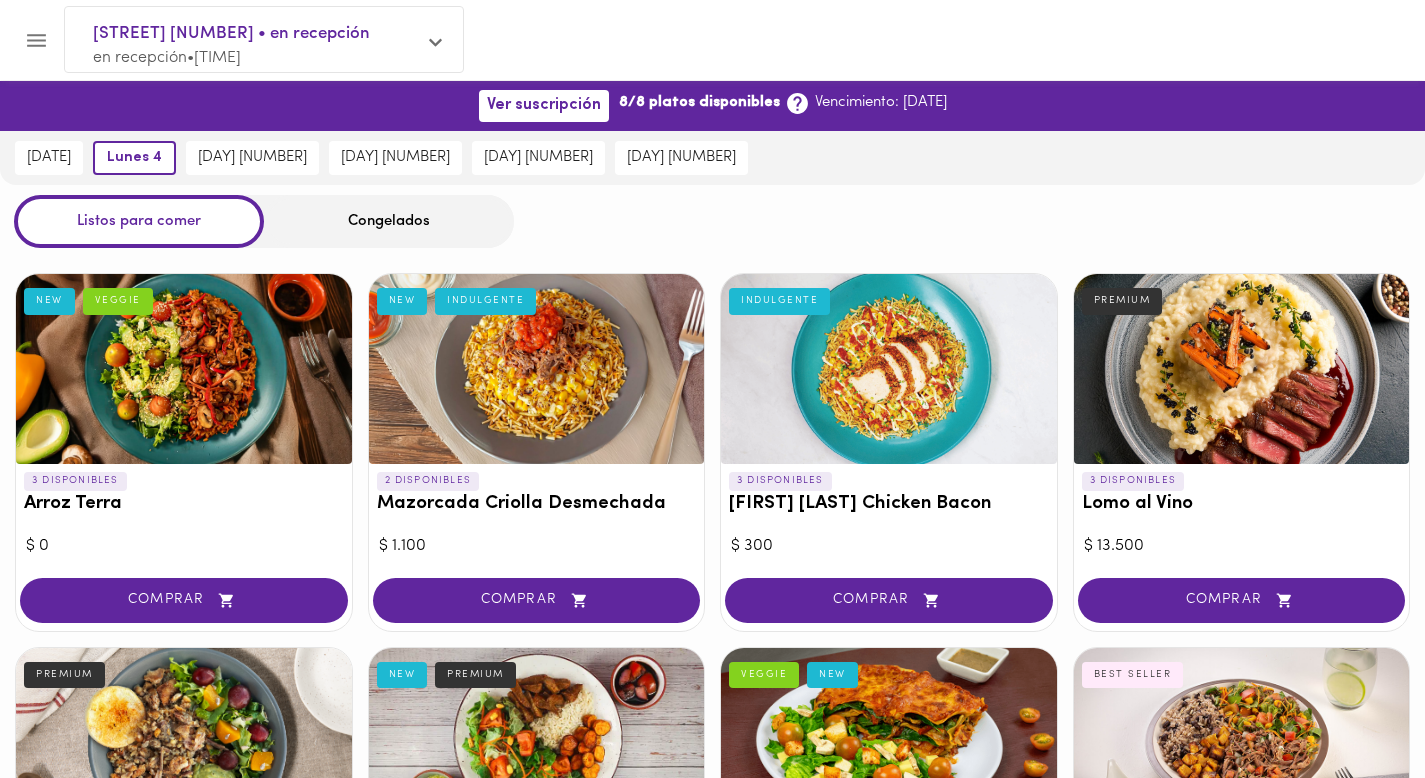 click at bounding box center [889, 369] 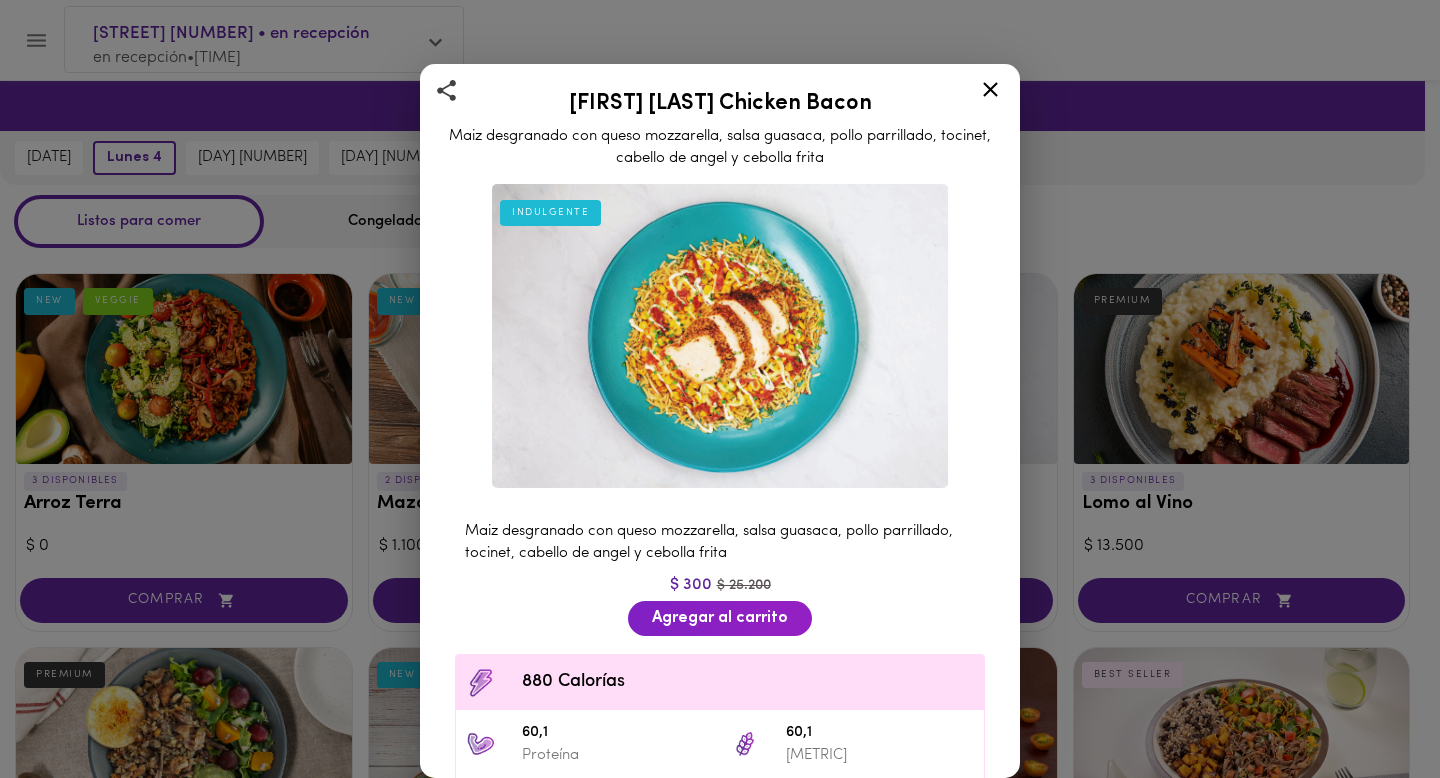 click 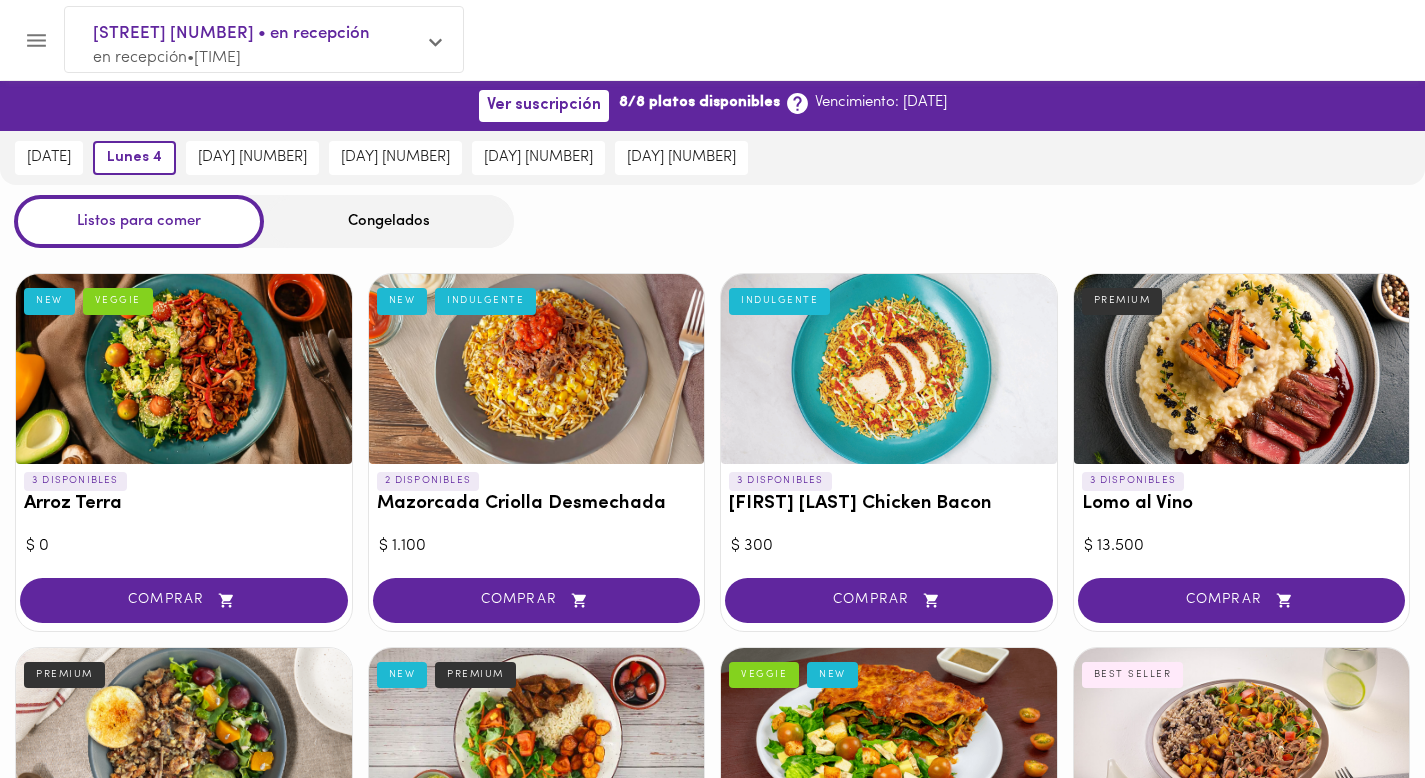 click at bounding box center (1242, 369) 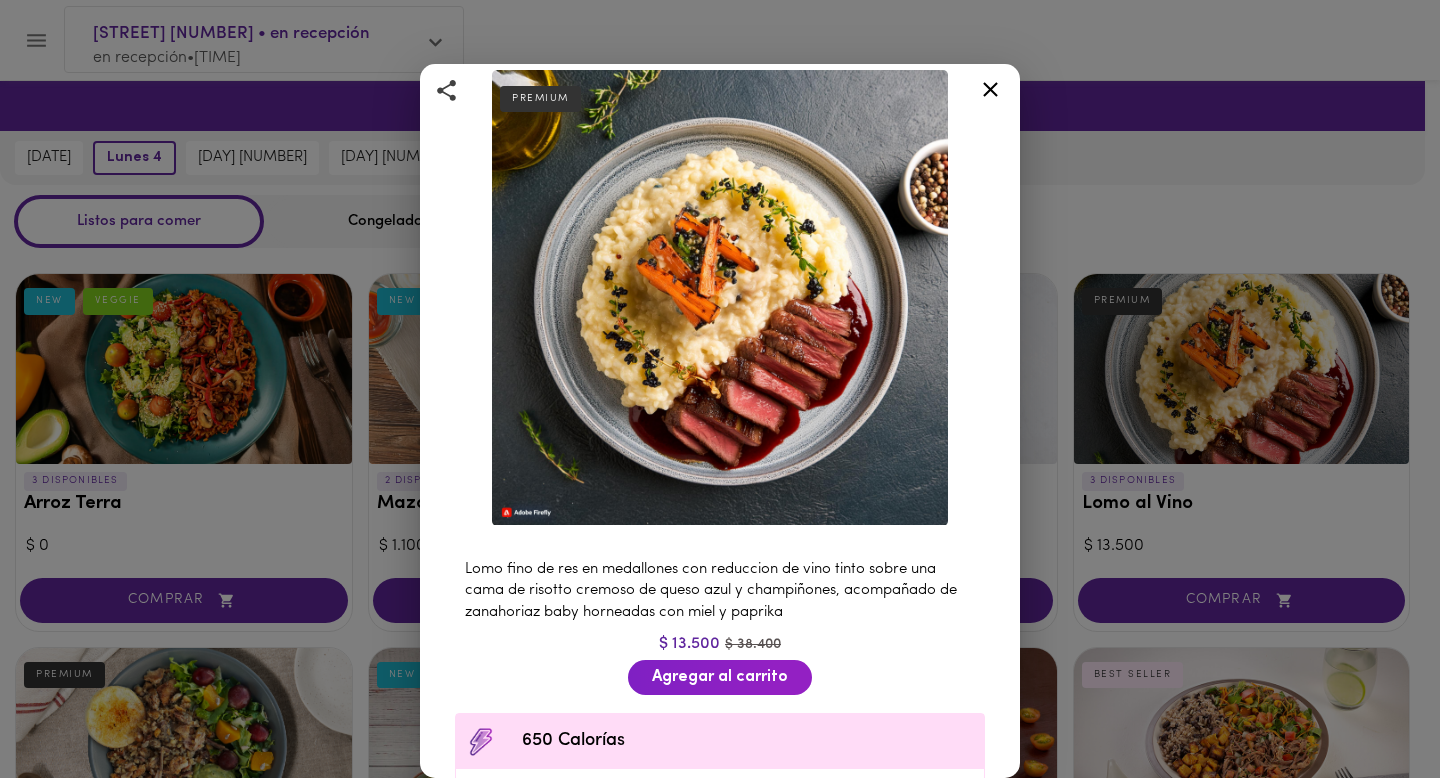 scroll, scrollTop: 201, scrollLeft: 0, axis: vertical 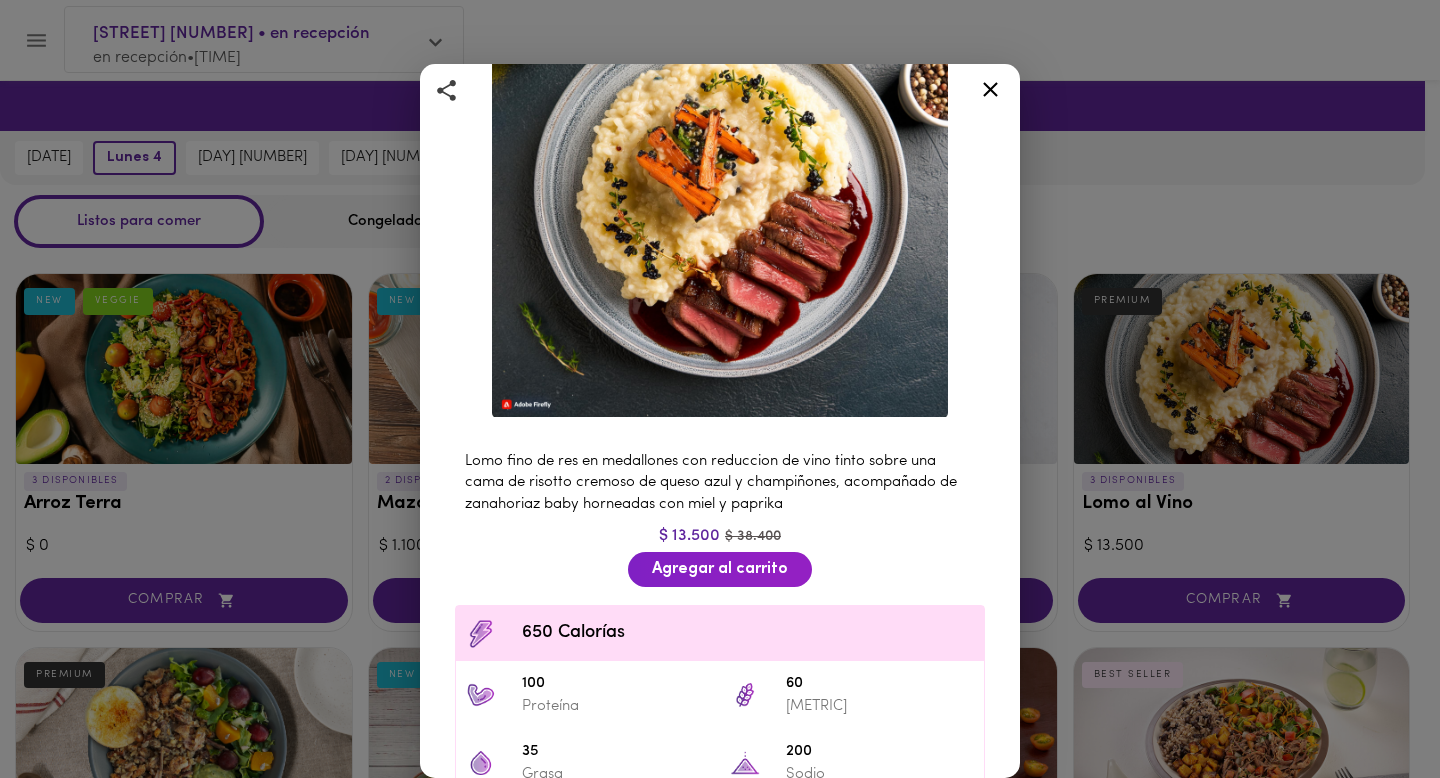 click 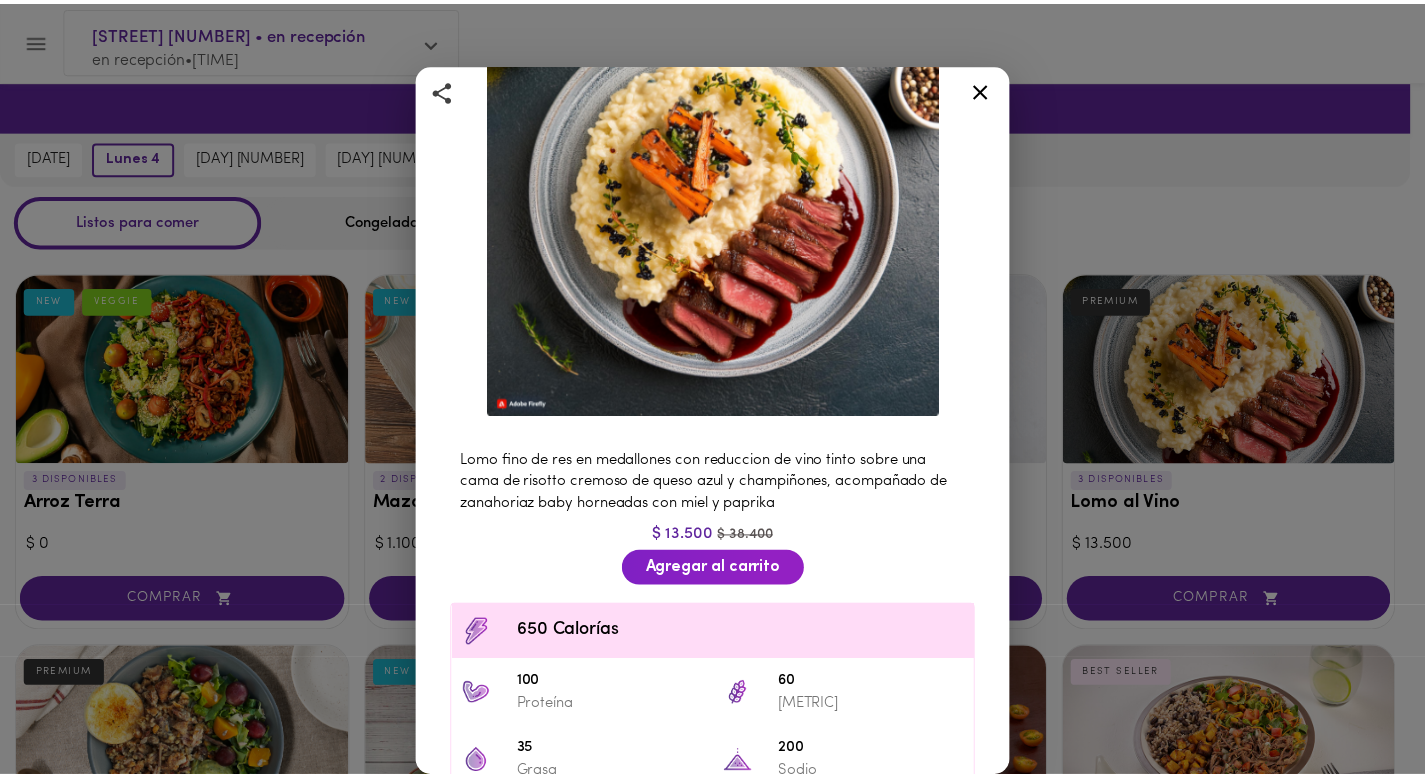 scroll, scrollTop: 0, scrollLeft: 0, axis: both 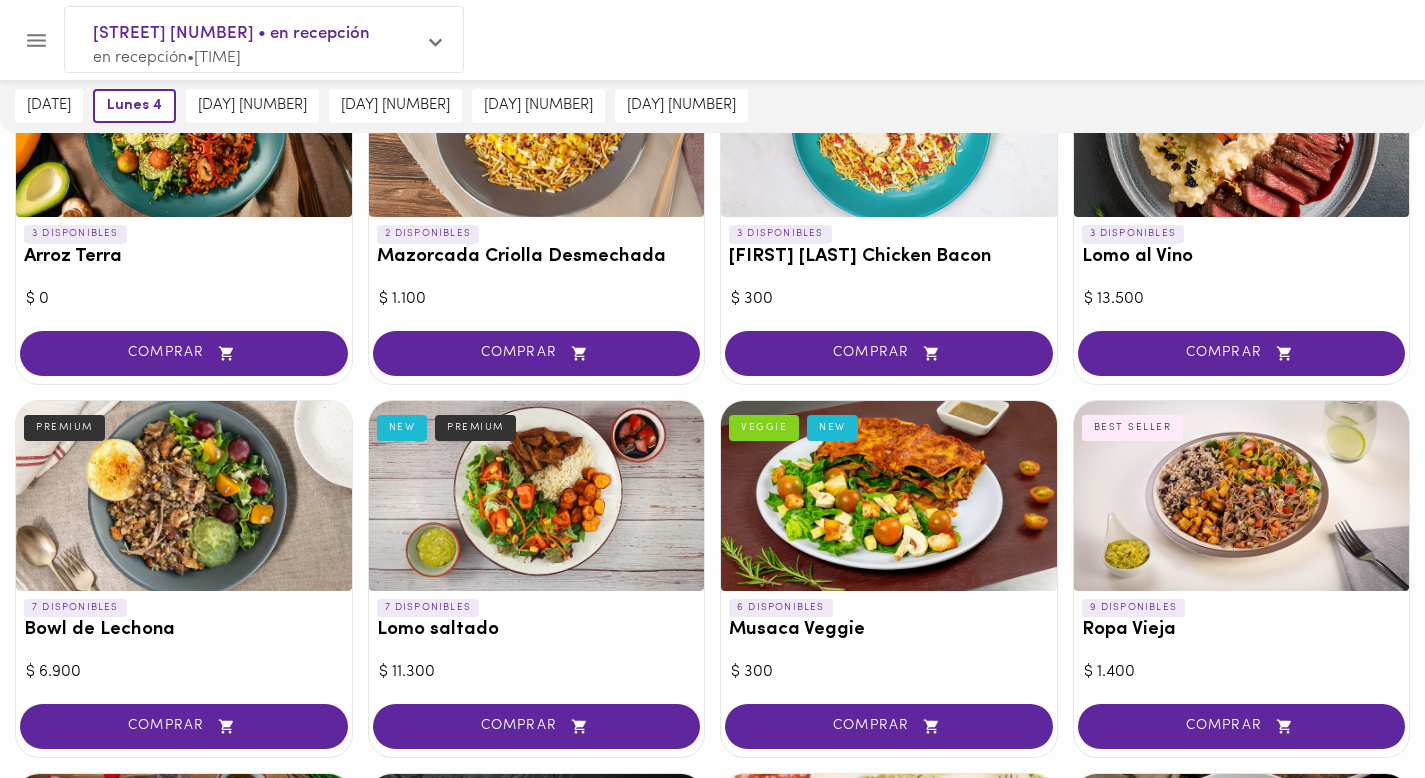 click at bounding box center (184, 496) 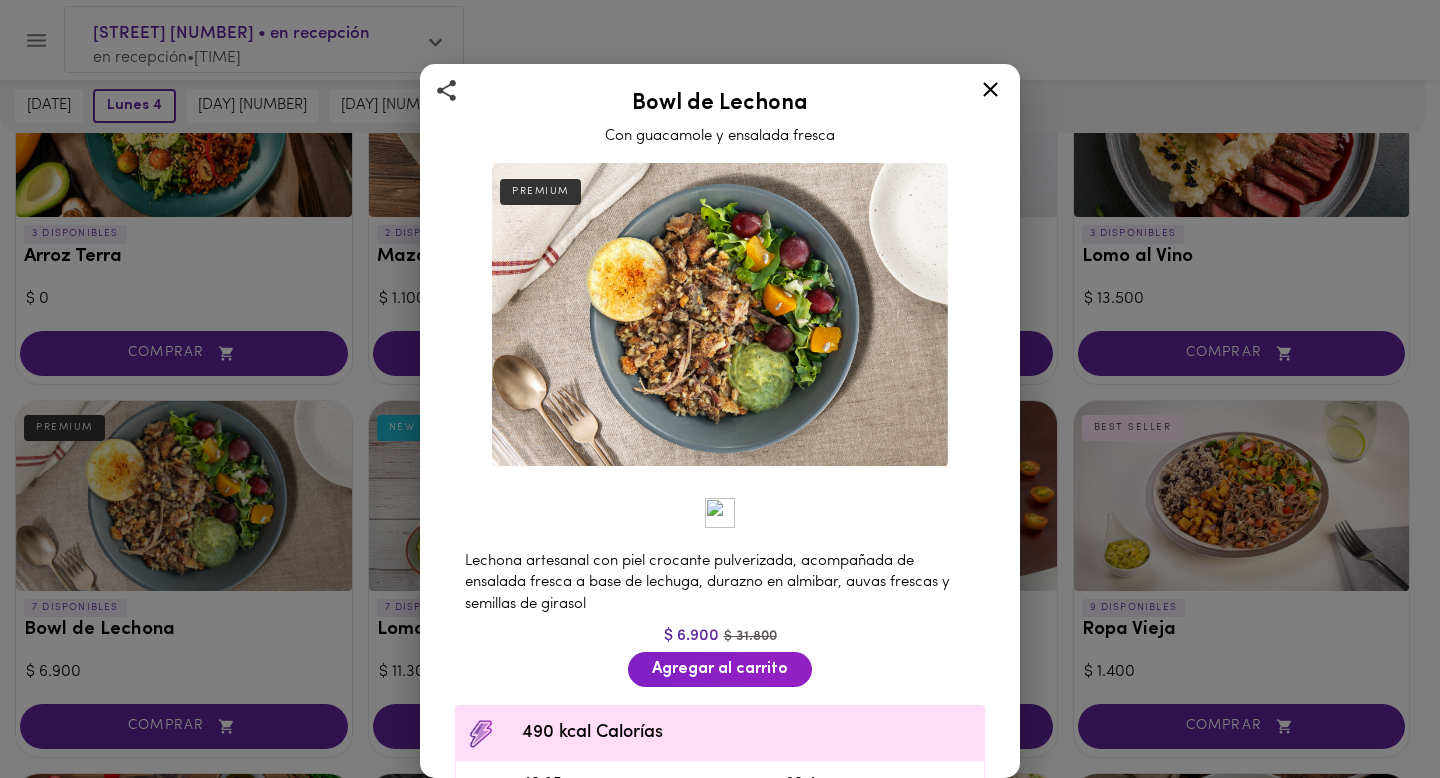 click 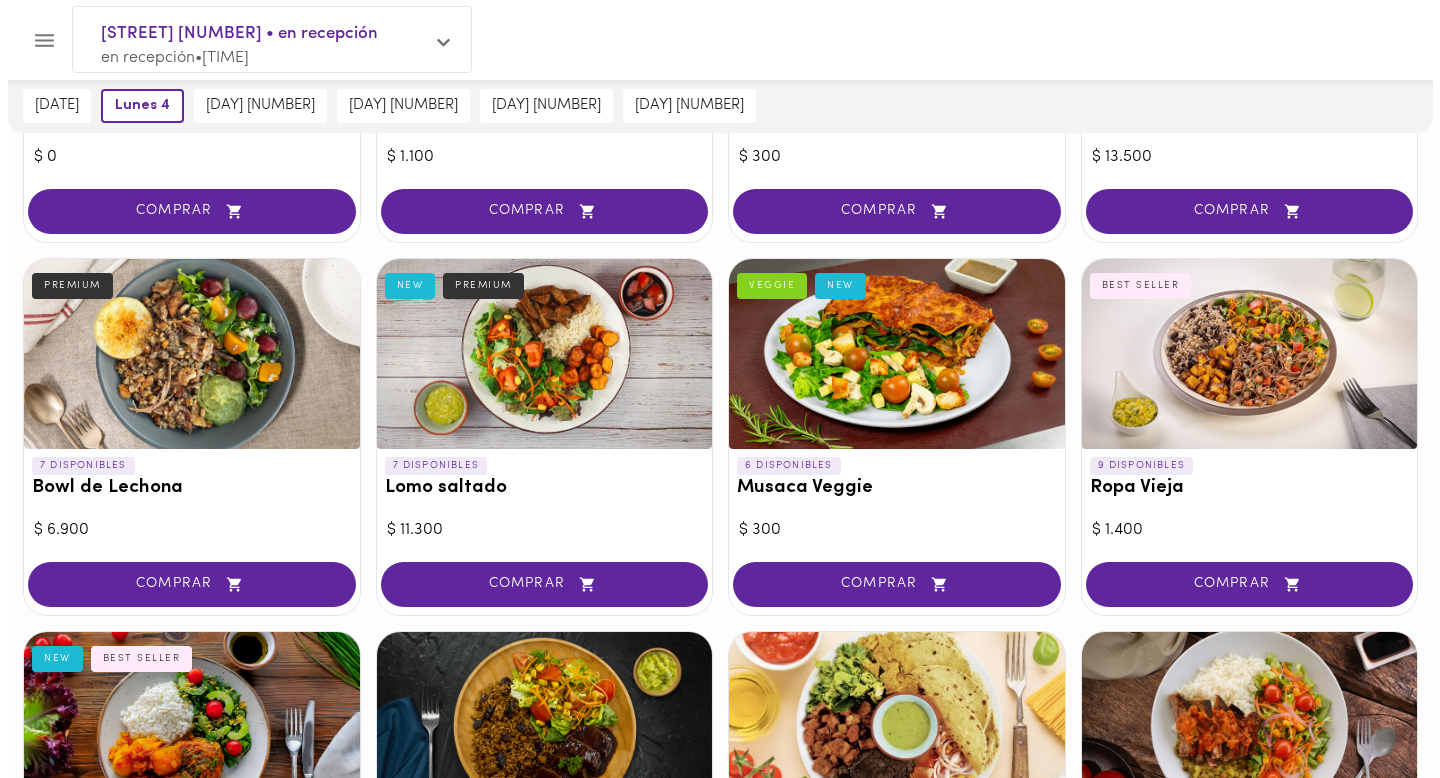 scroll, scrollTop: 399, scrollLeft: 0, axis: vertical 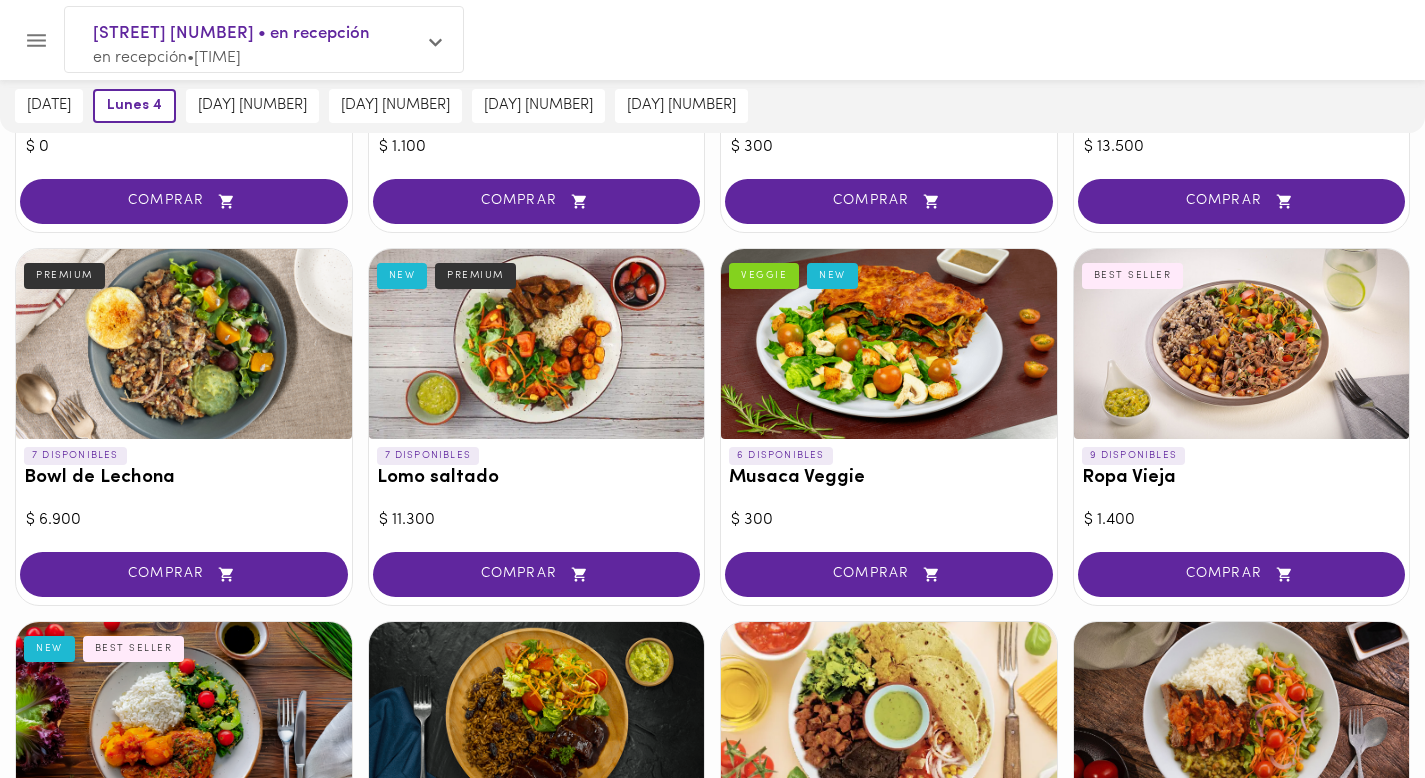 click at bounding box center [537, 344] 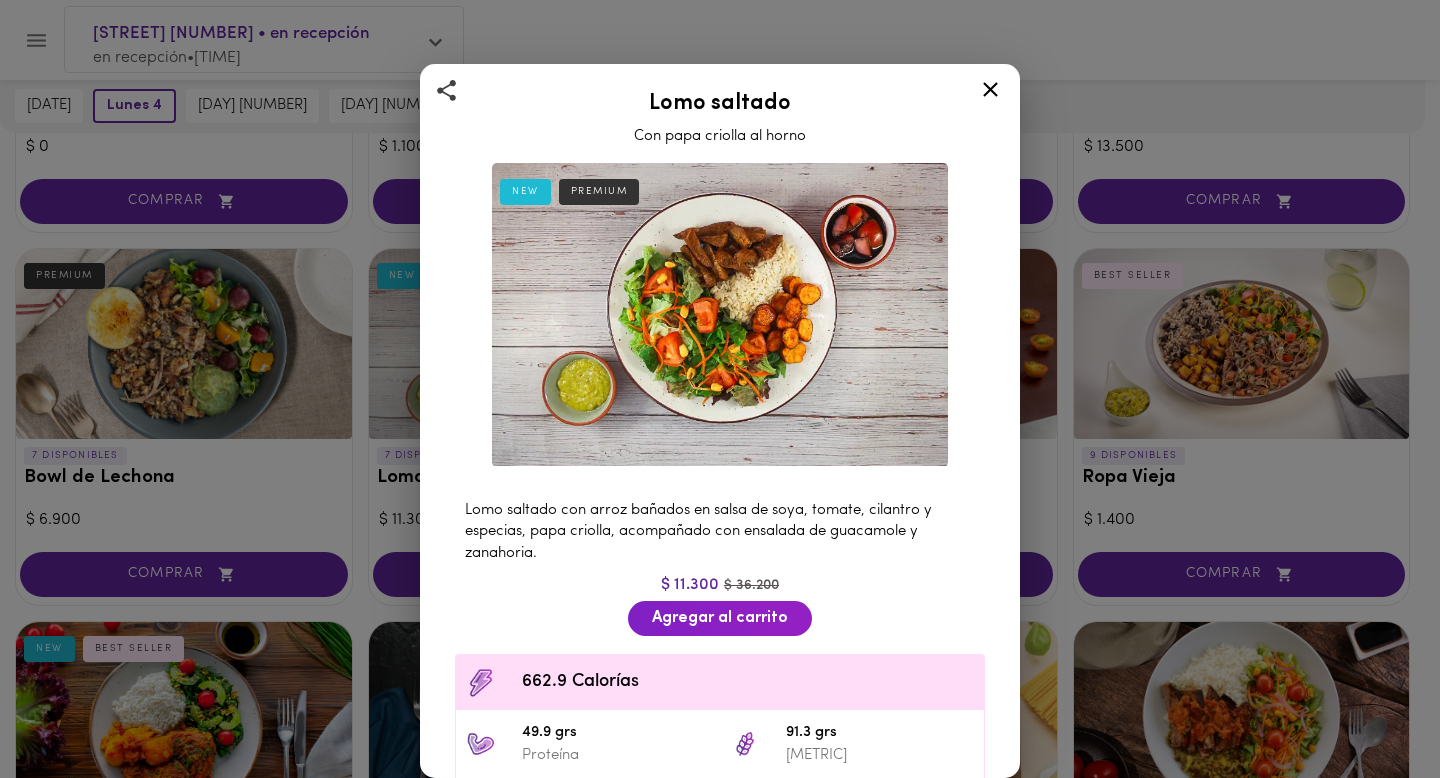 click at bounding box center (990, 93) 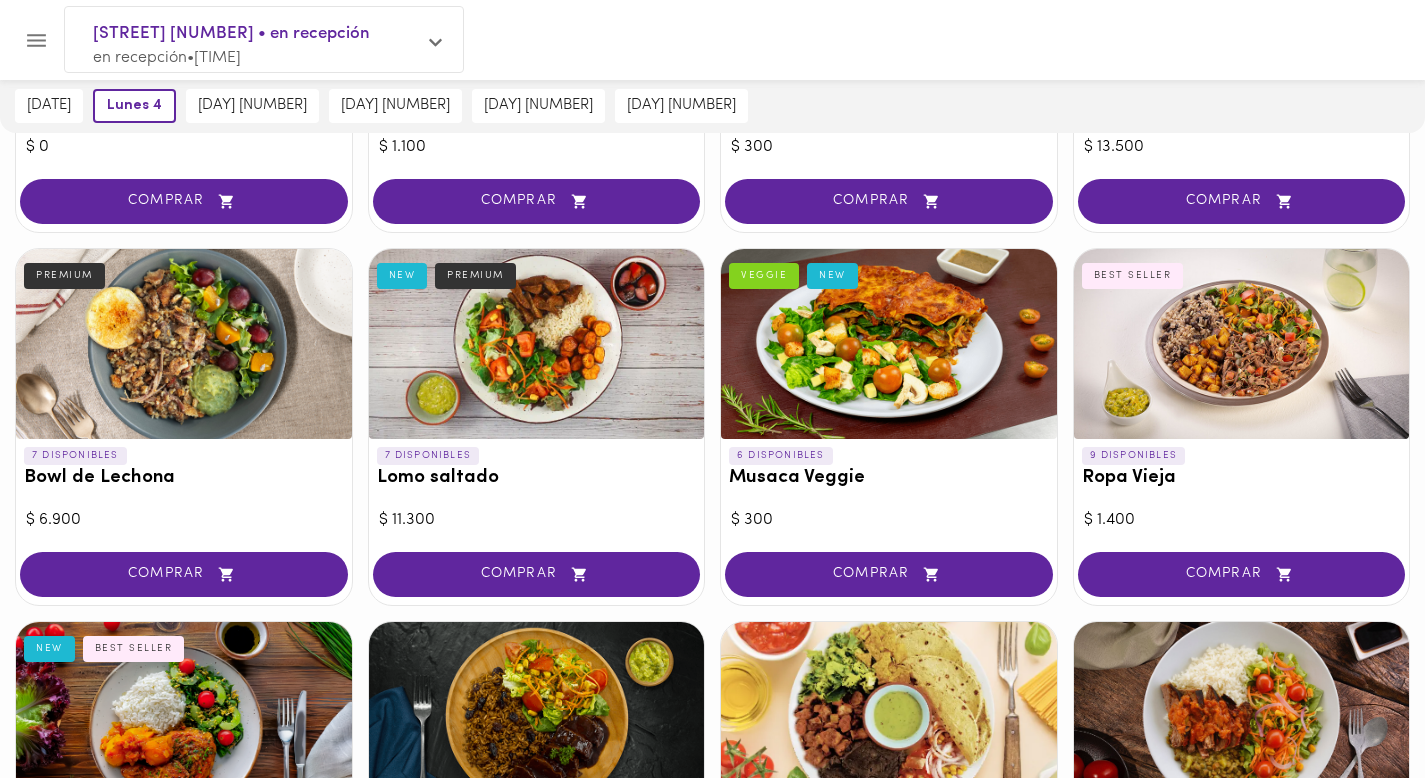 click at bounding box center [889, 344] 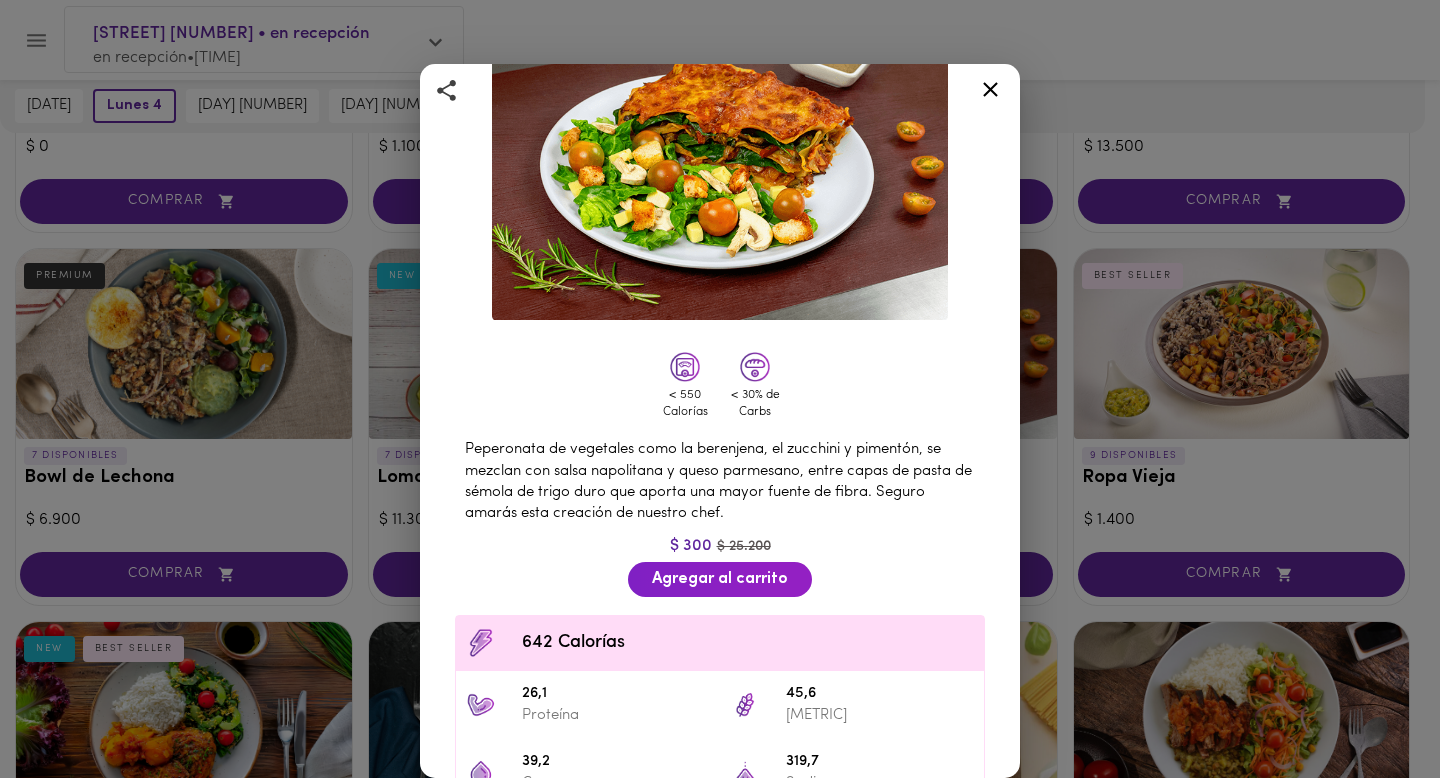 scroll, scrollTop: 150, scrollLeft: 0, axis: vertical 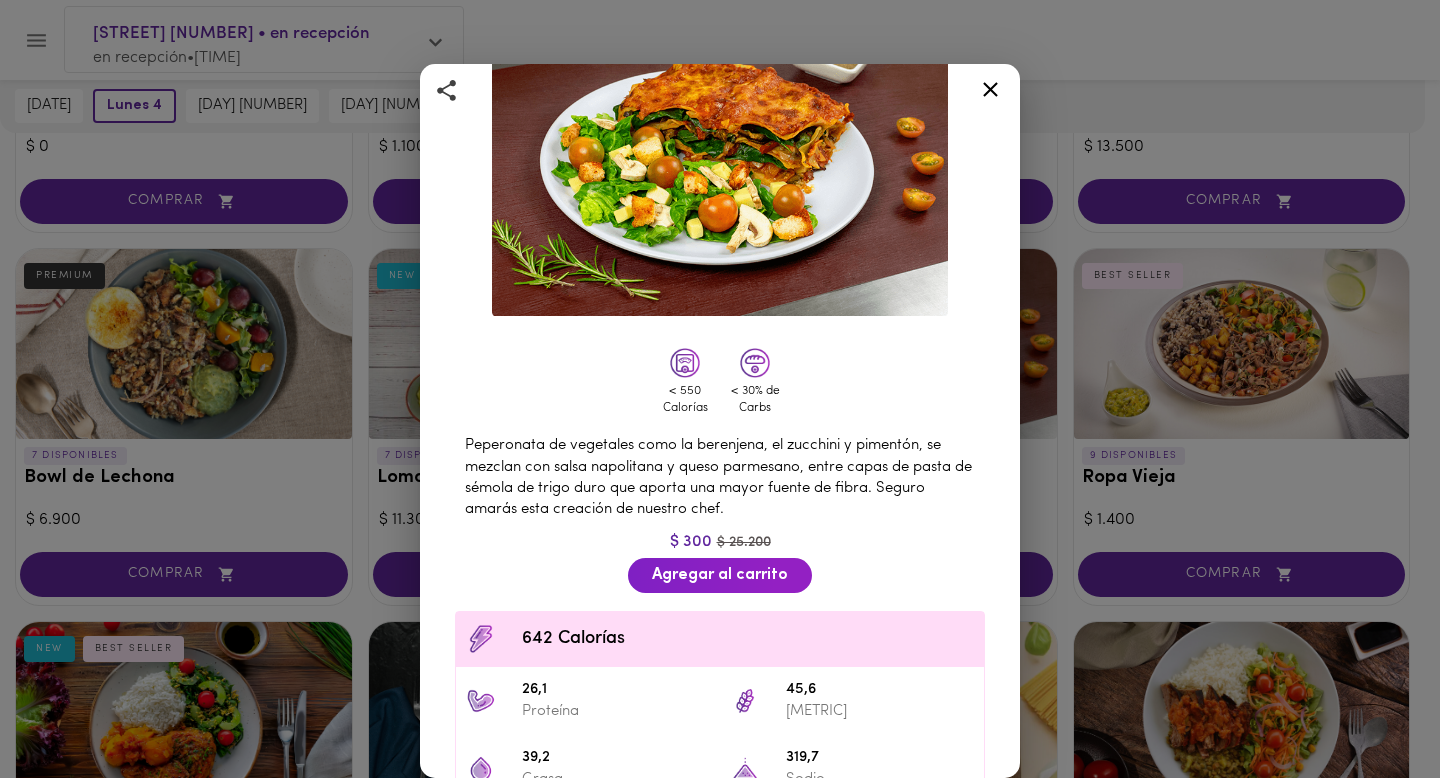 click 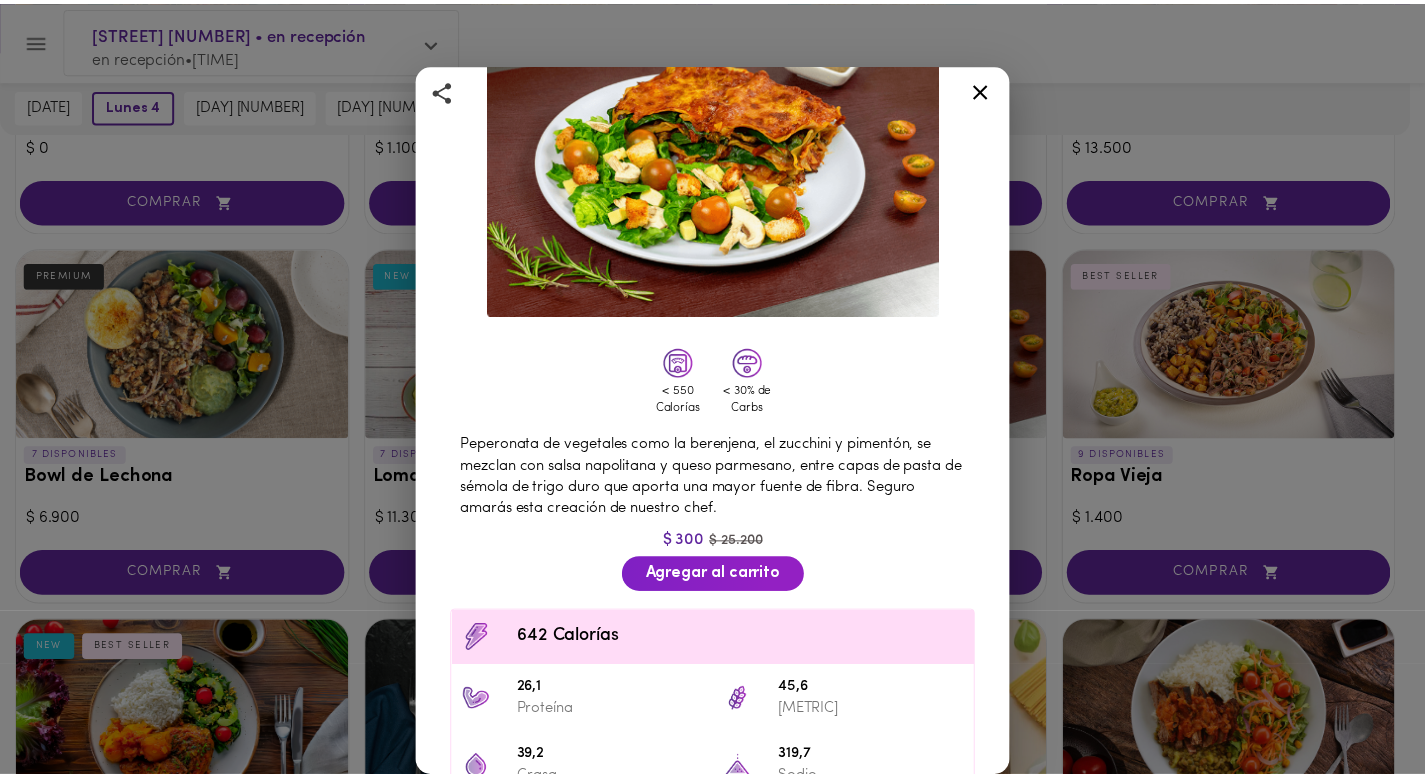 scroll, scrollTop: 0, scrollLeft: 0, axis: both 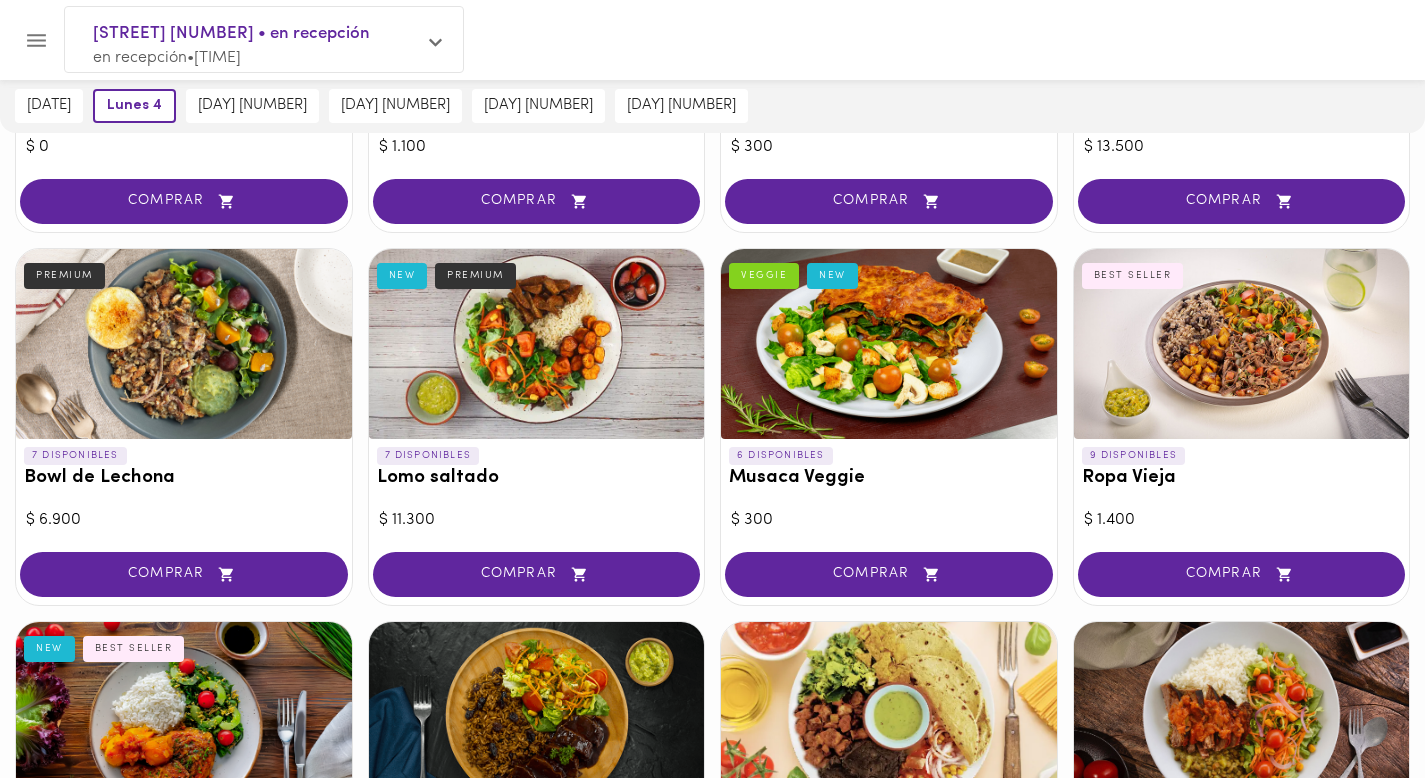 click at bounding box center (1242, 344) 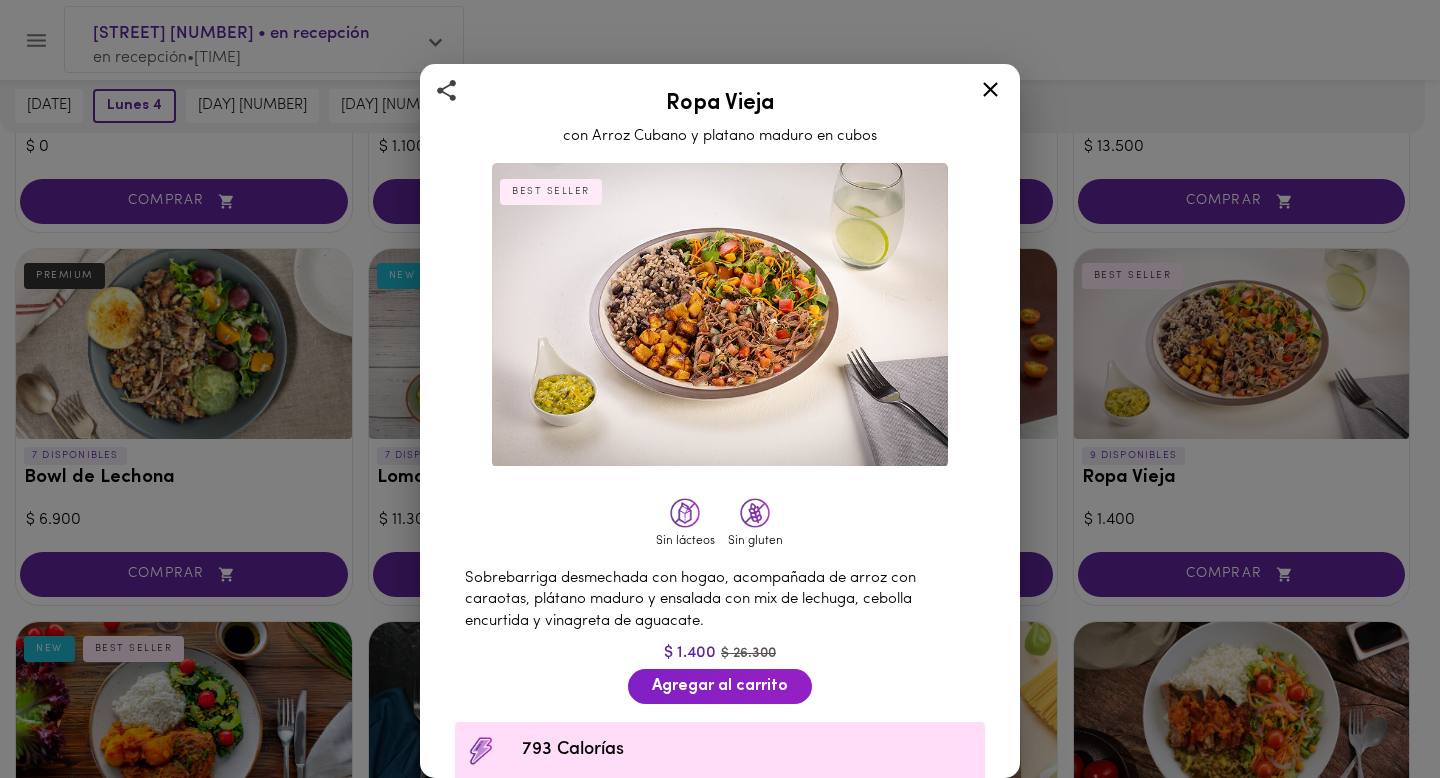 click 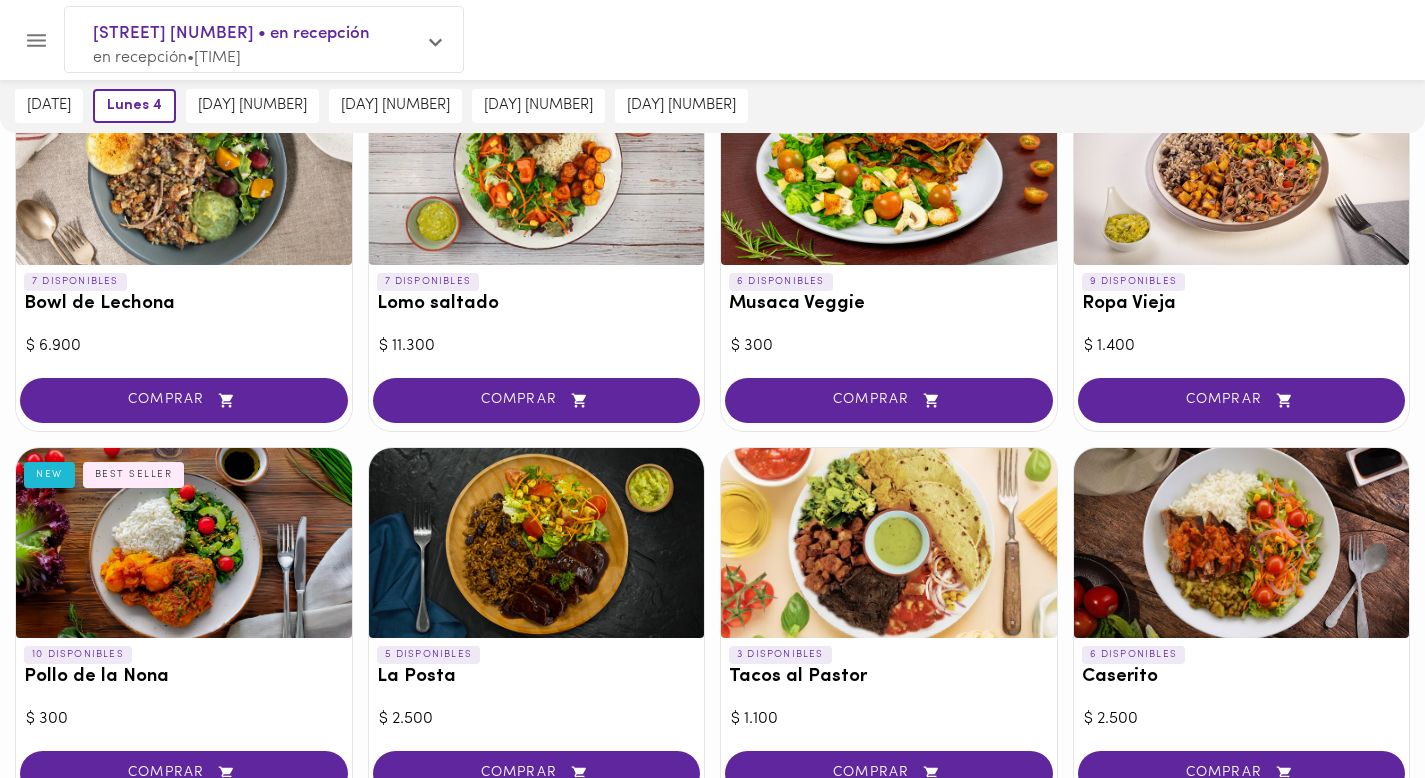 scroll, scrollTop: 662, scrollLeft: 0, axis: vertical 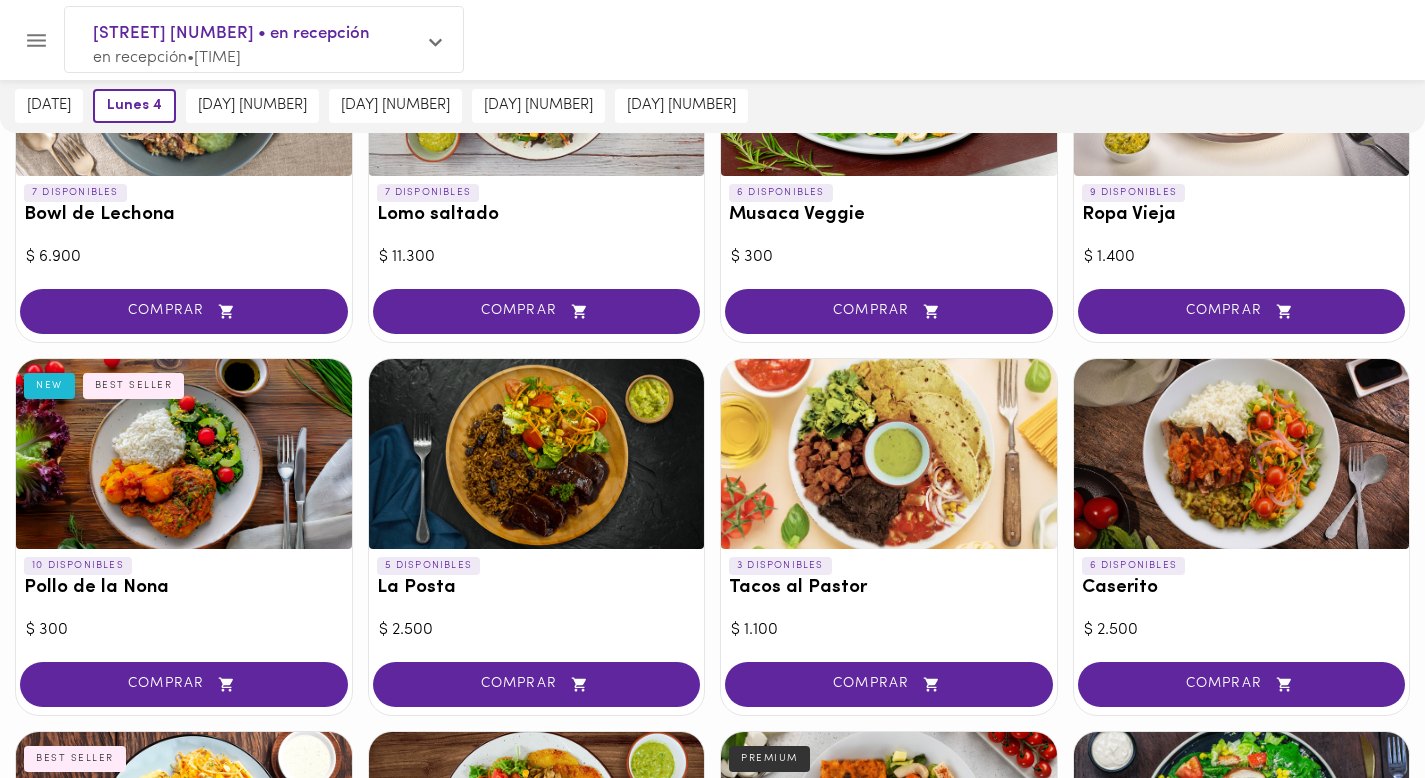 click at bounding box center (184, 454) 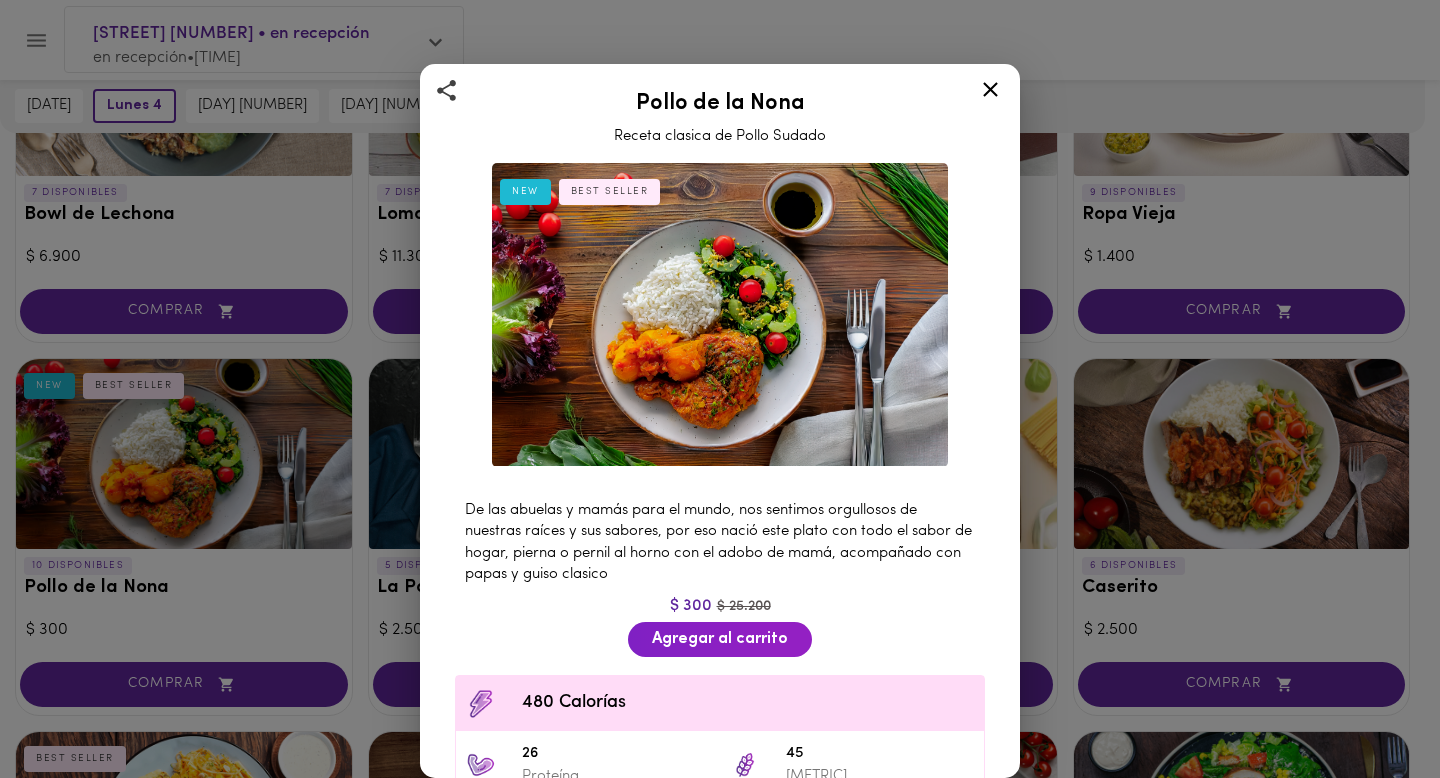 click 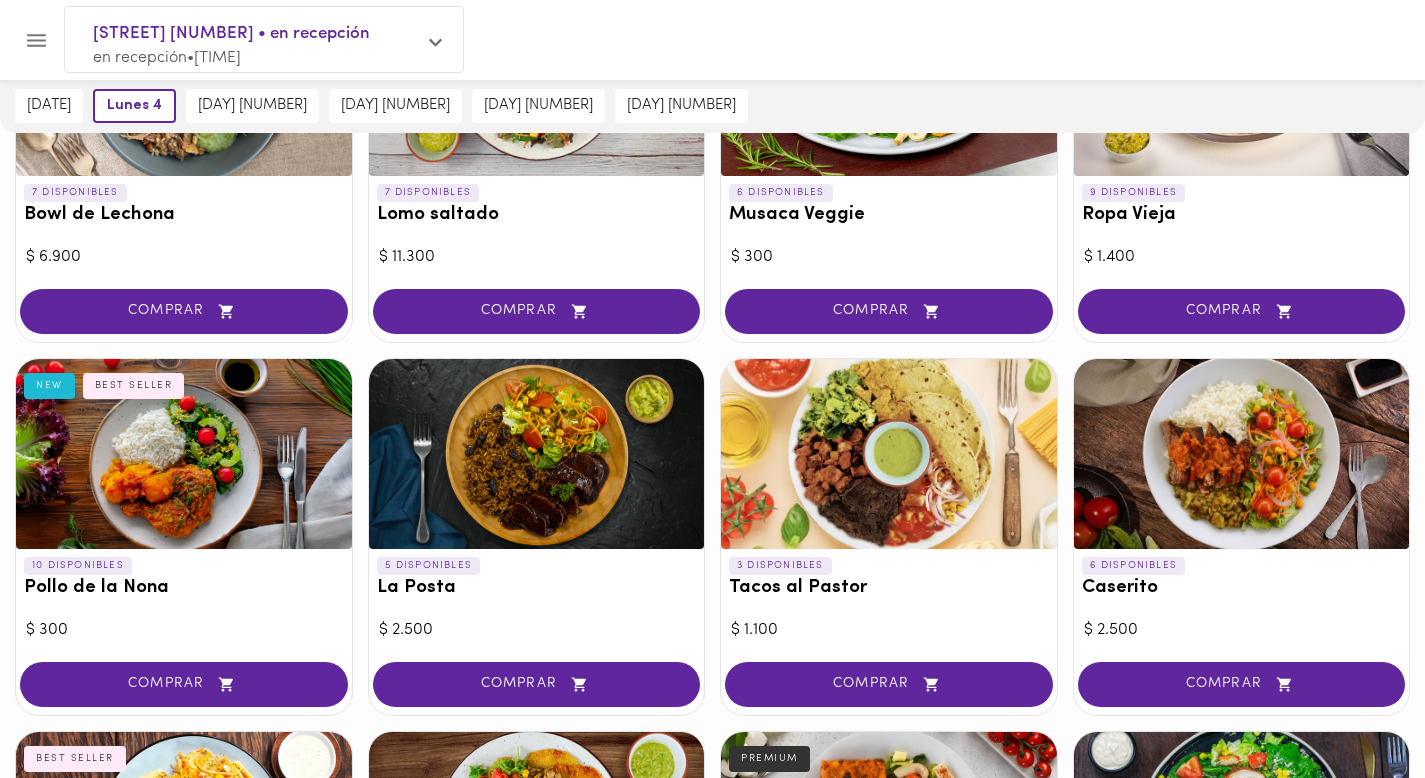 click at bounding box center (537, 454) 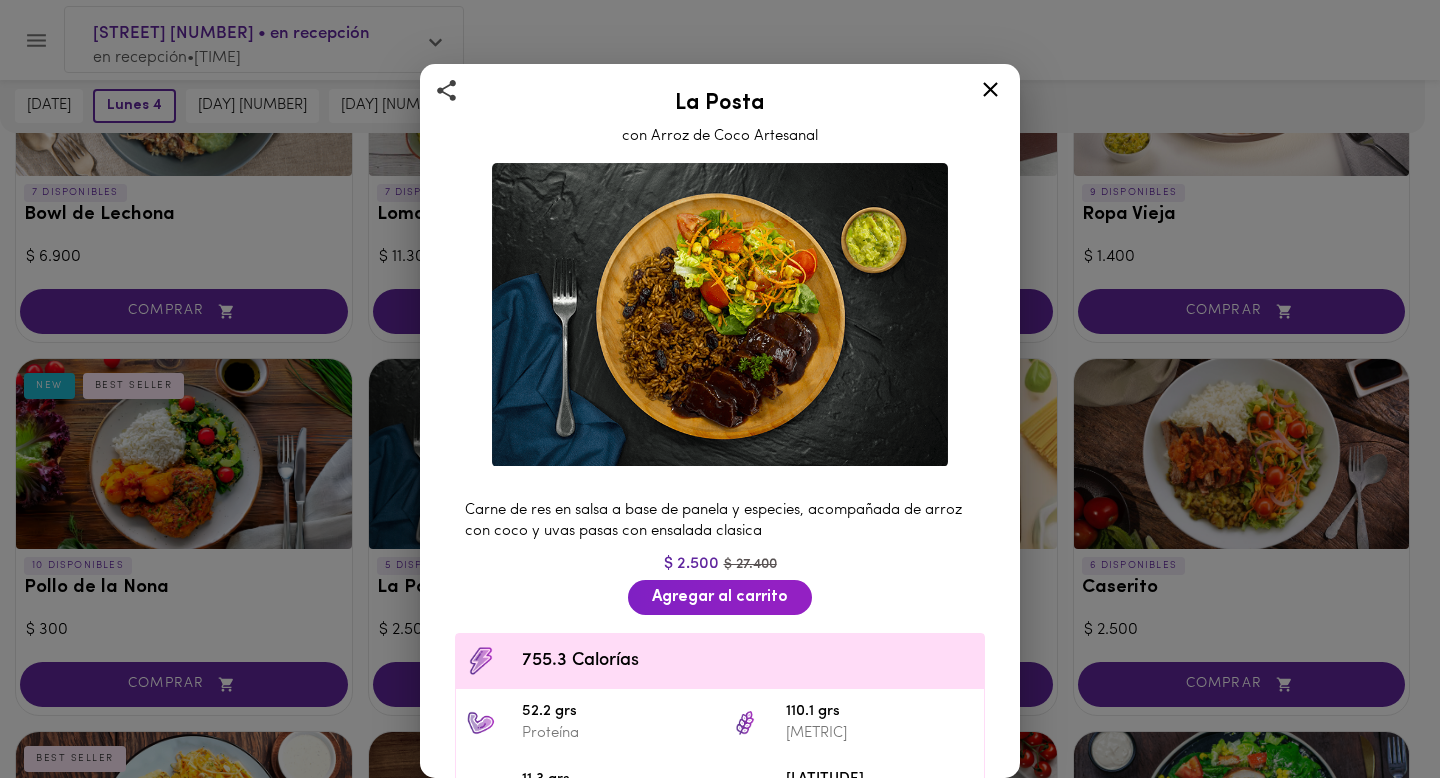 click 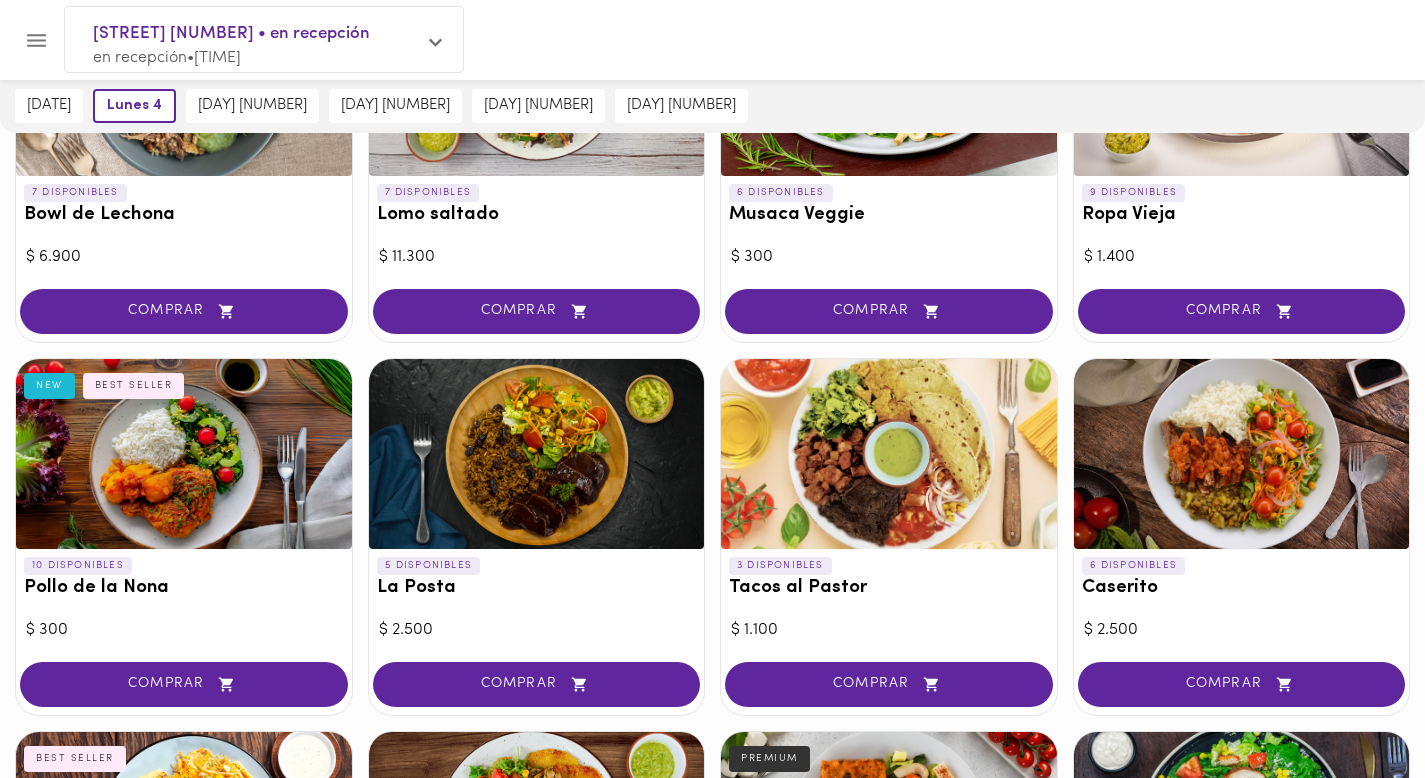 click at bounding box center [889, 454] 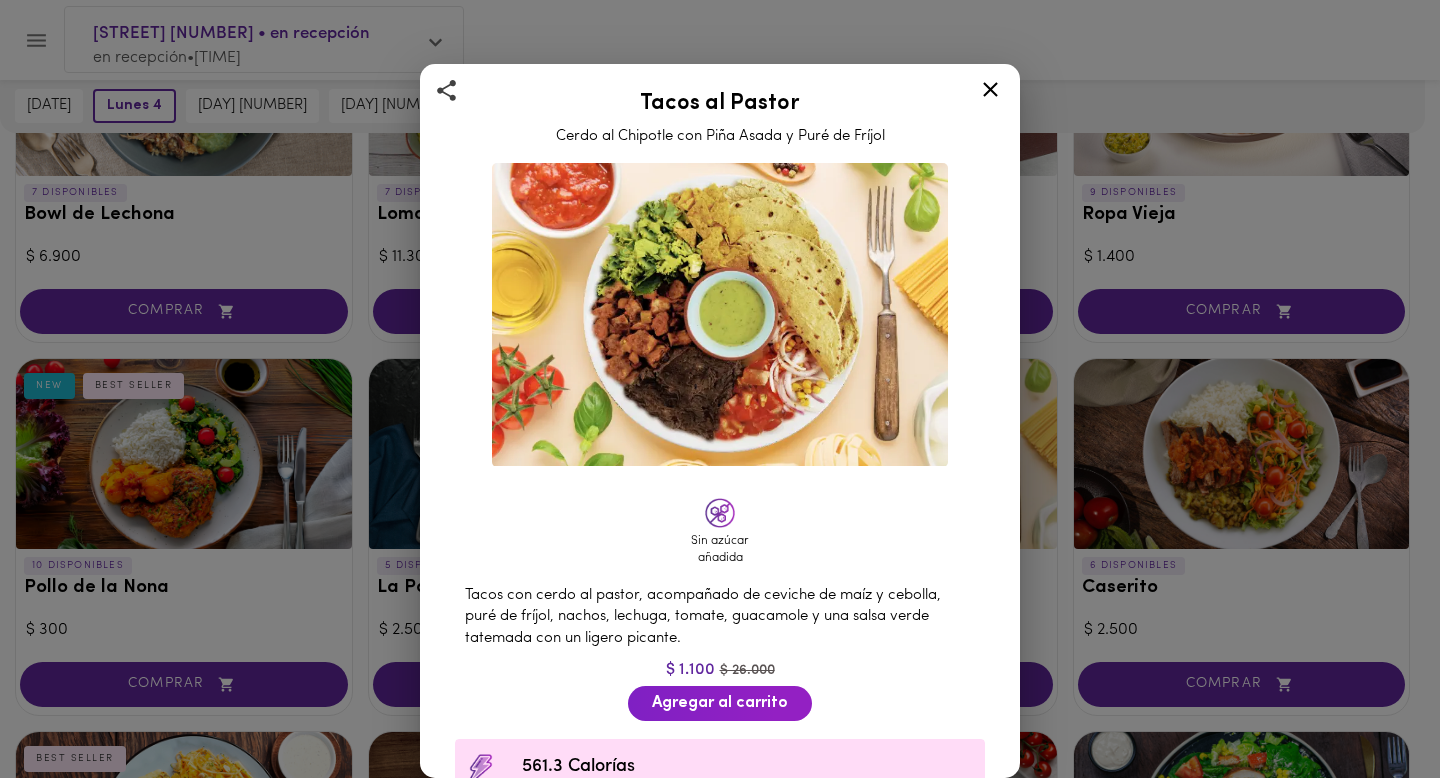 click 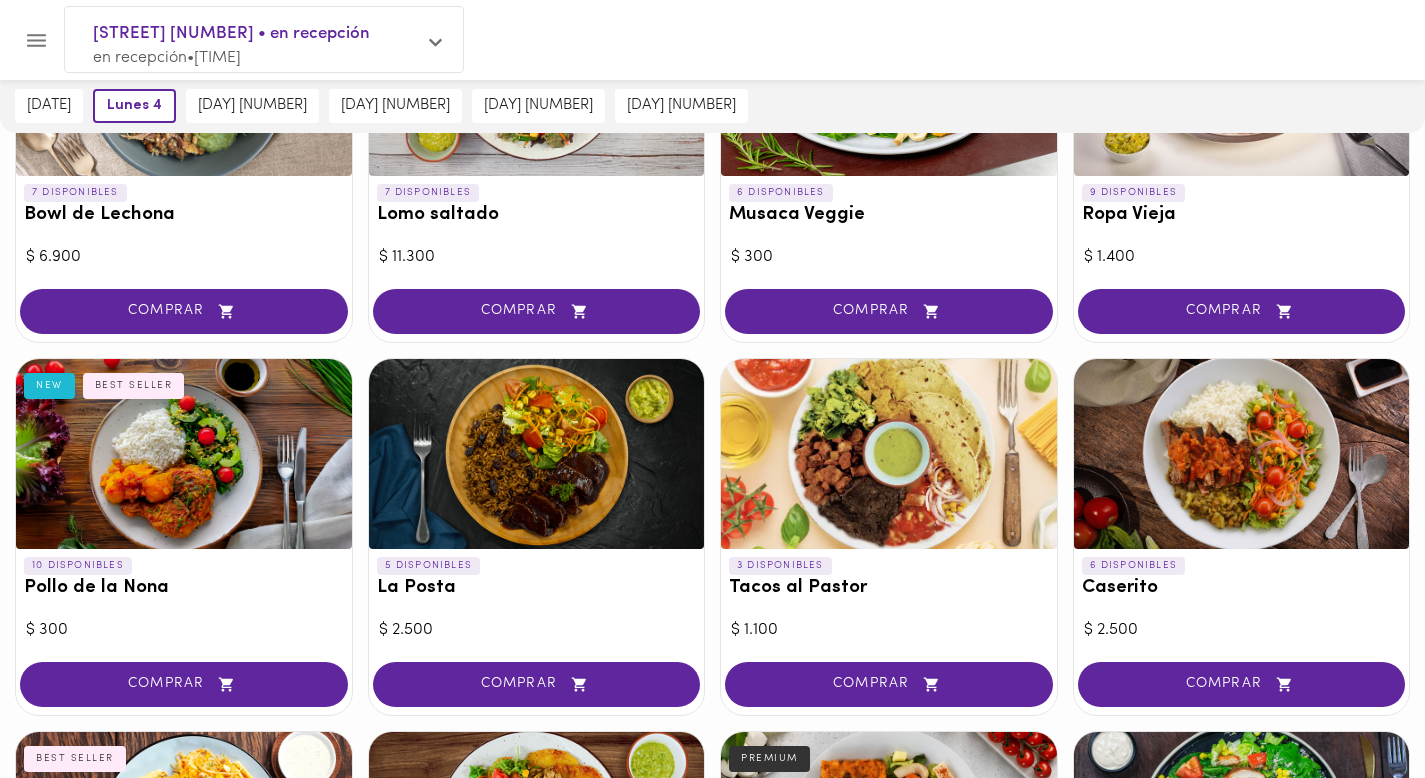click at bounding box center (1242, 454) 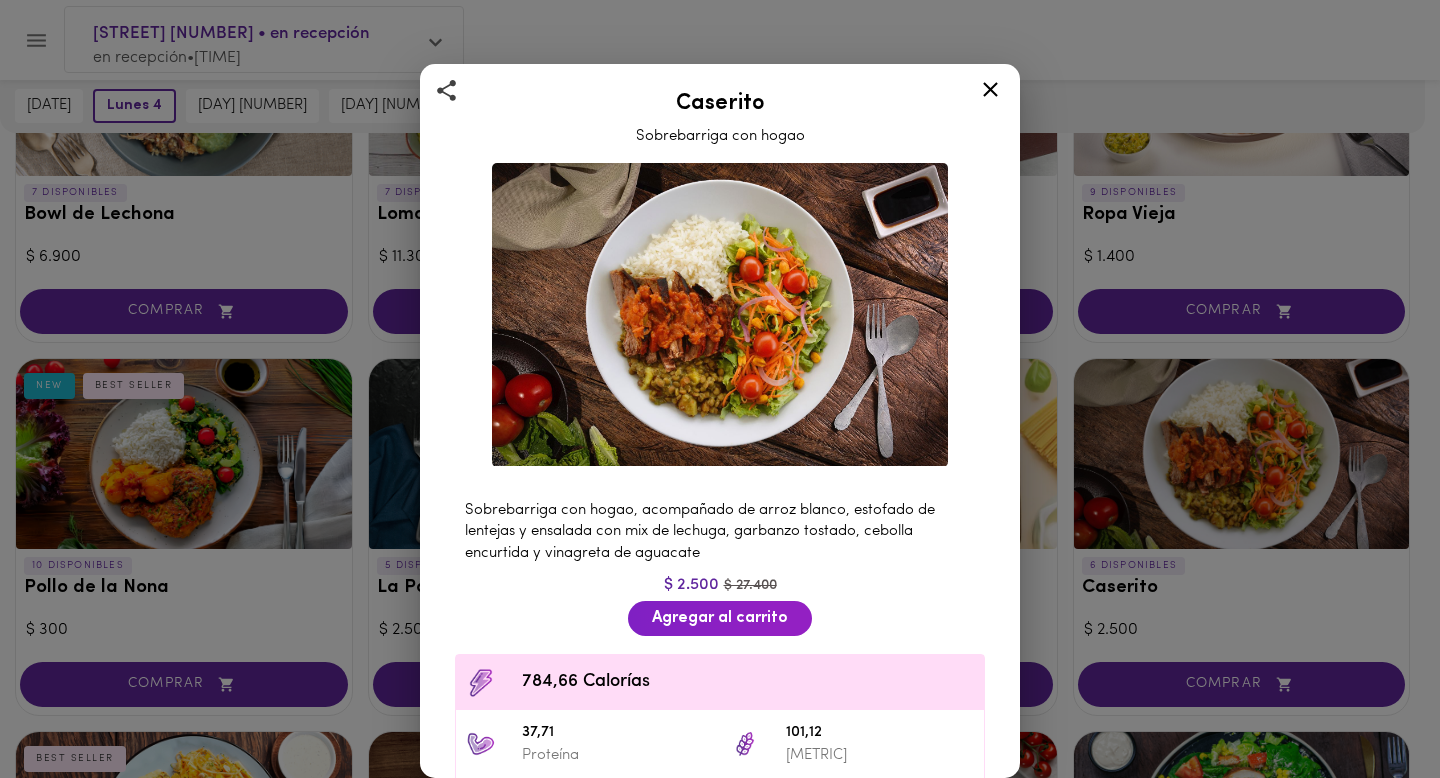 click 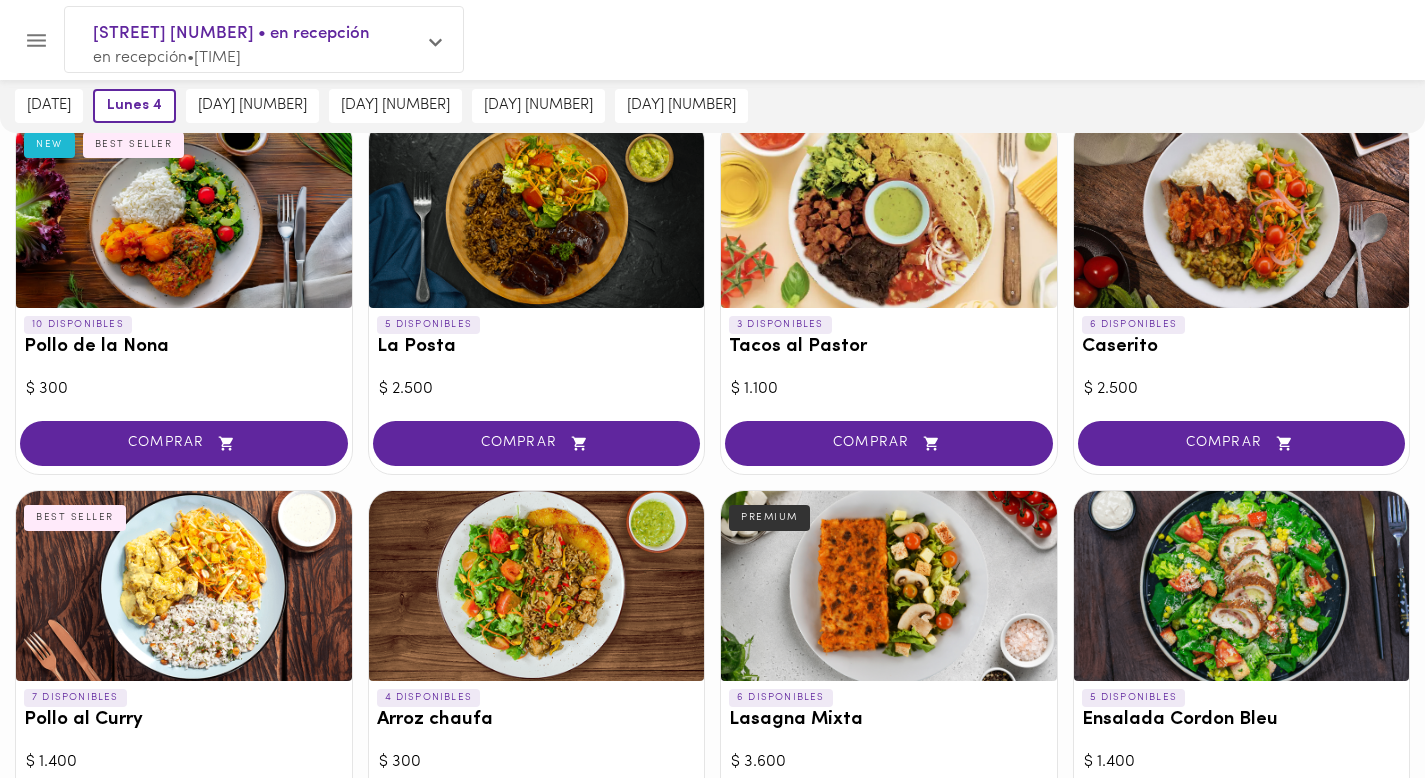 scroll, scrollTop: 919, scrollLeft: 0, axis: vertical 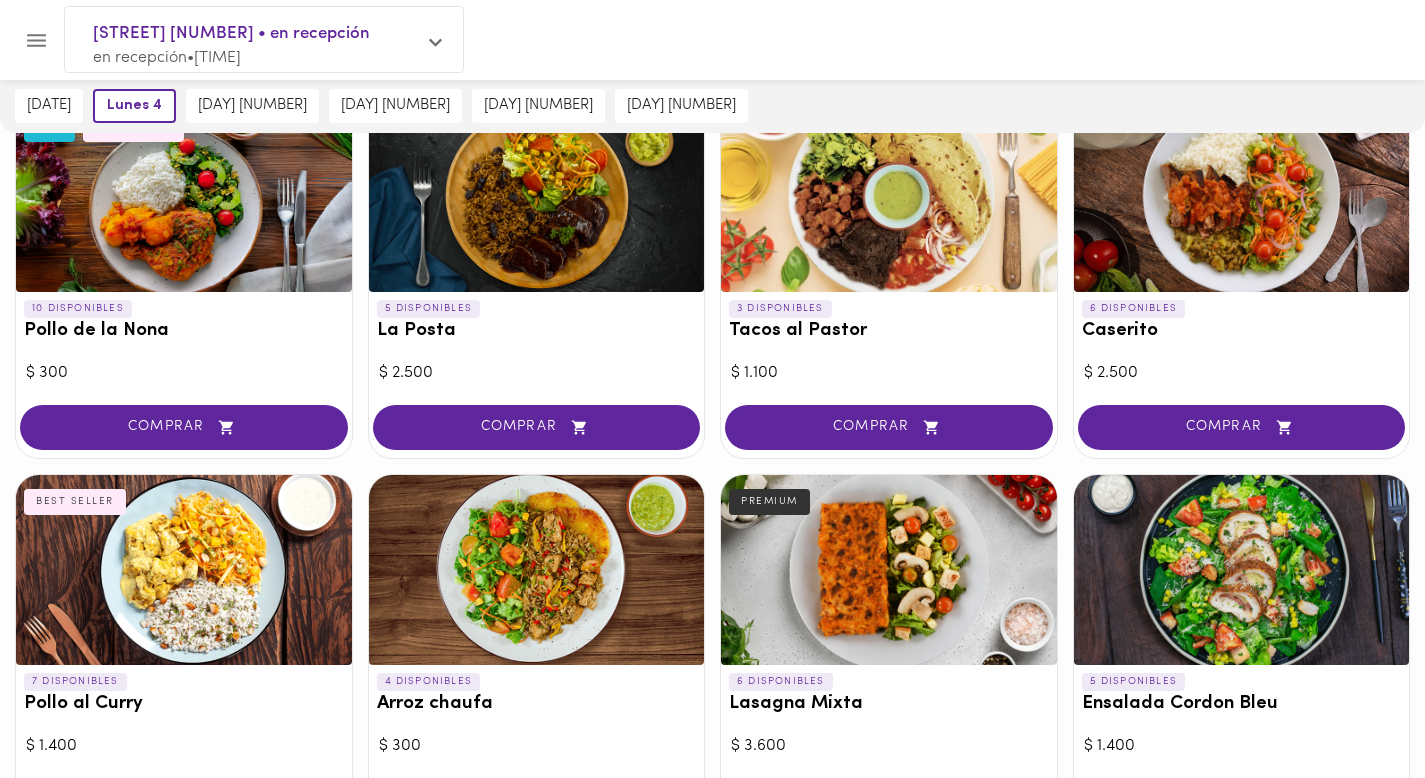 click at bounding box center (184, 570) 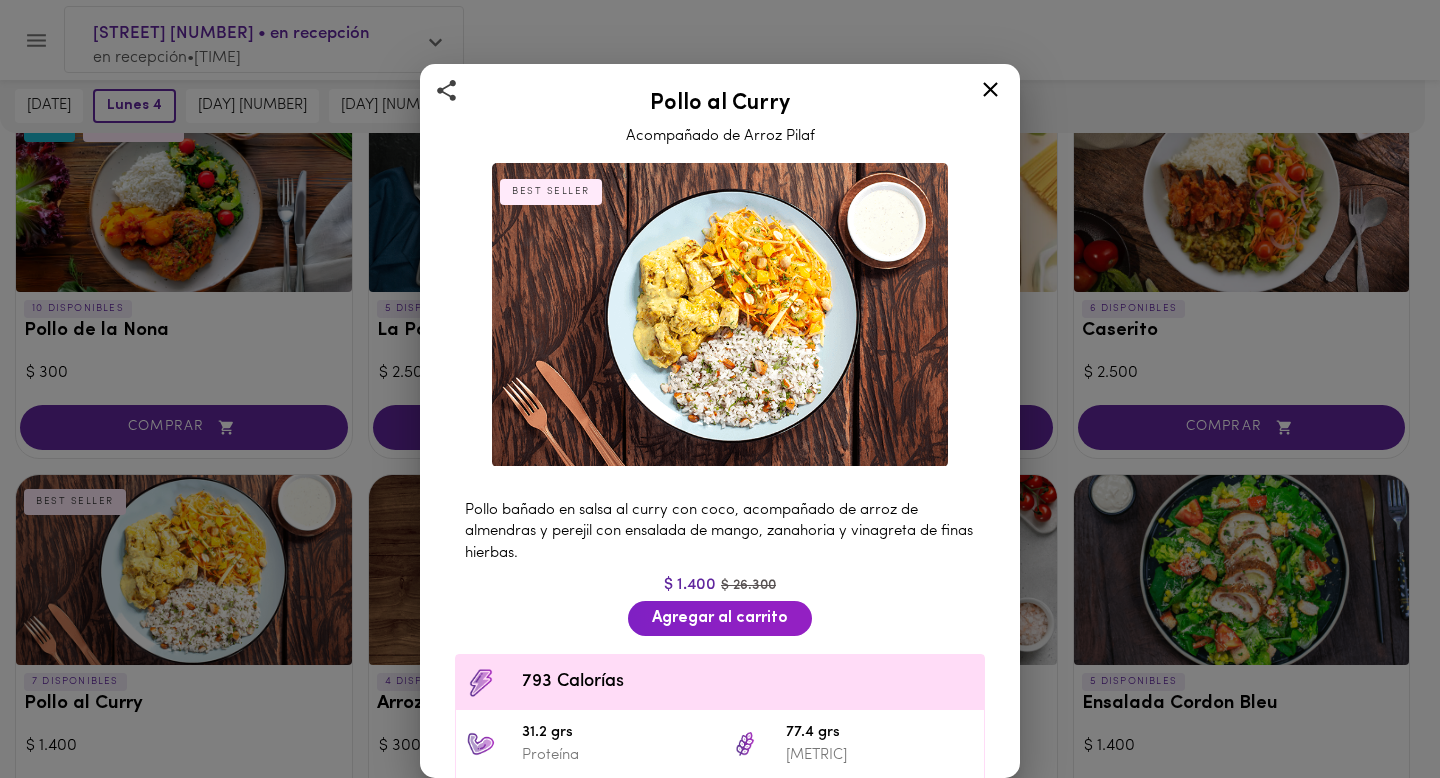 drag, startPoint x: 993, startPoint y: 91, endPoint x: 815, endPoint y: 285, distance: 263.28693 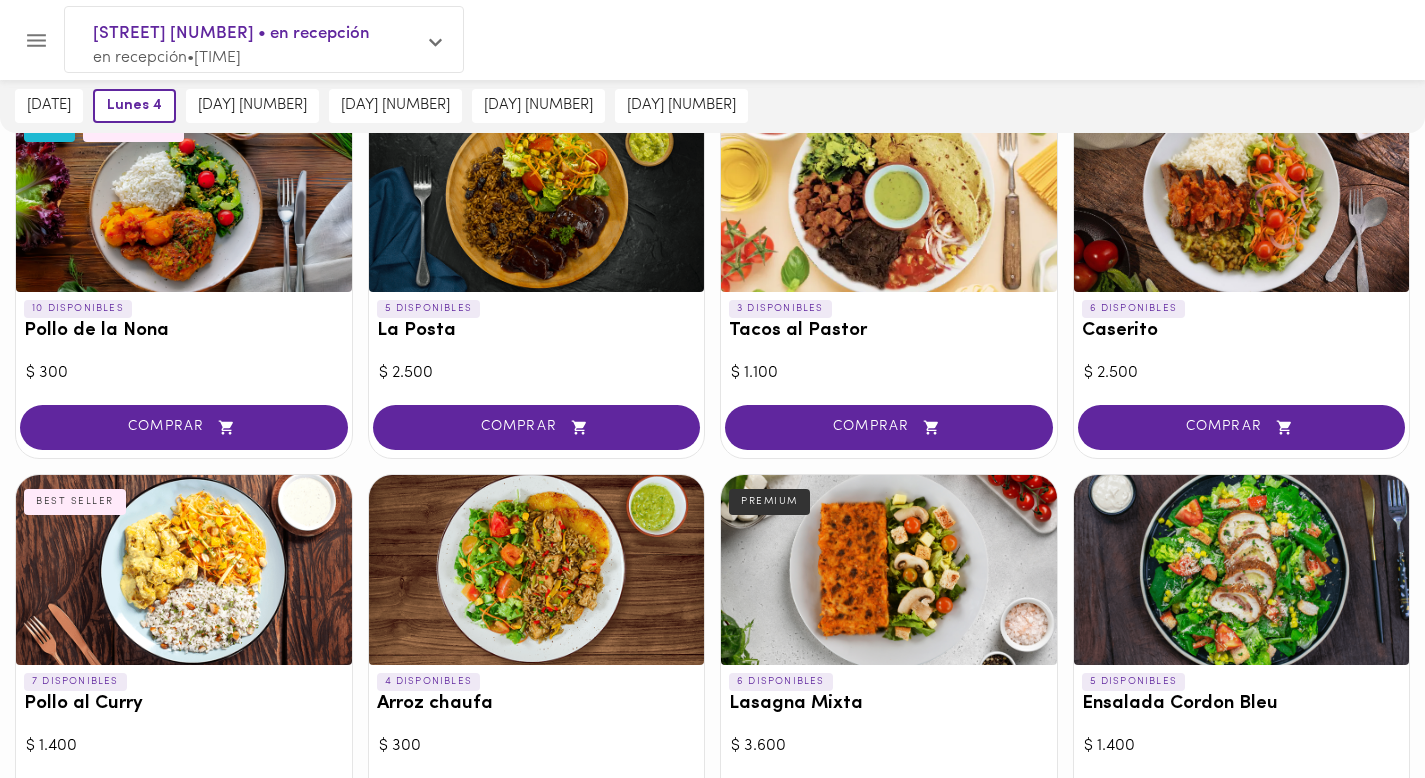 click at bounding box center (537, 570) 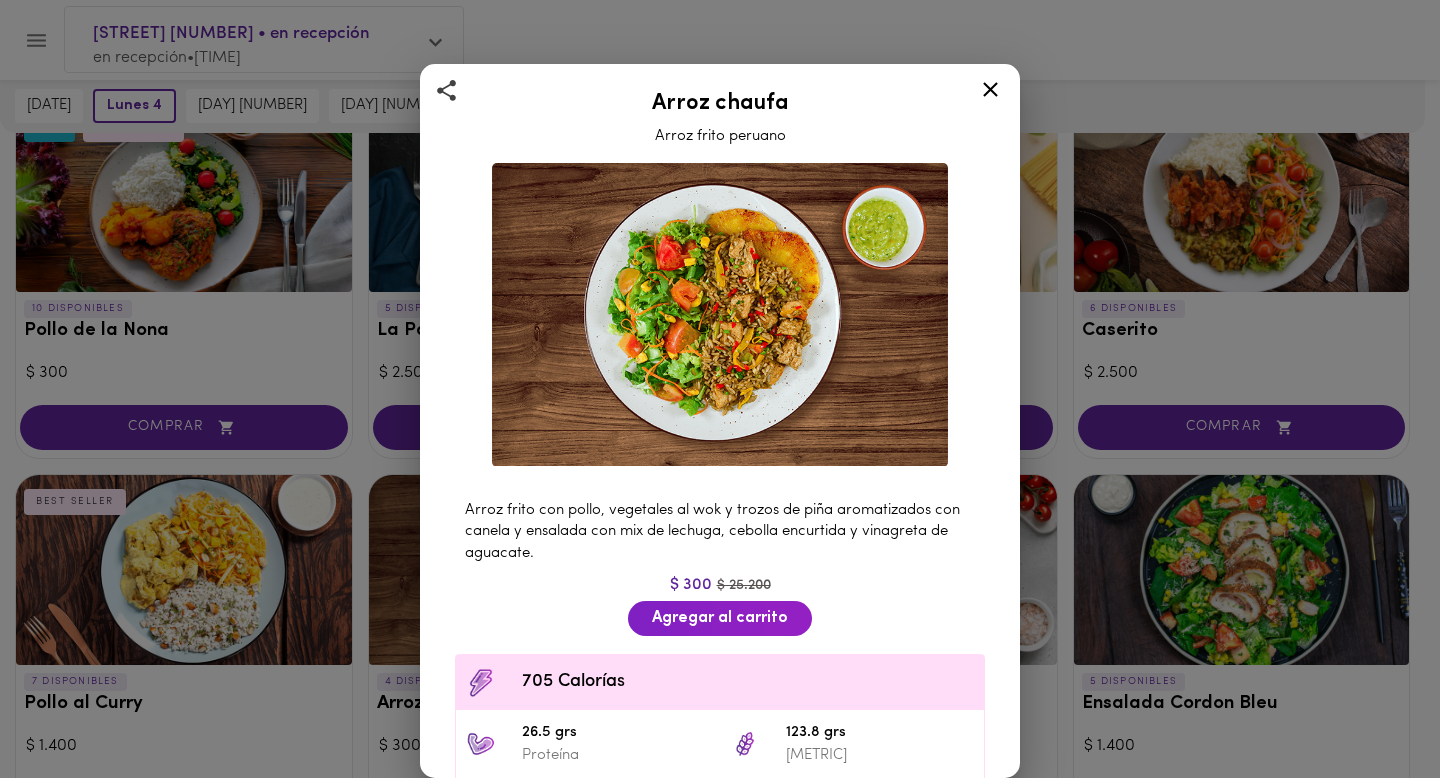 click 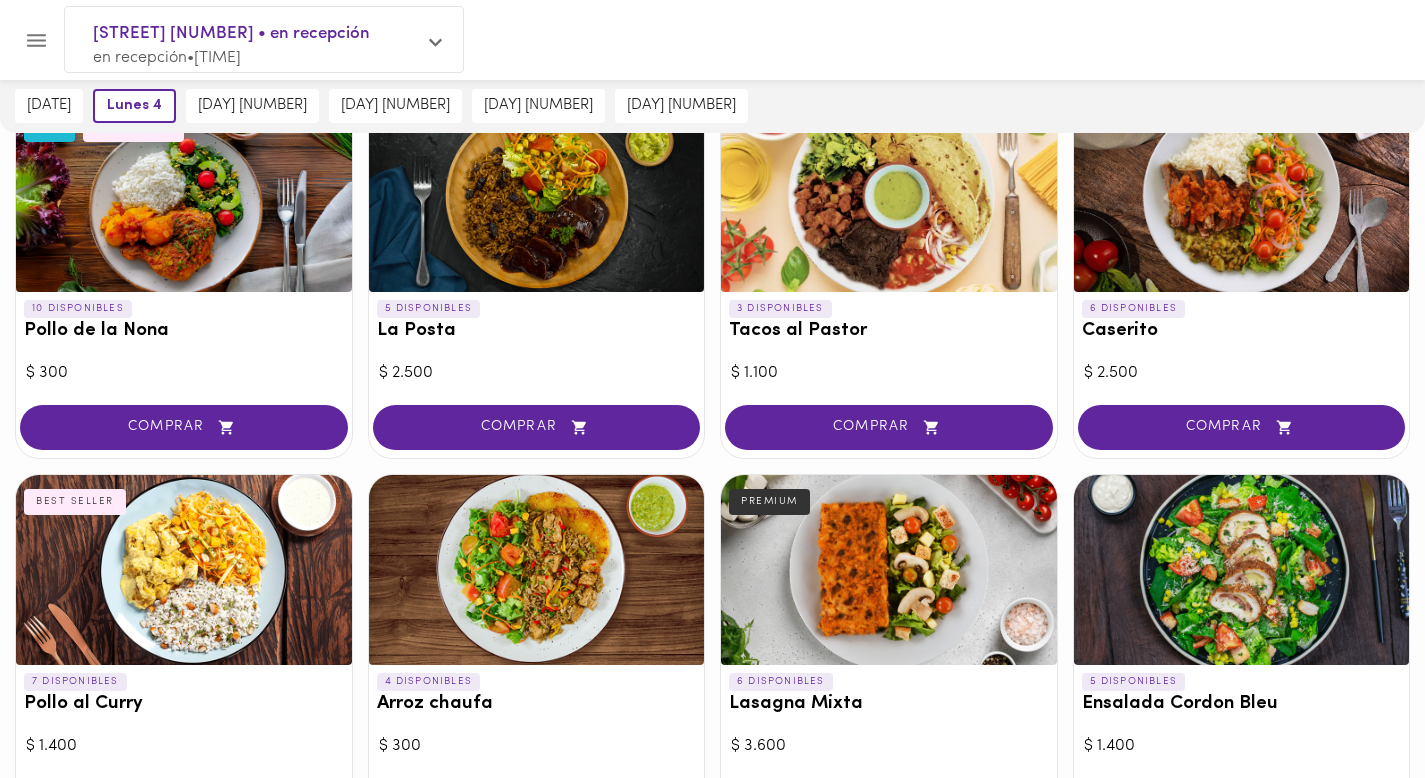 click at bounding box center (889, 570) 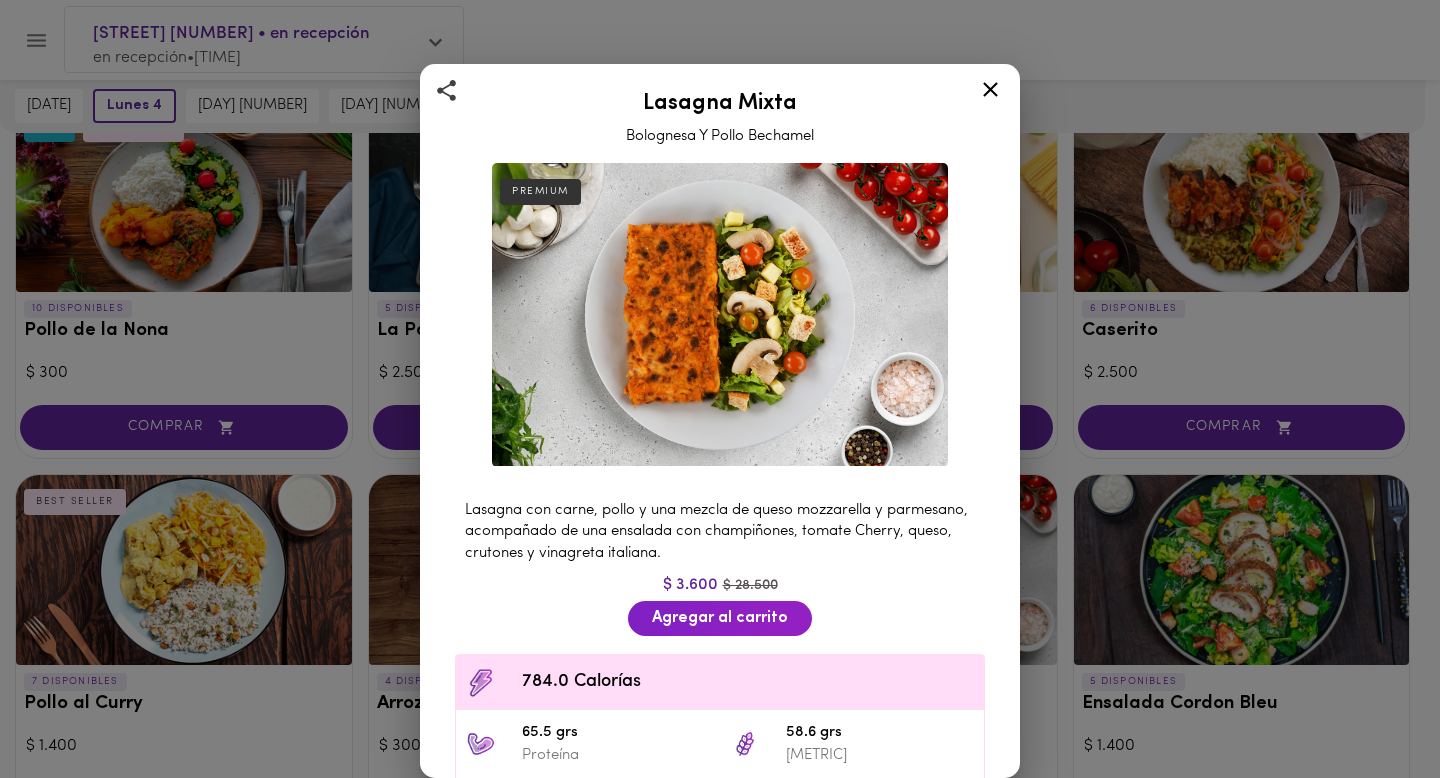 click 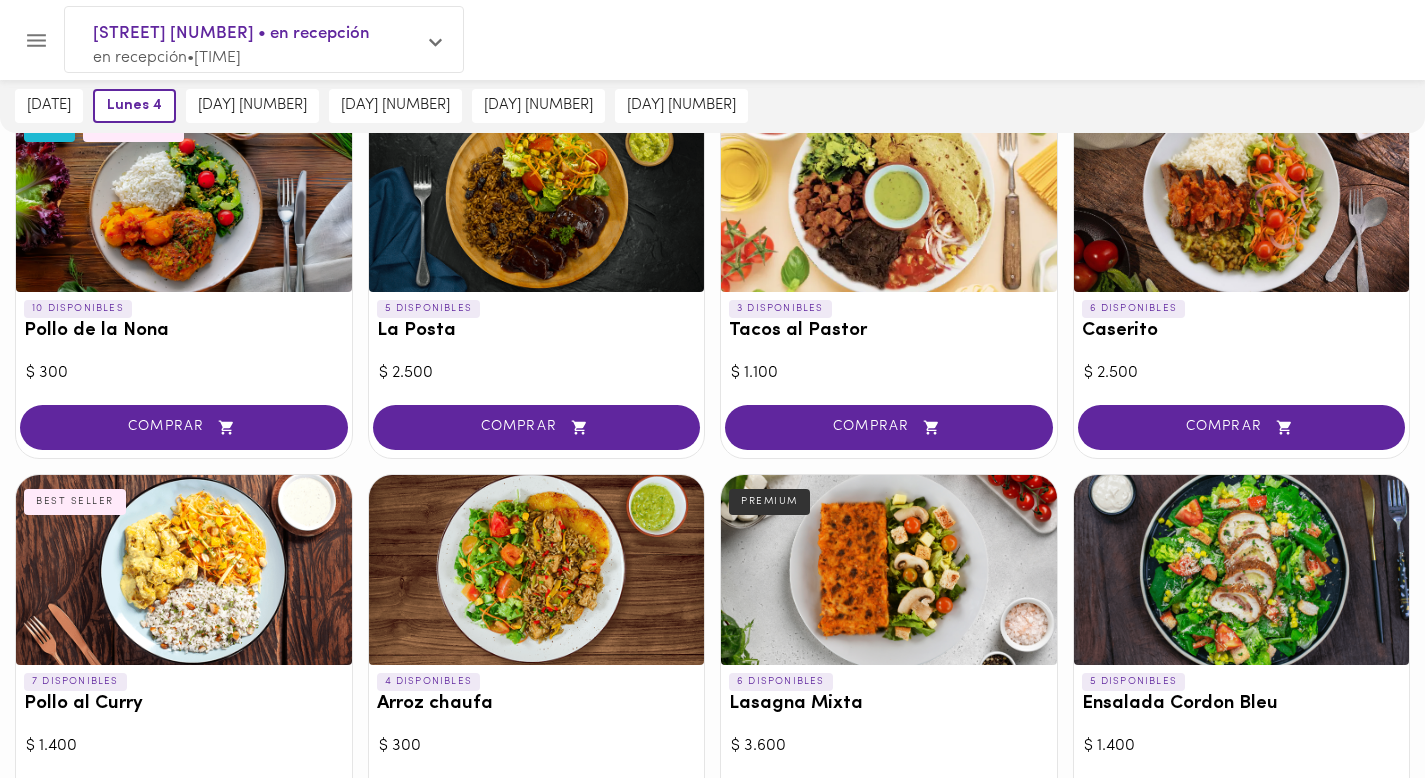 click at bounding box center [1242, 570] 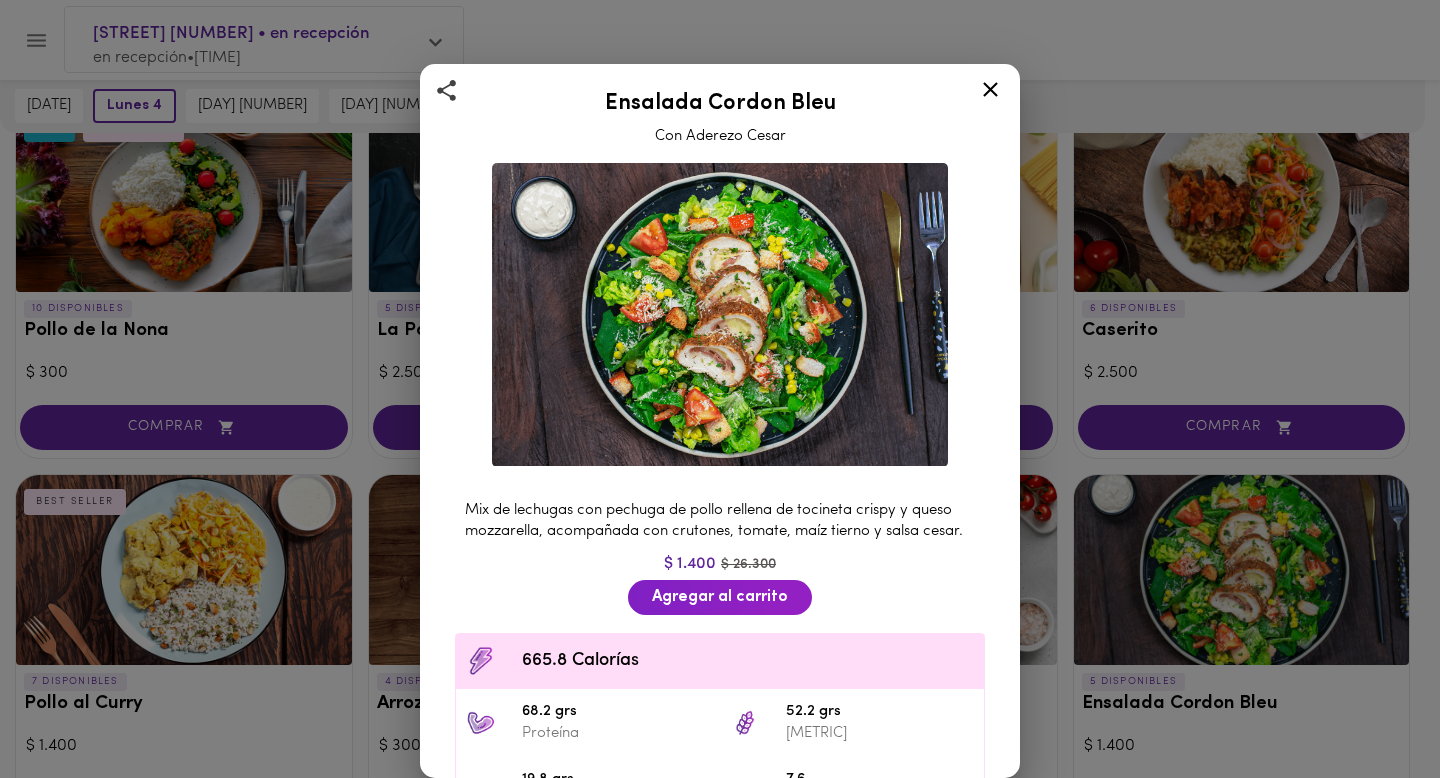 click 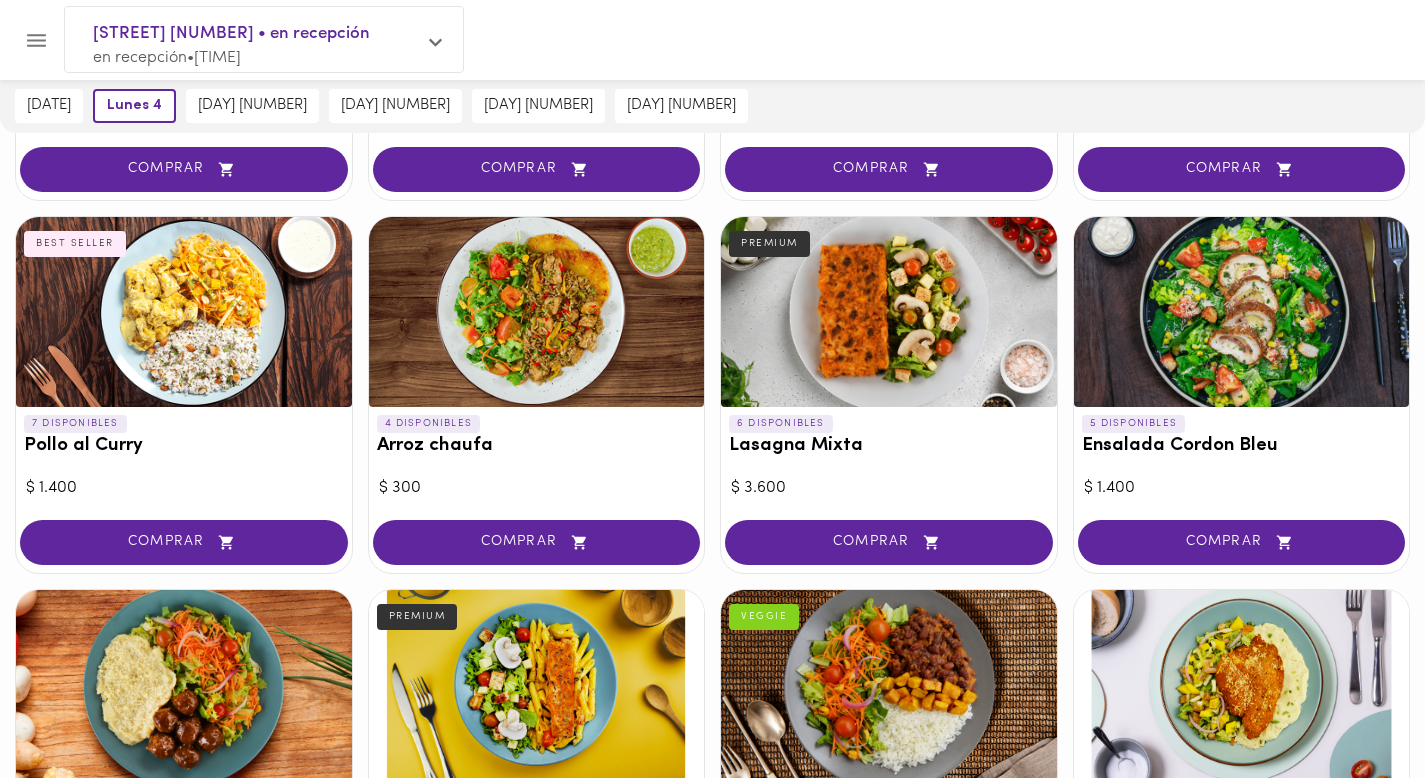 scroll, scrollTop: 1349, scrollLeft: 0, axis: vertical 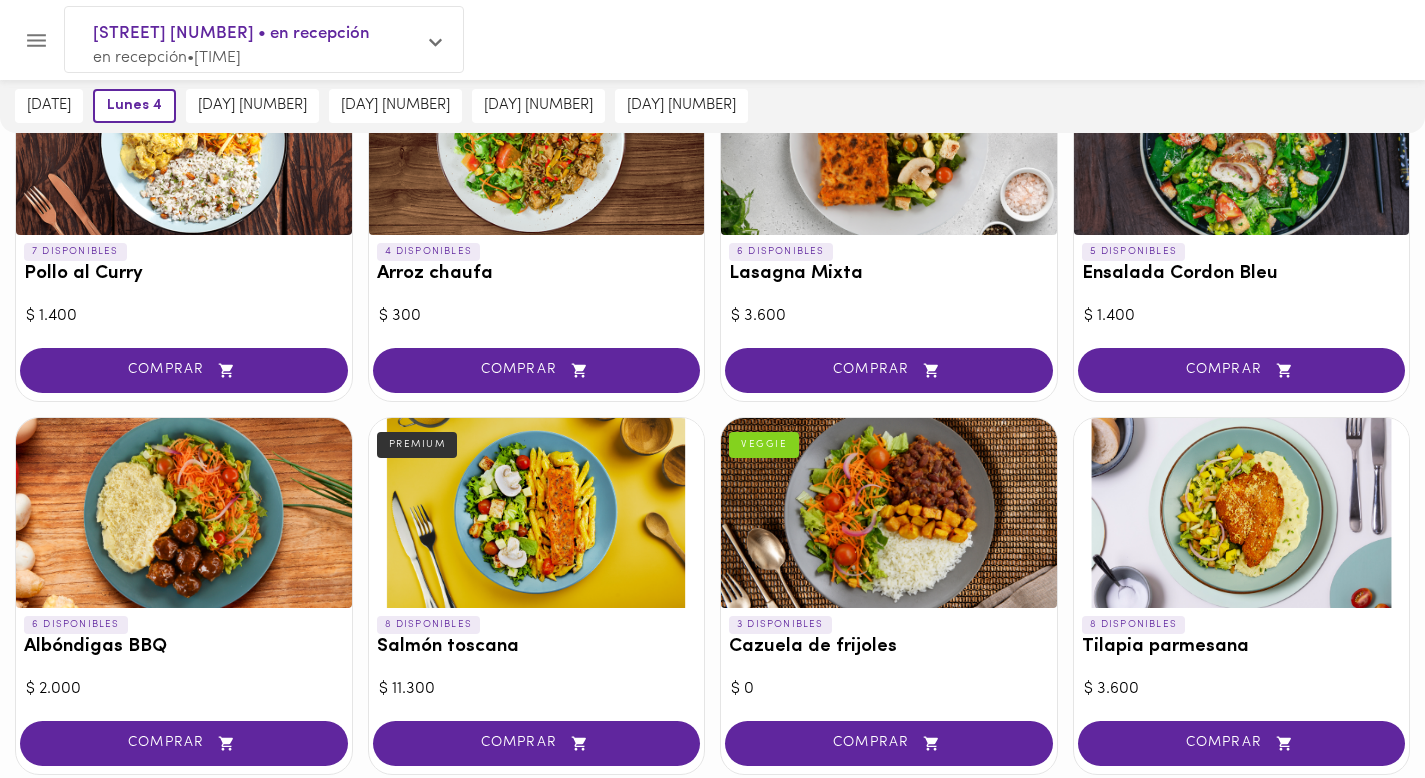click at bounding box center [184, 513] 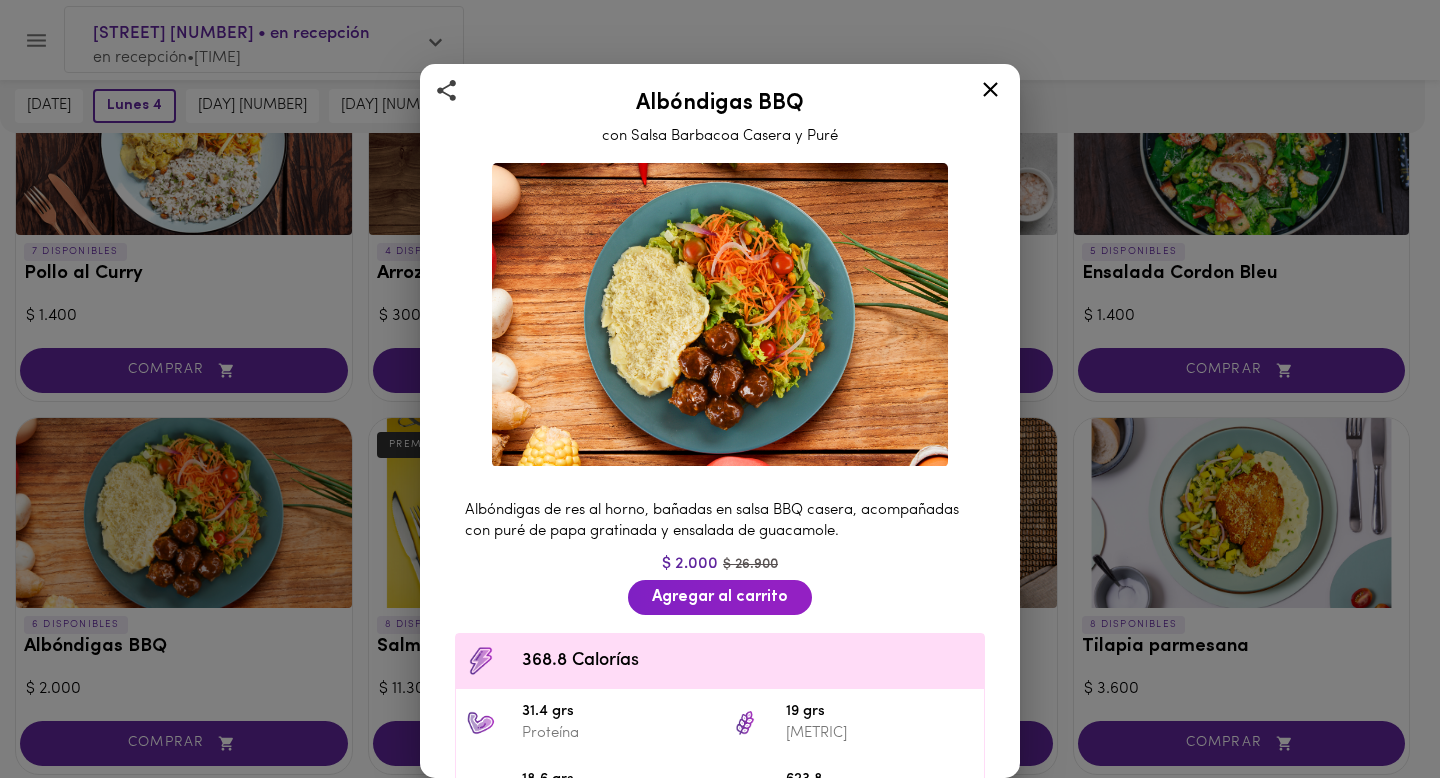 click 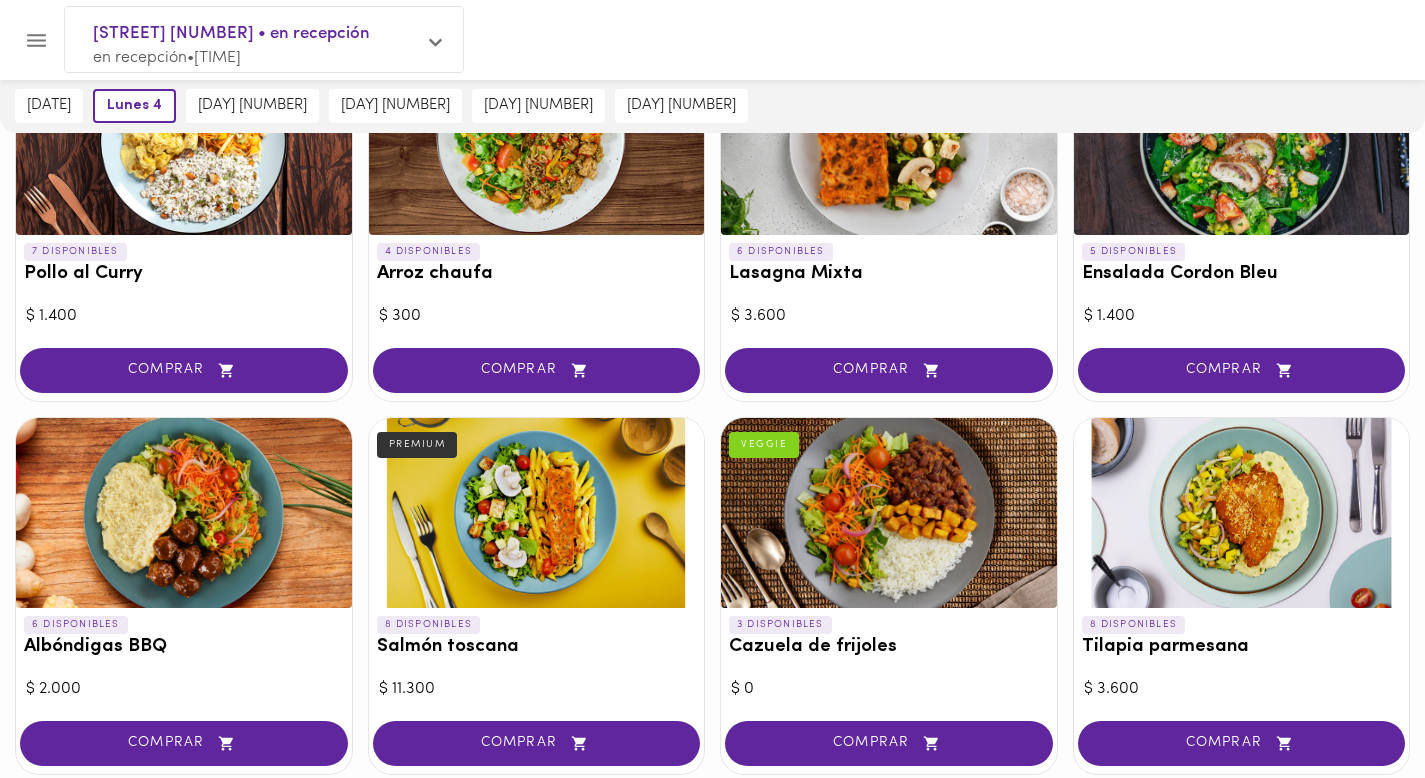 click at bounding box center (537, 513) 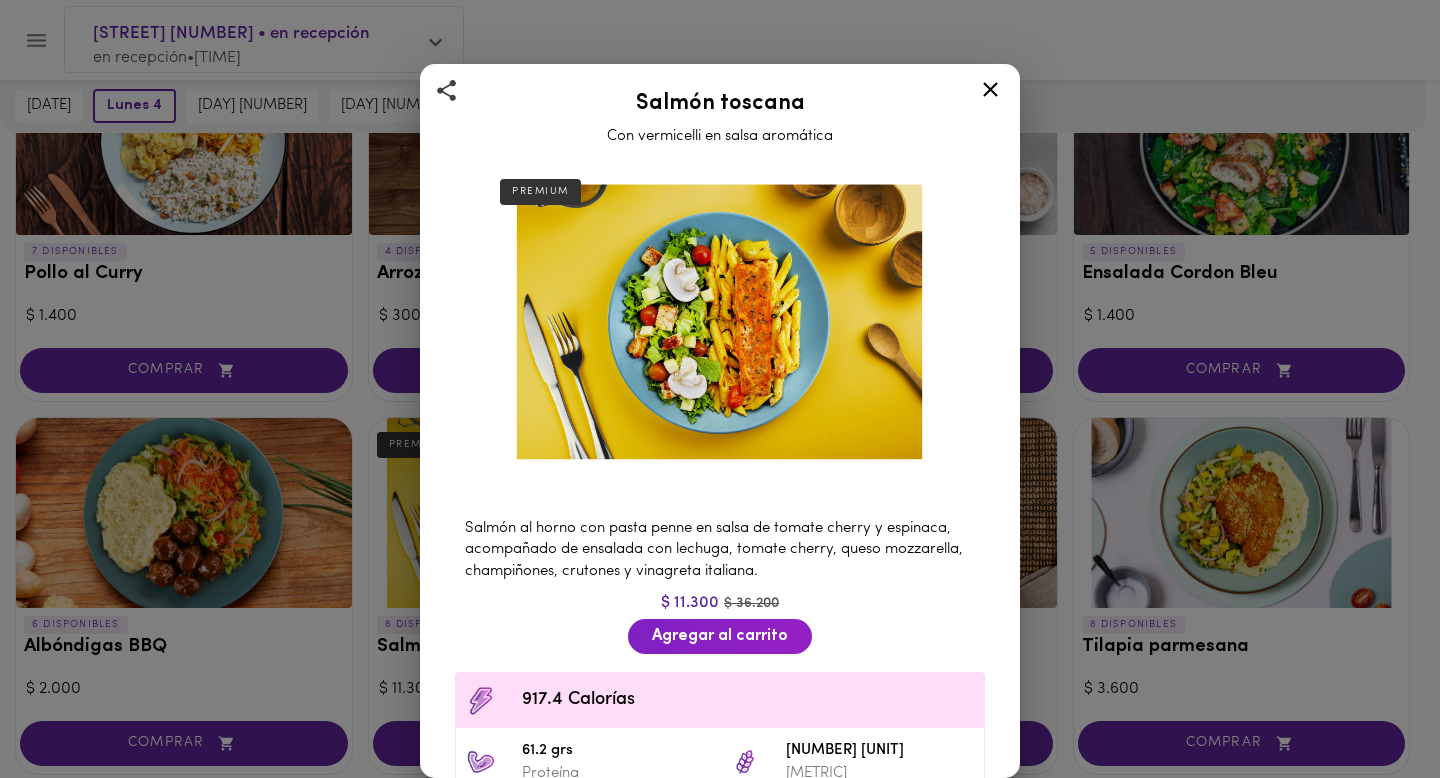 click 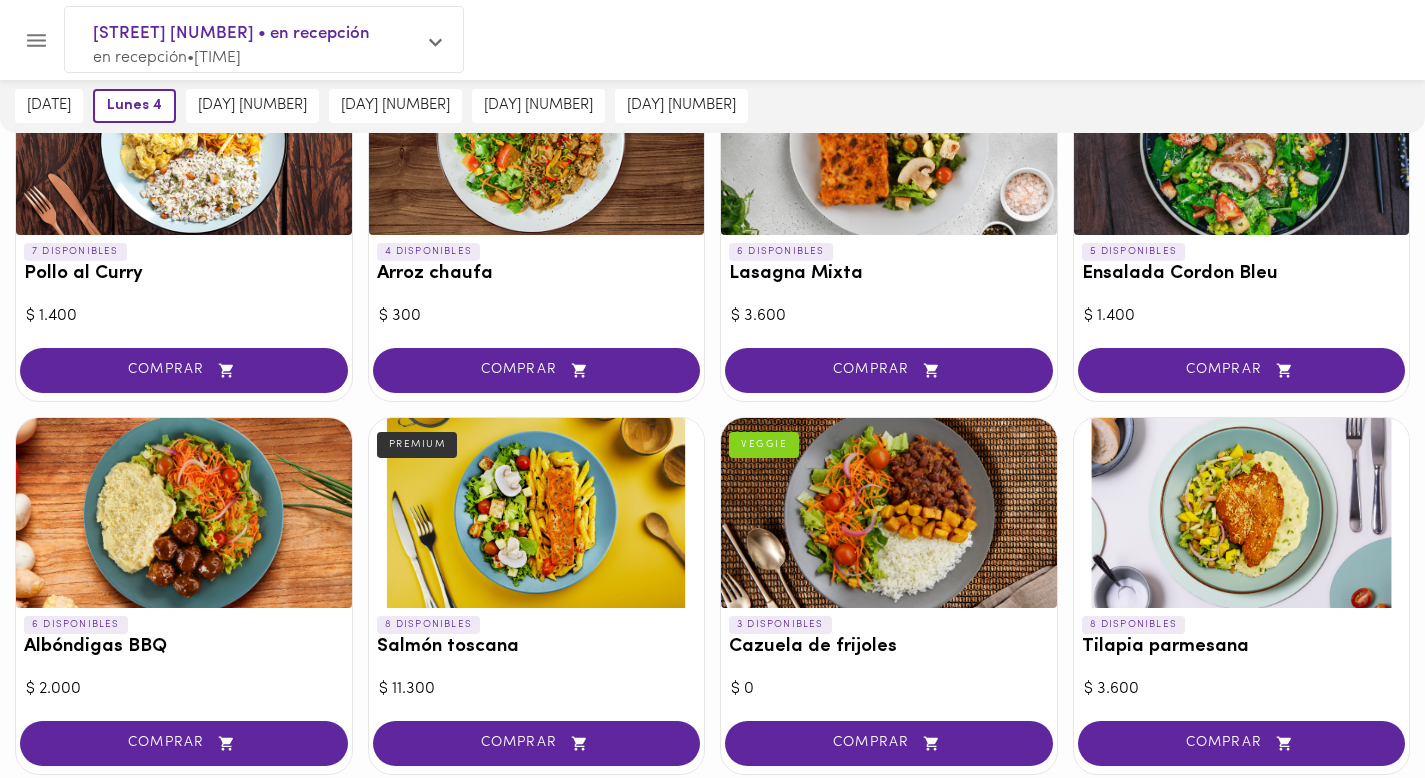 click at bounding box center [889, 513] 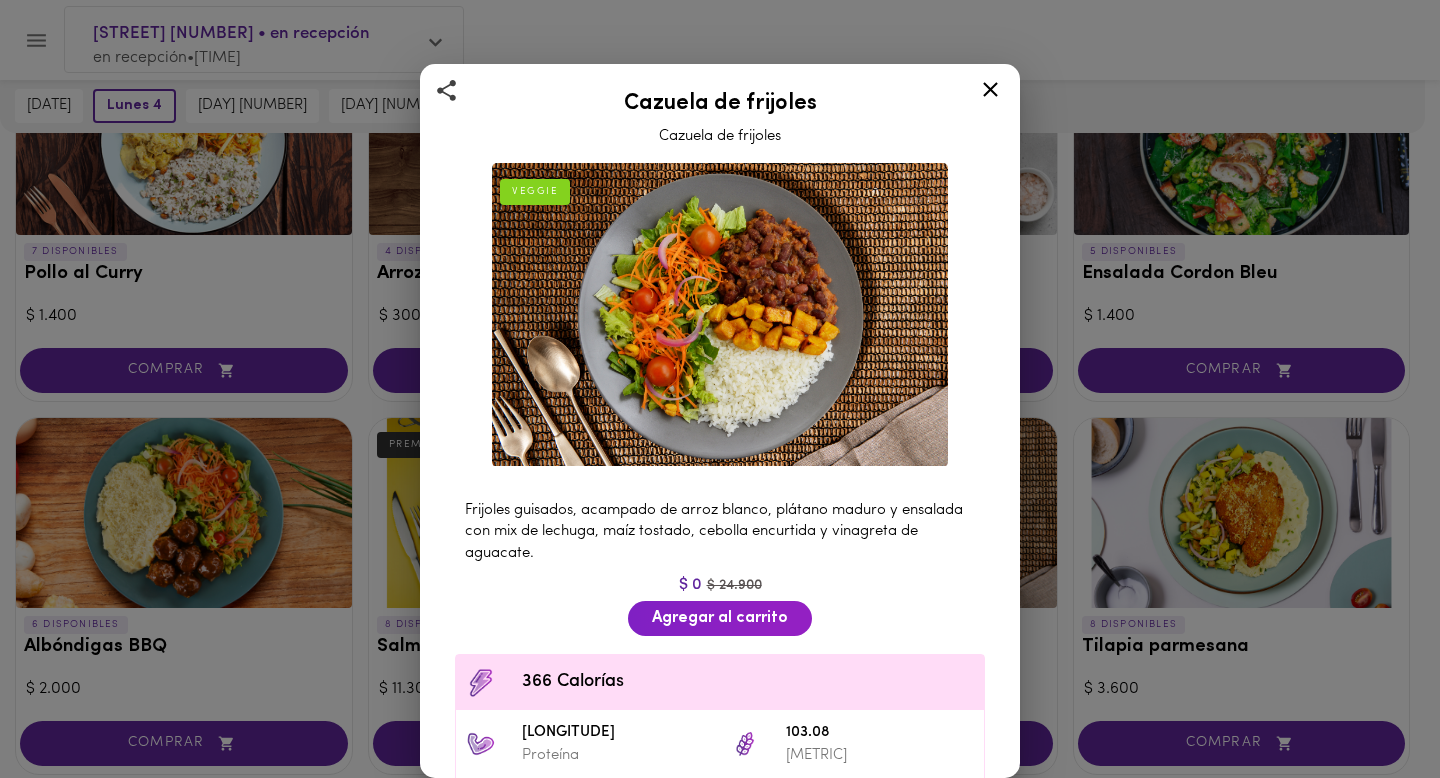 click 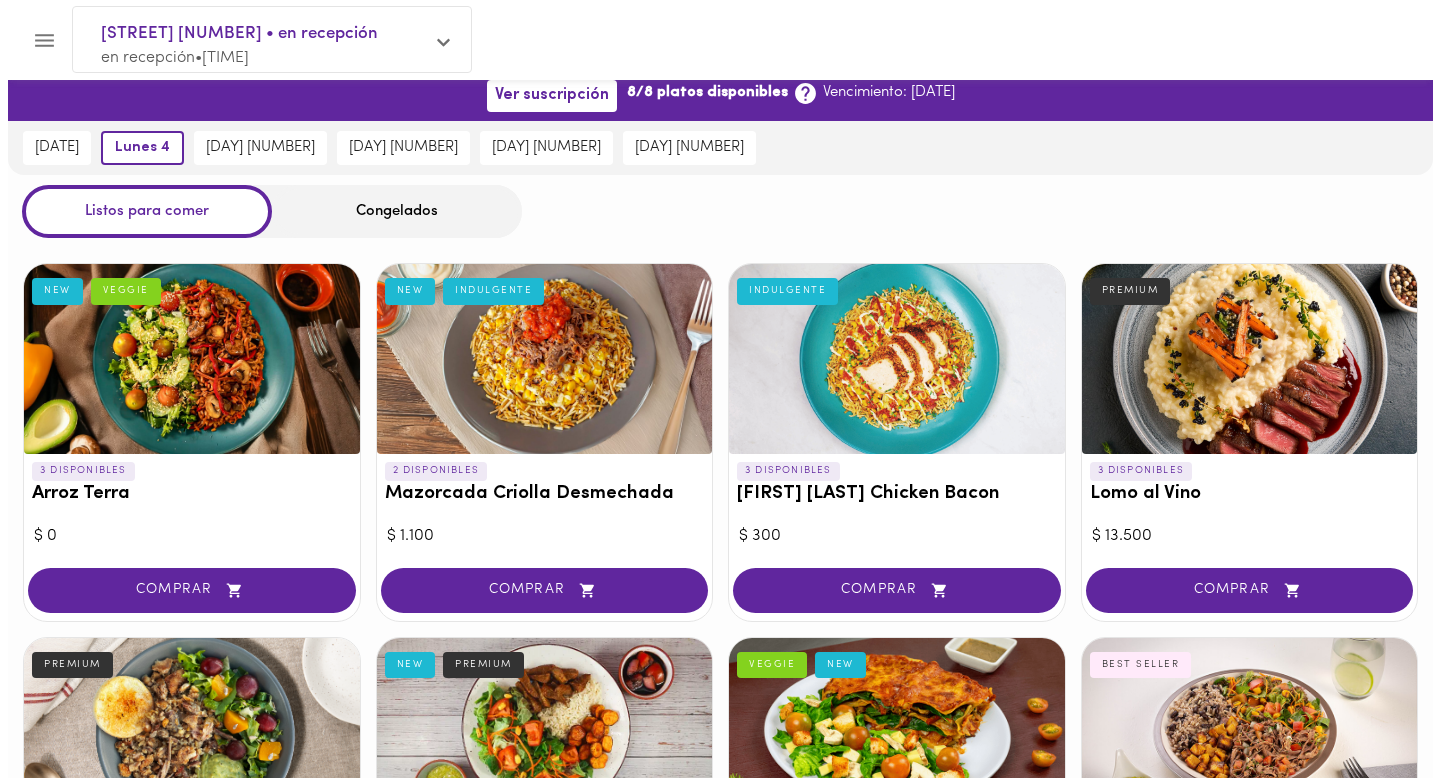 scroll, scrollTop: 0, scrollLeft: 0, axis: both 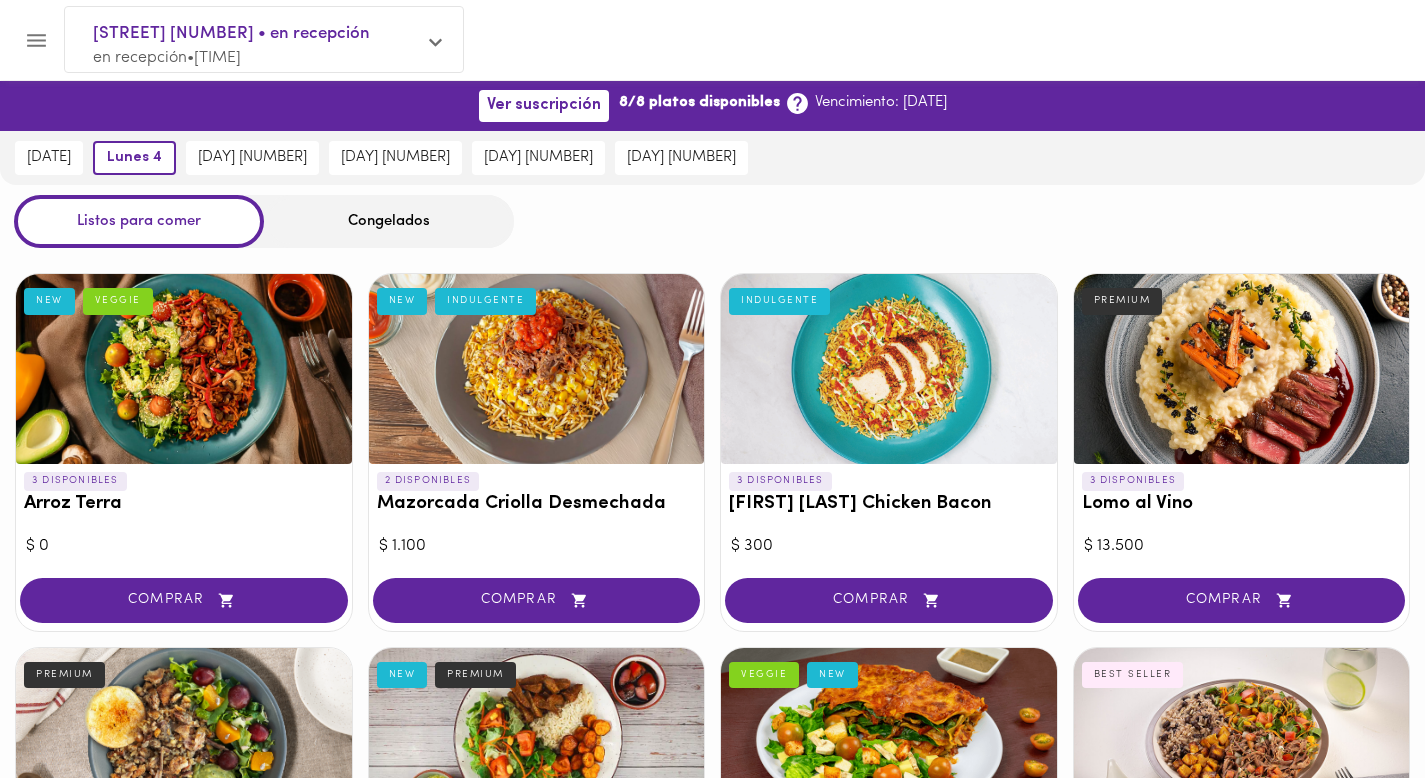 click at bounding box center [184, 369] 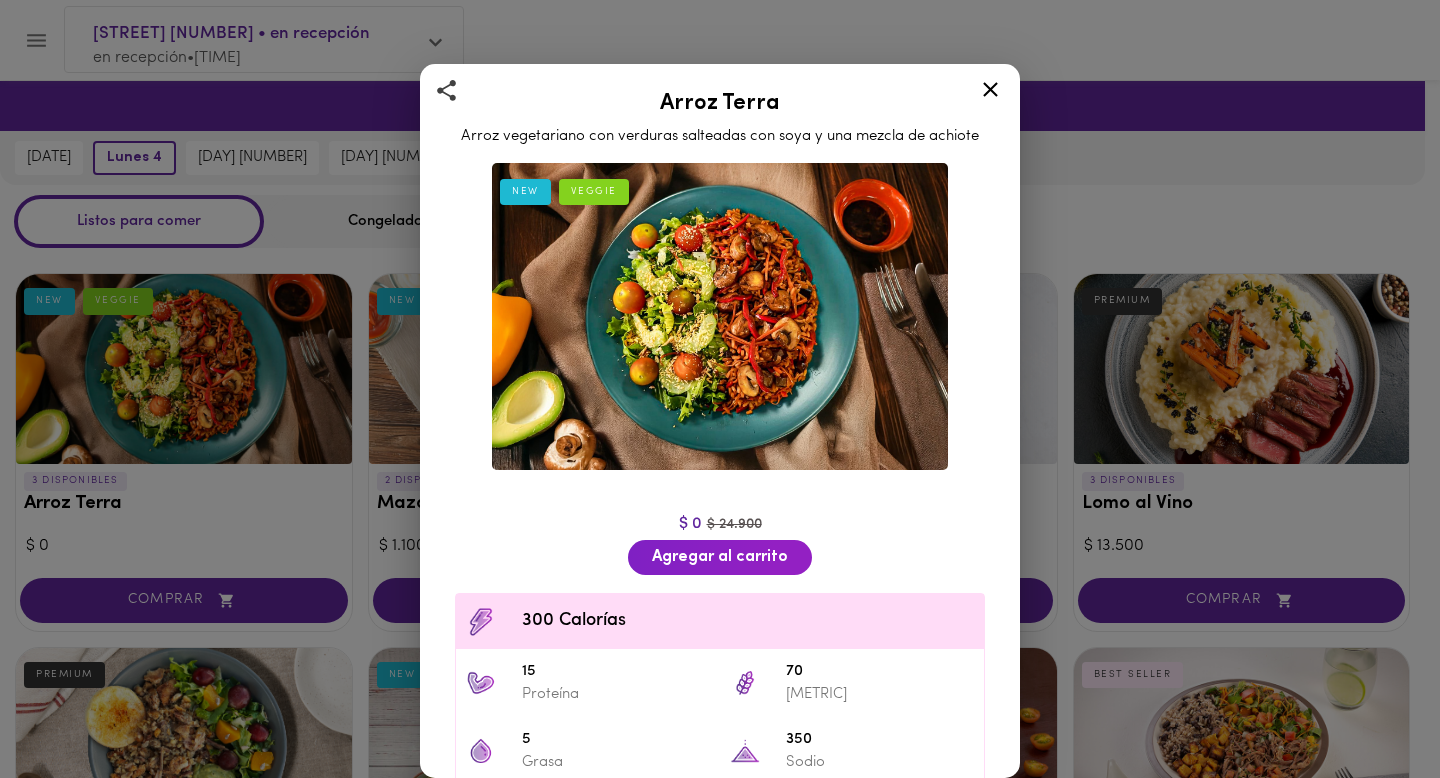 click 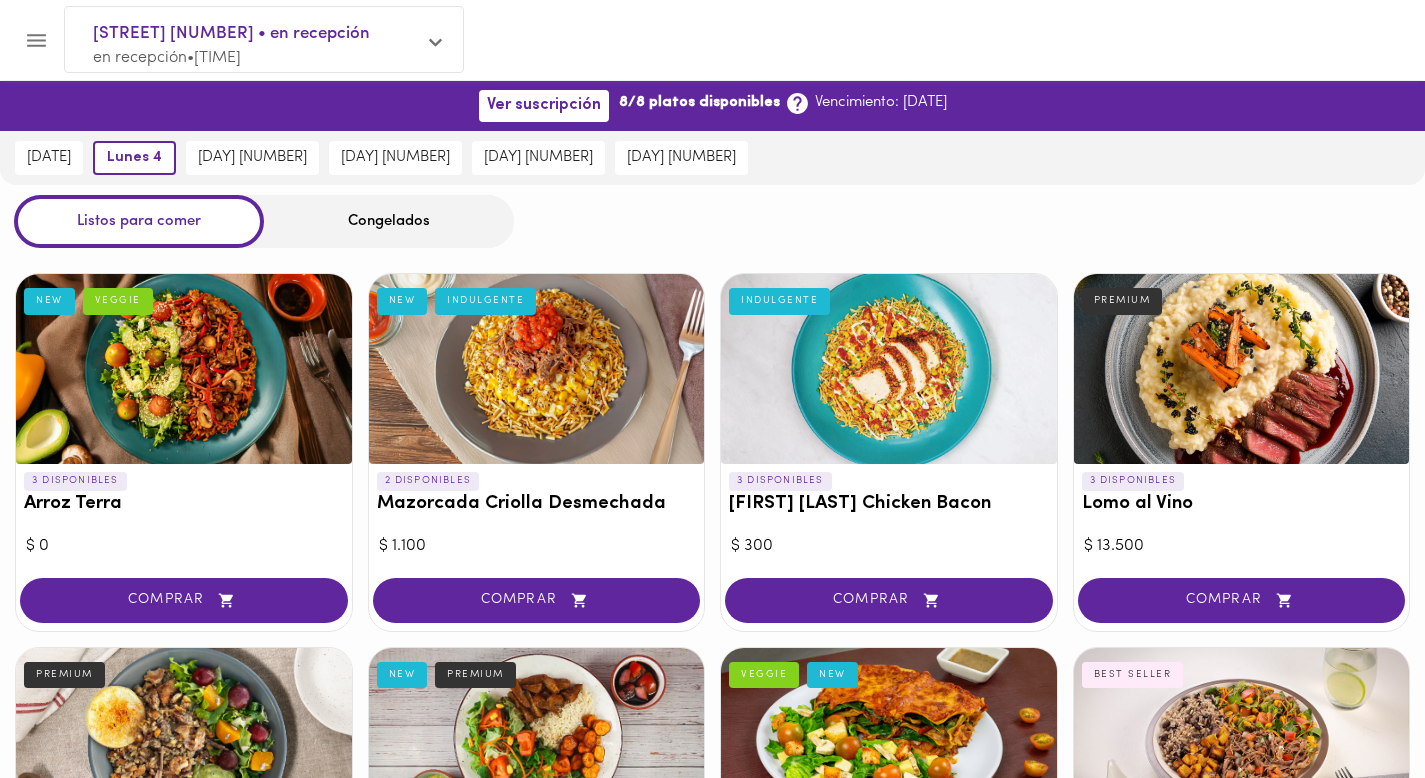 click at bounding box center (537, 369) 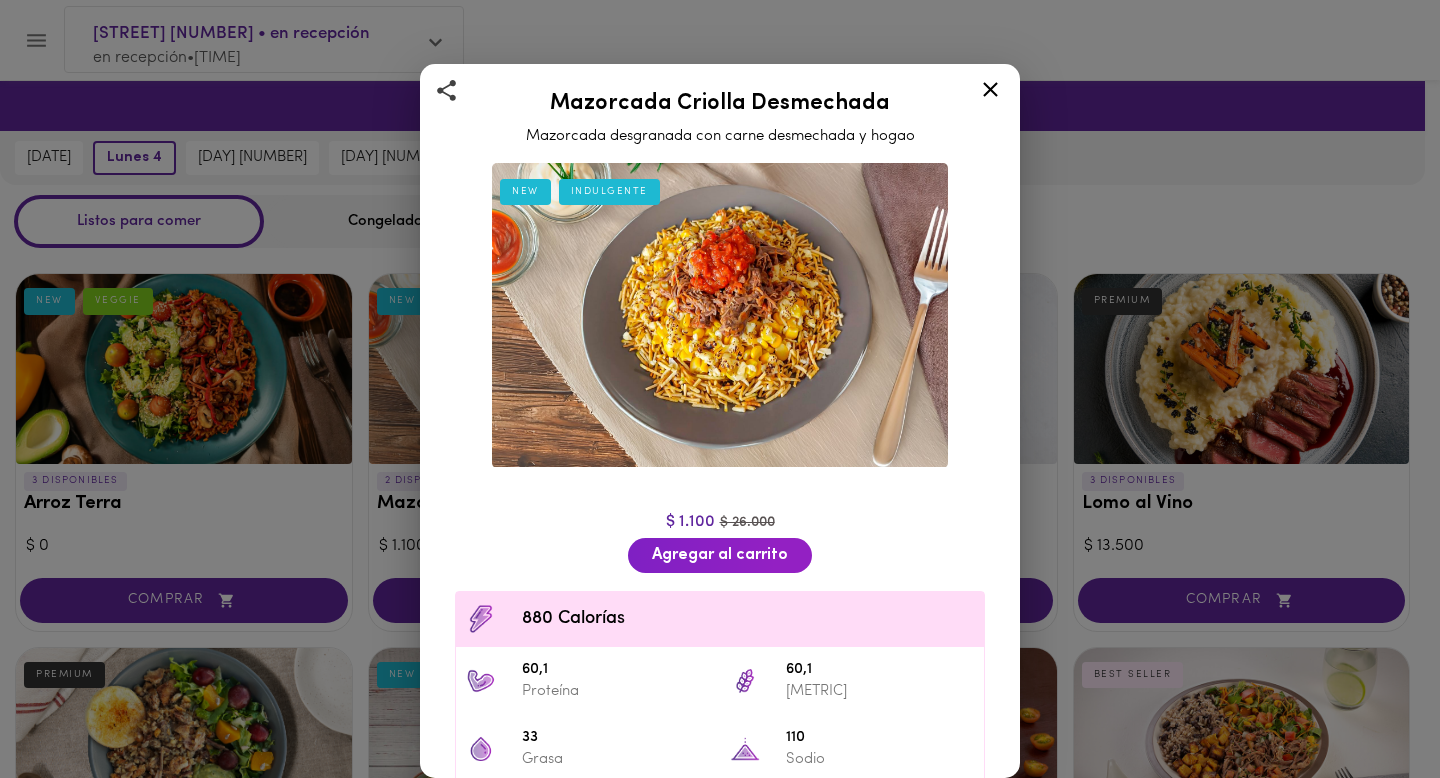 click 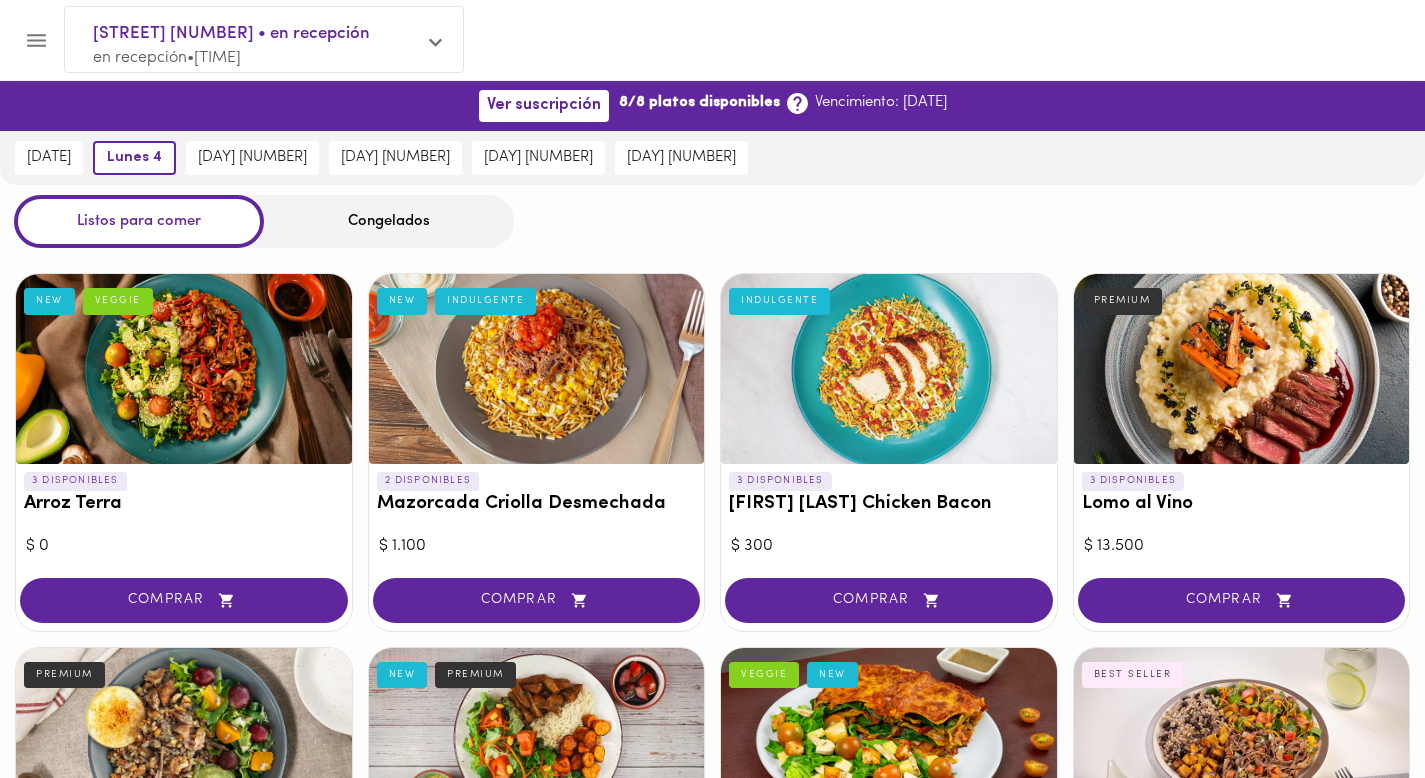 click at bounding box center (889, 369) 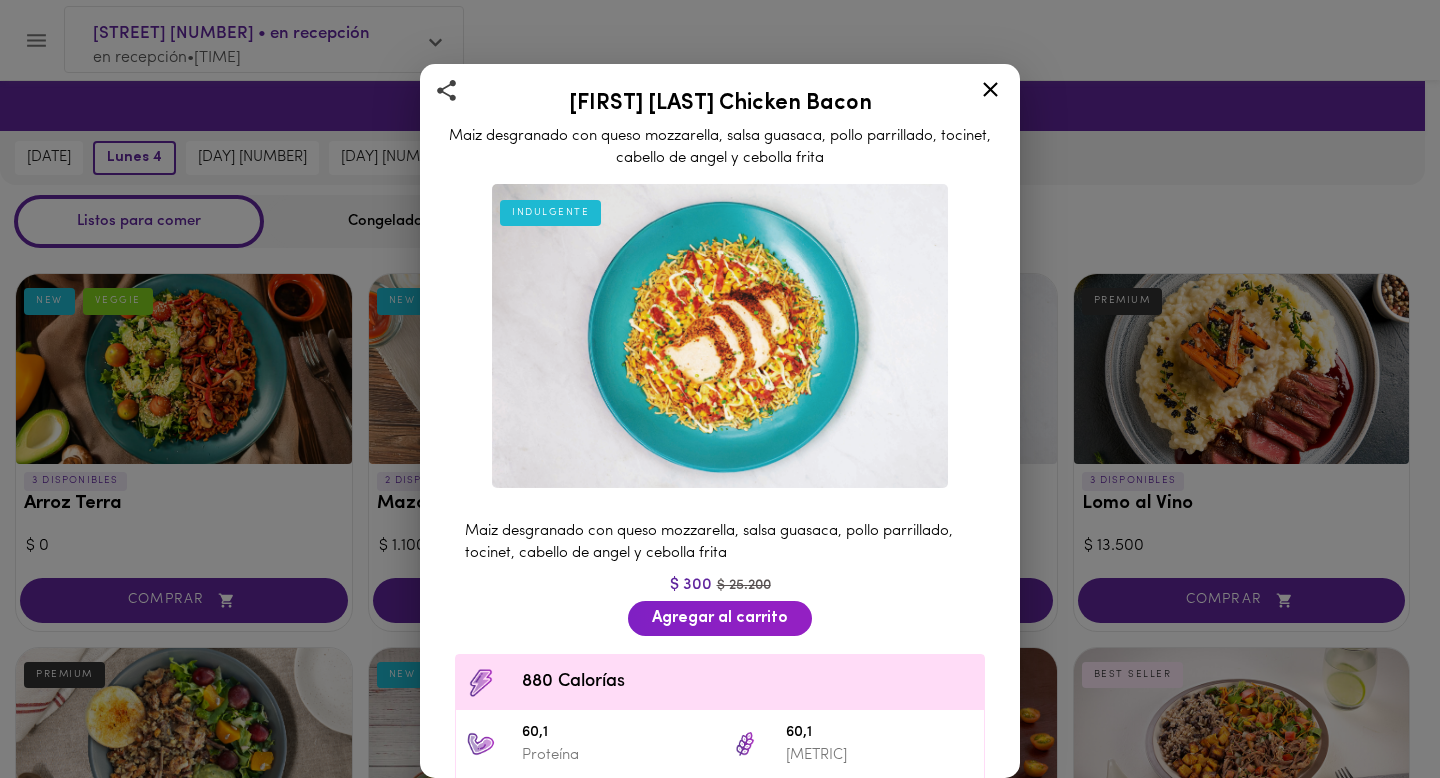 click 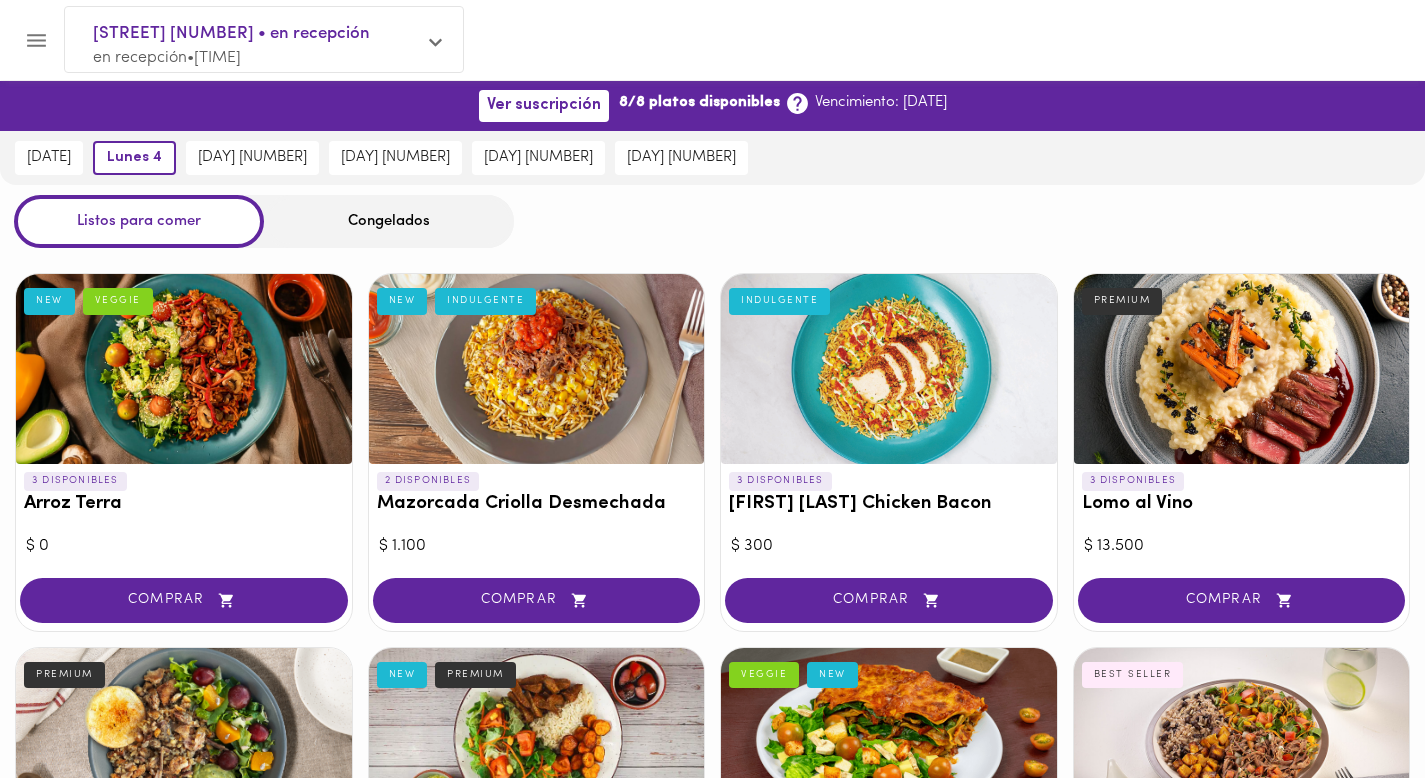 click at bounding box center (1242, 369) 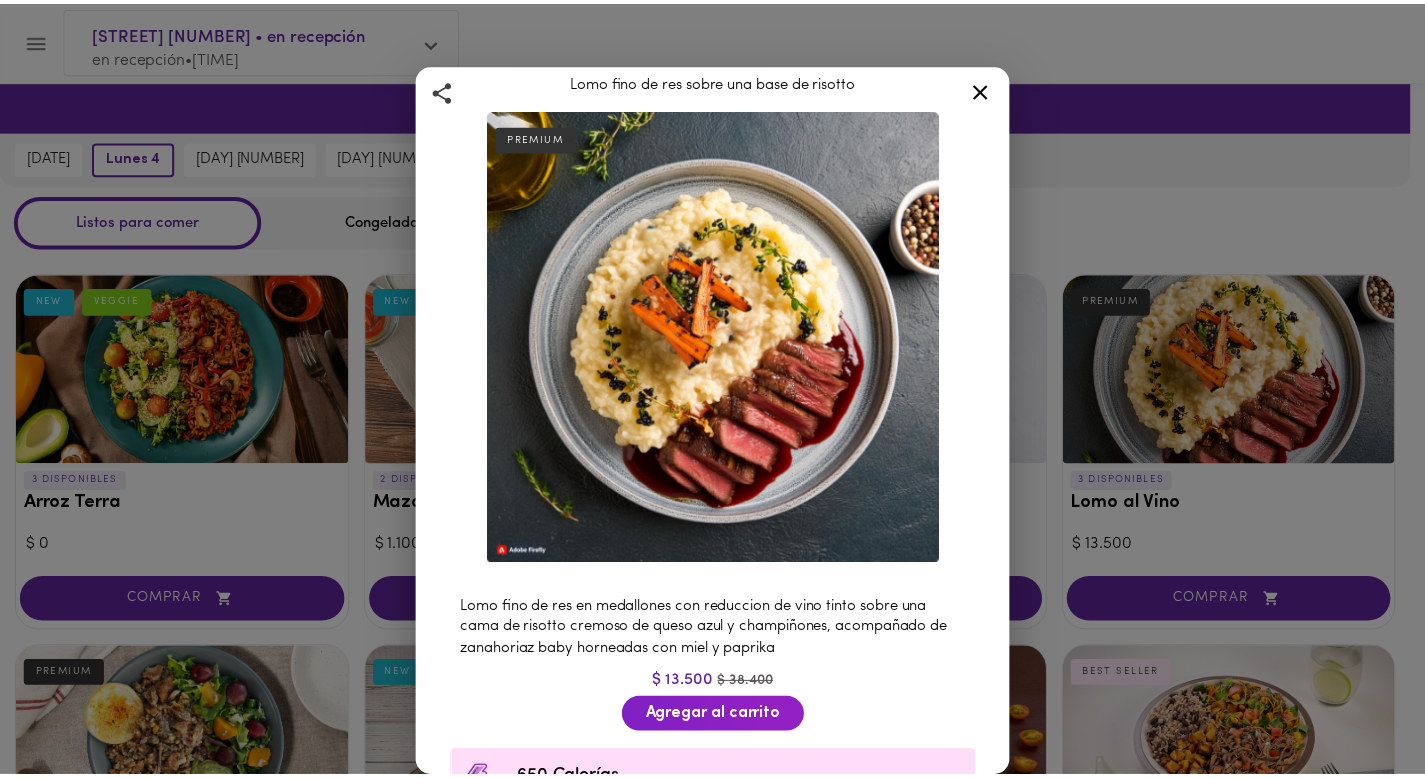 scroll, scrollTop: 0, scrollLeft: 0, axis: both 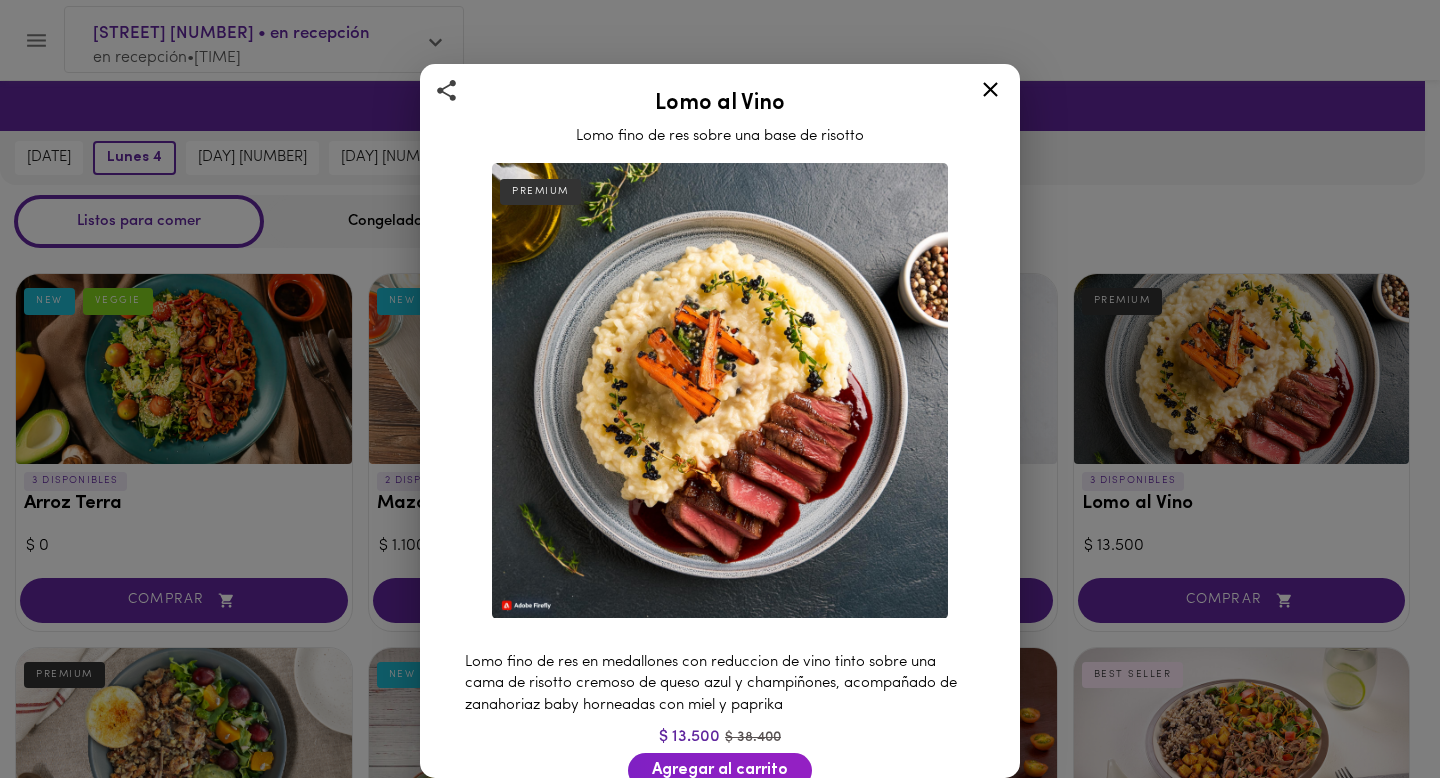 click at bounding box center [990, 93] 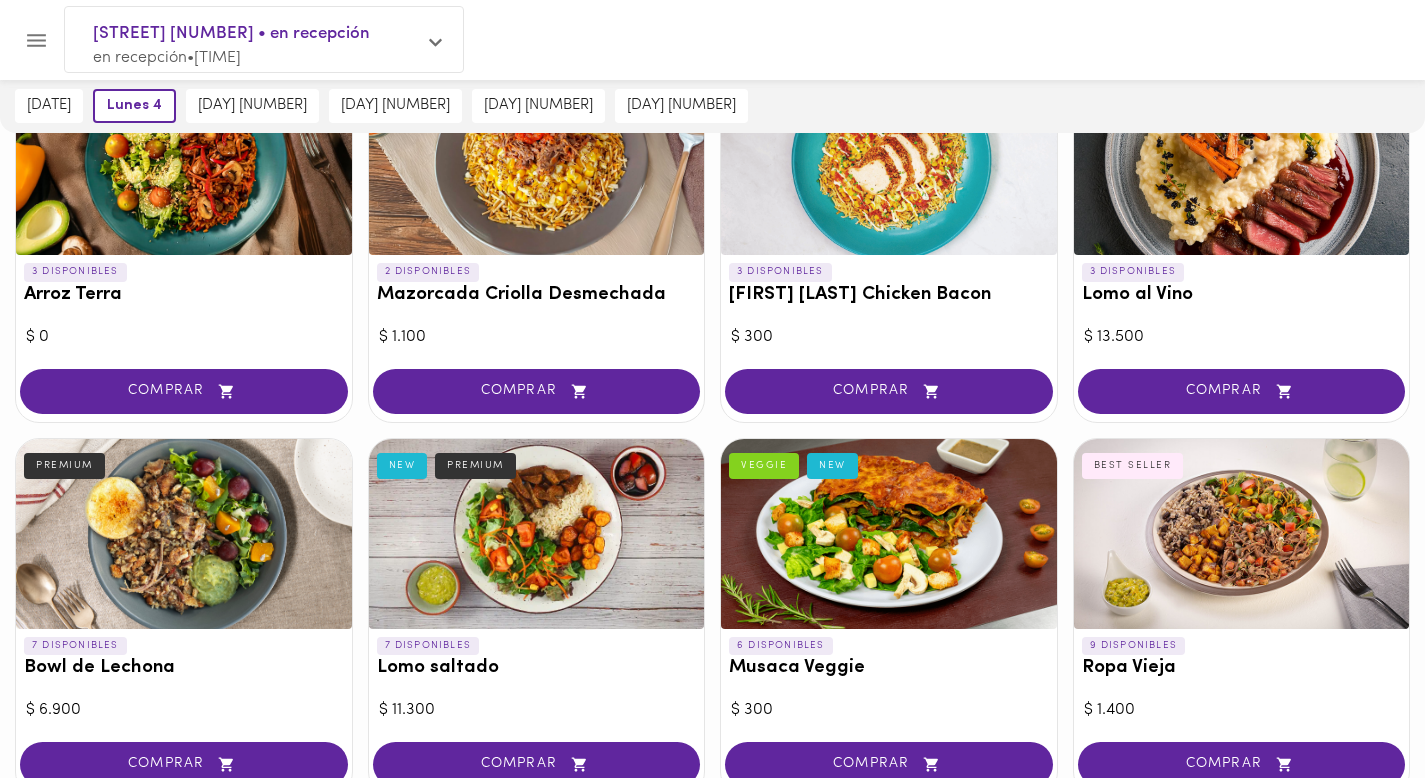 scroll, scrollTop: 218, scrollLeft: 0, axis: vertical 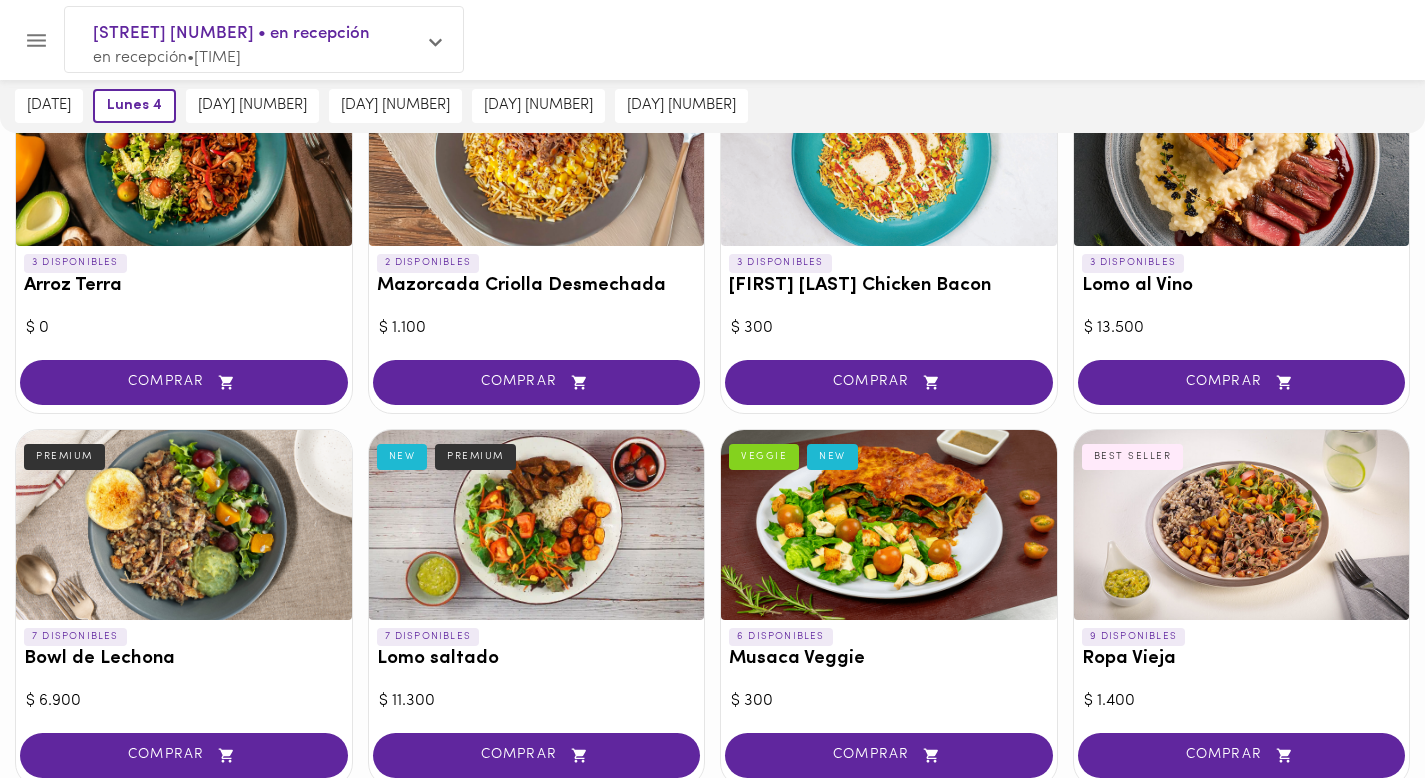 click at bounding box center (184, 525) 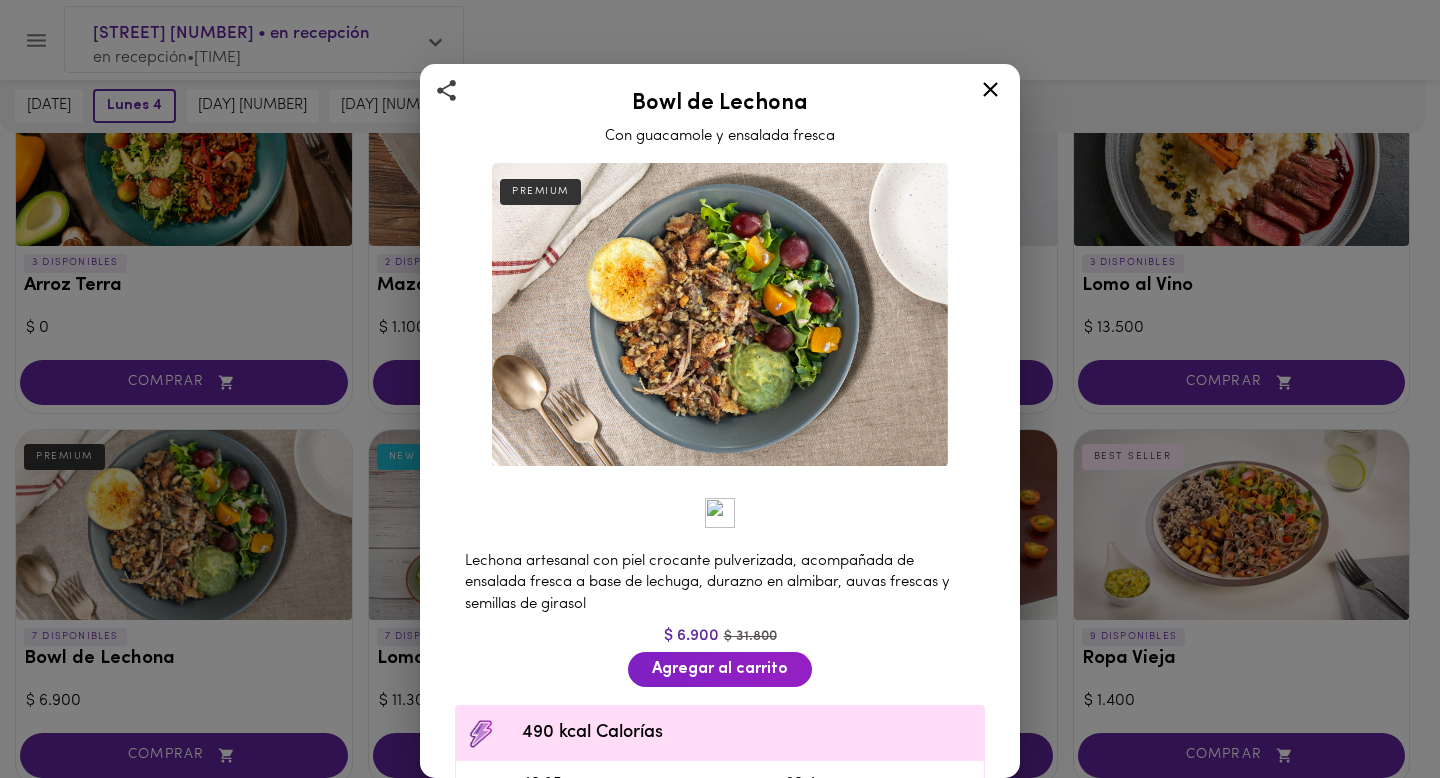 click 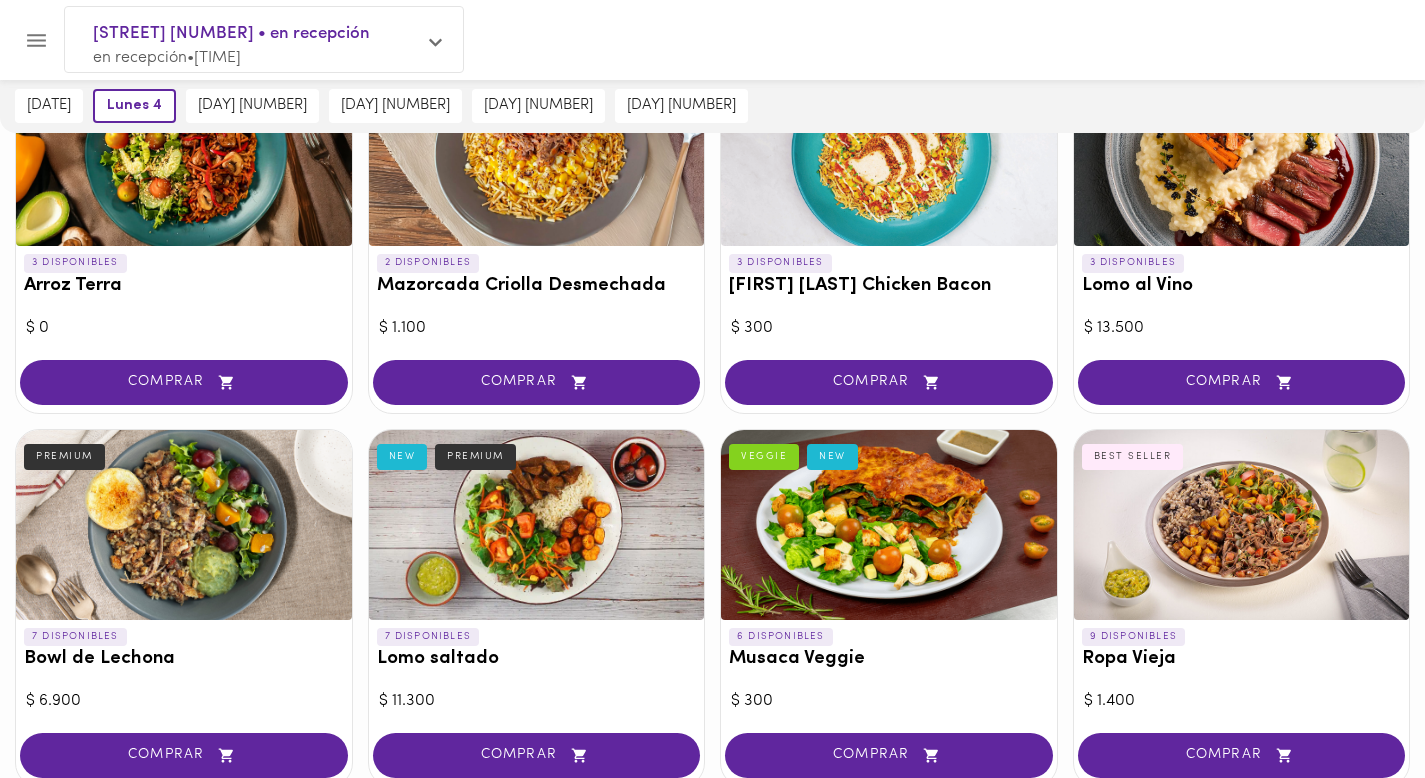 click at bounding box center [537, 525] 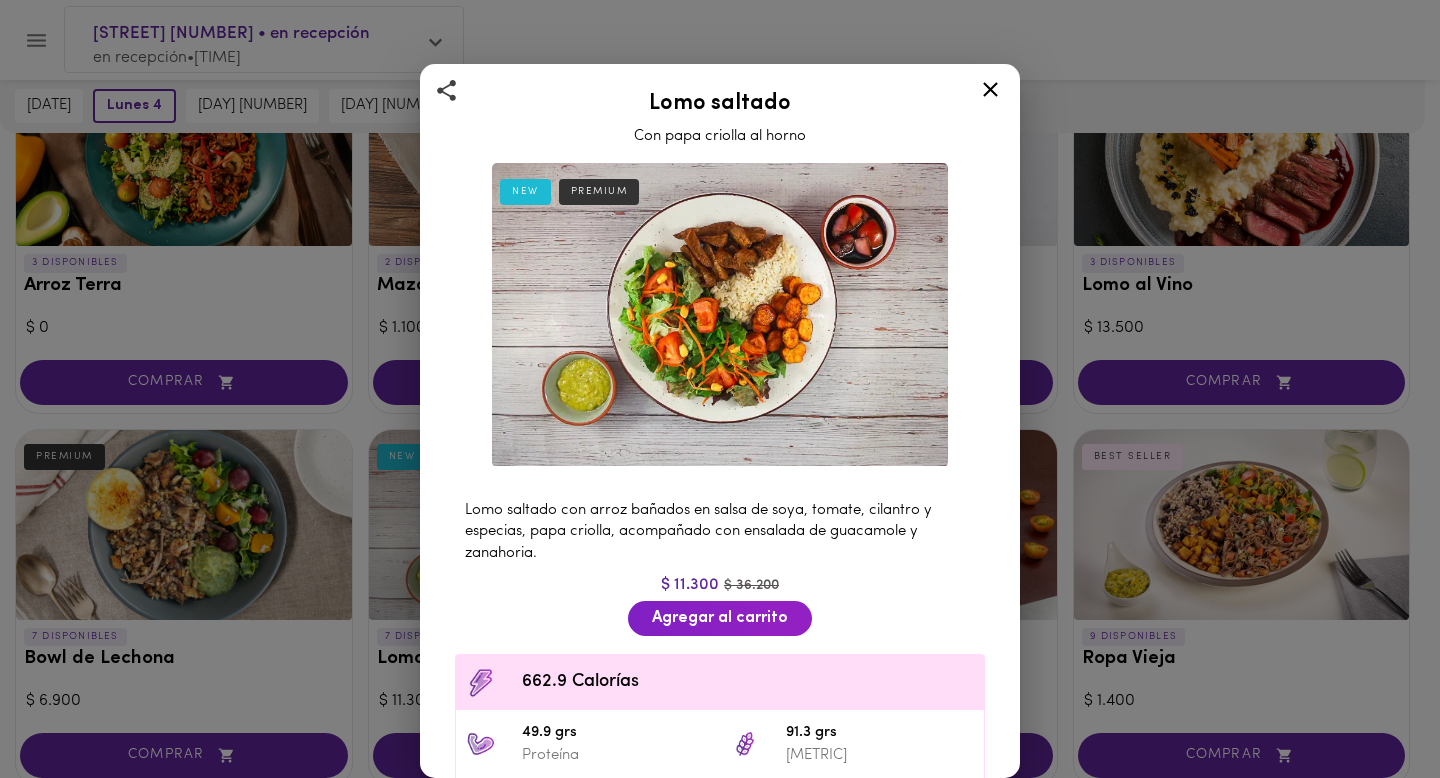 click 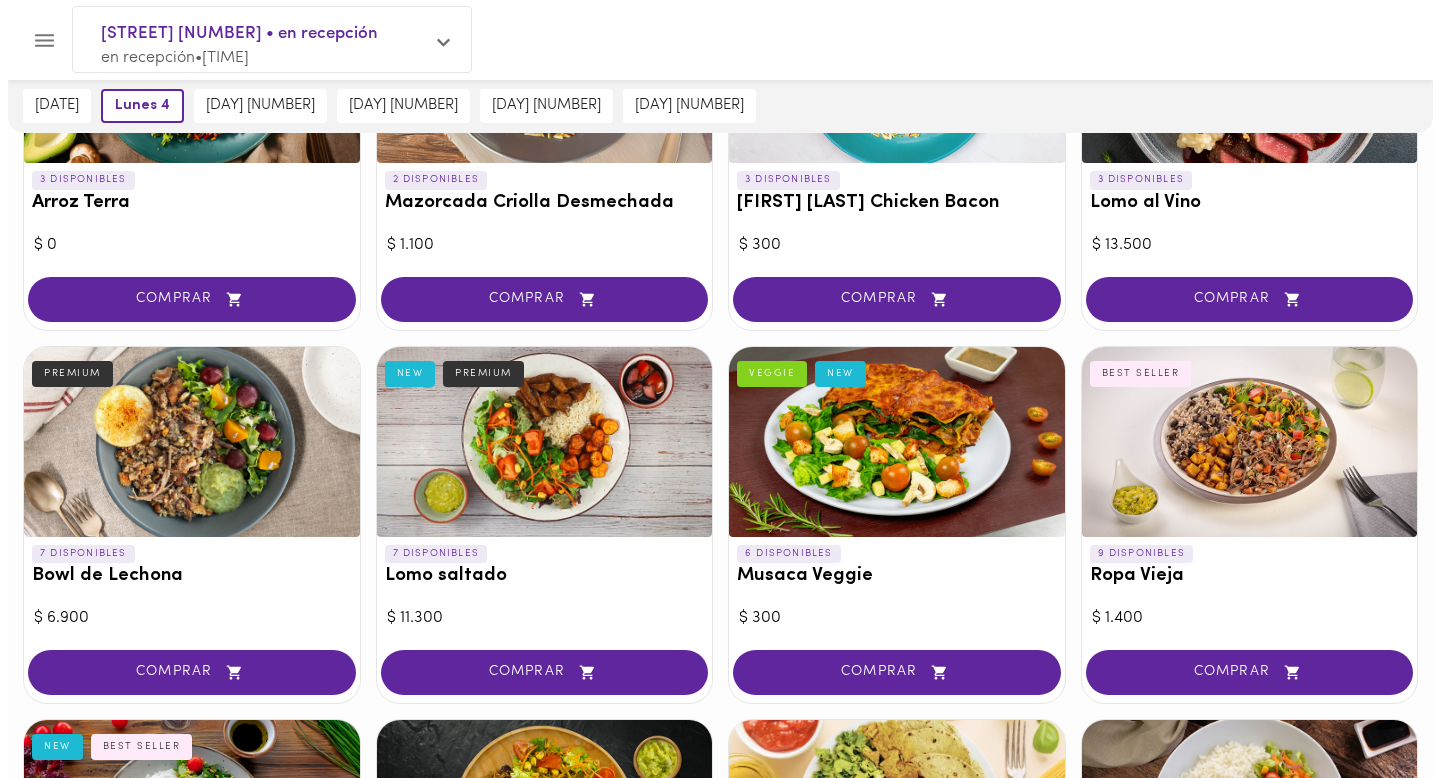 scroll, scrollTop: 400, scrollLeft: 0, axis: vertical 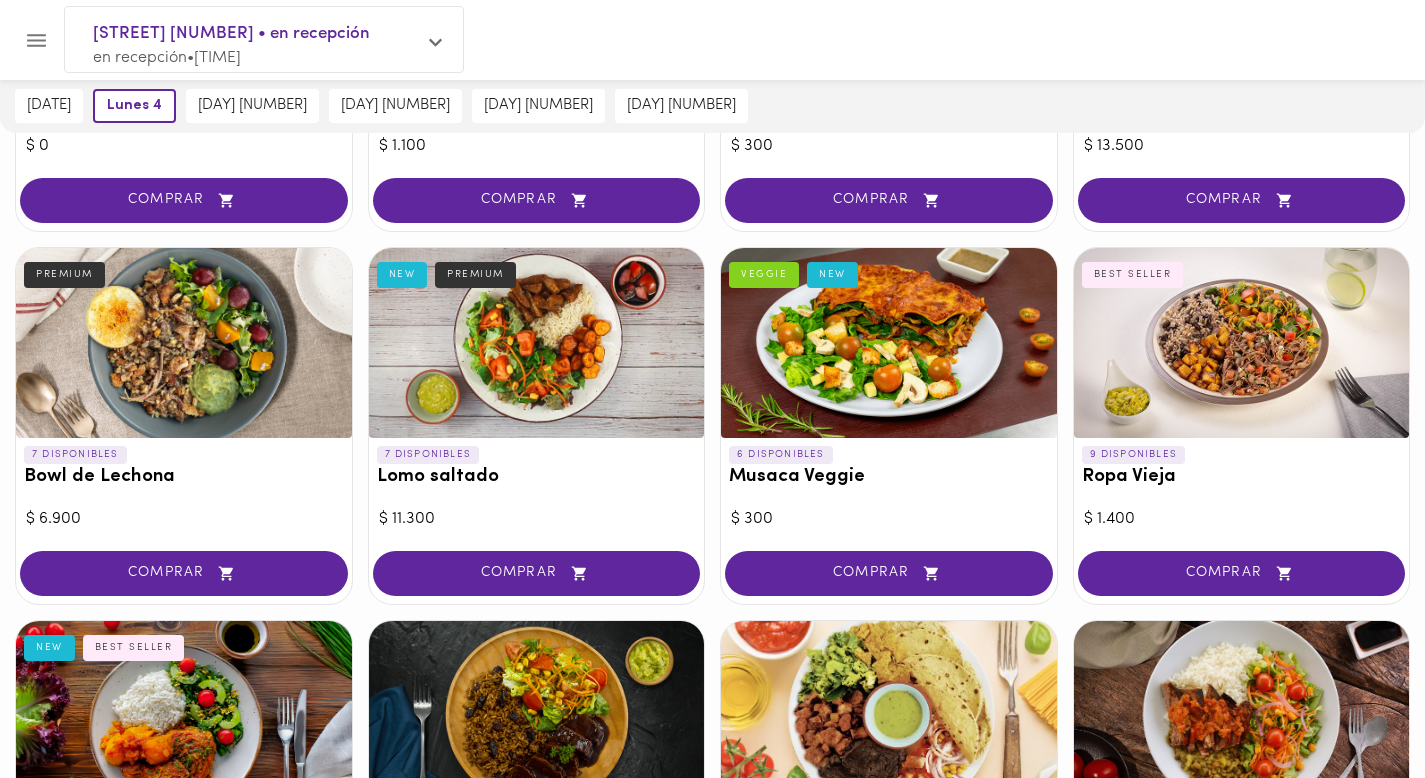 click at bounding box center (889, 343) 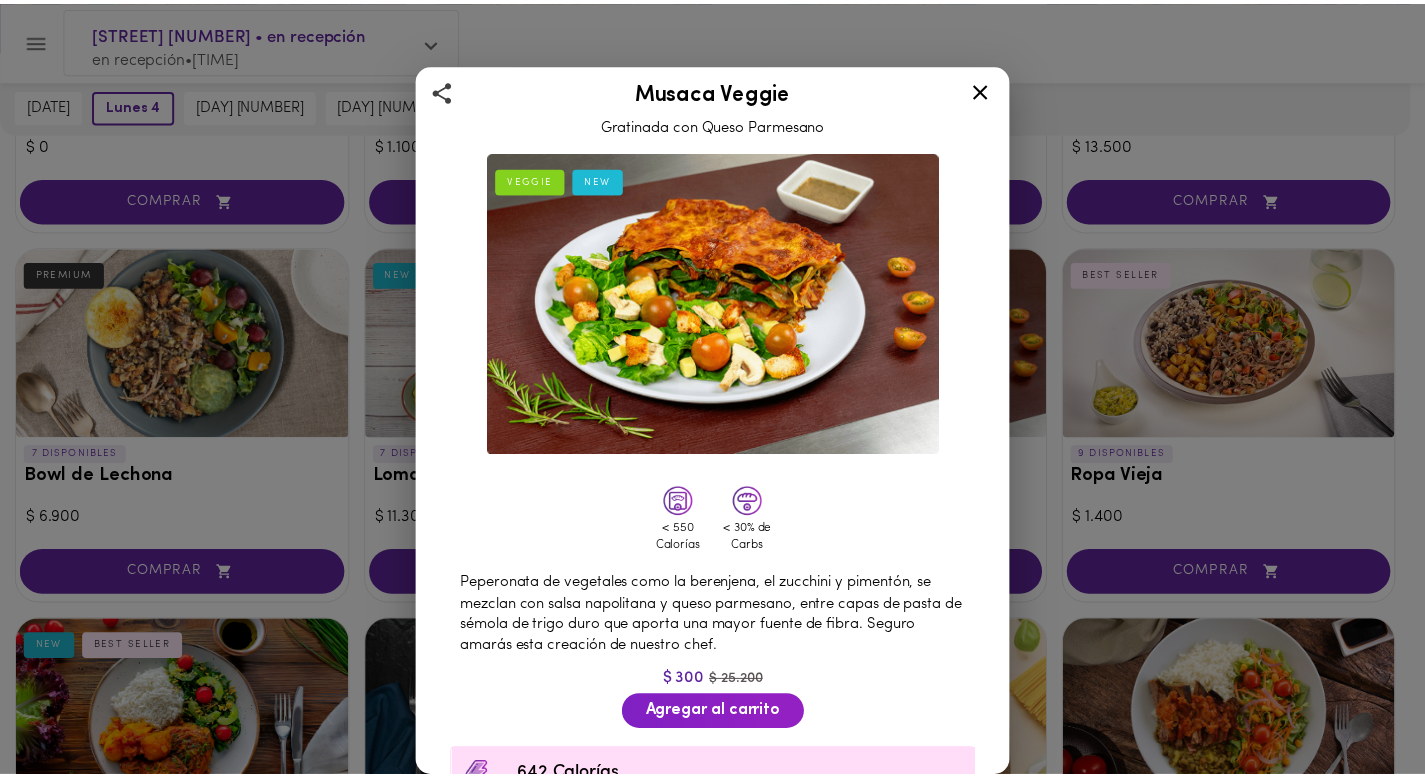 scroll, scrollTop: 0, scrollLeft: 0, axis: both 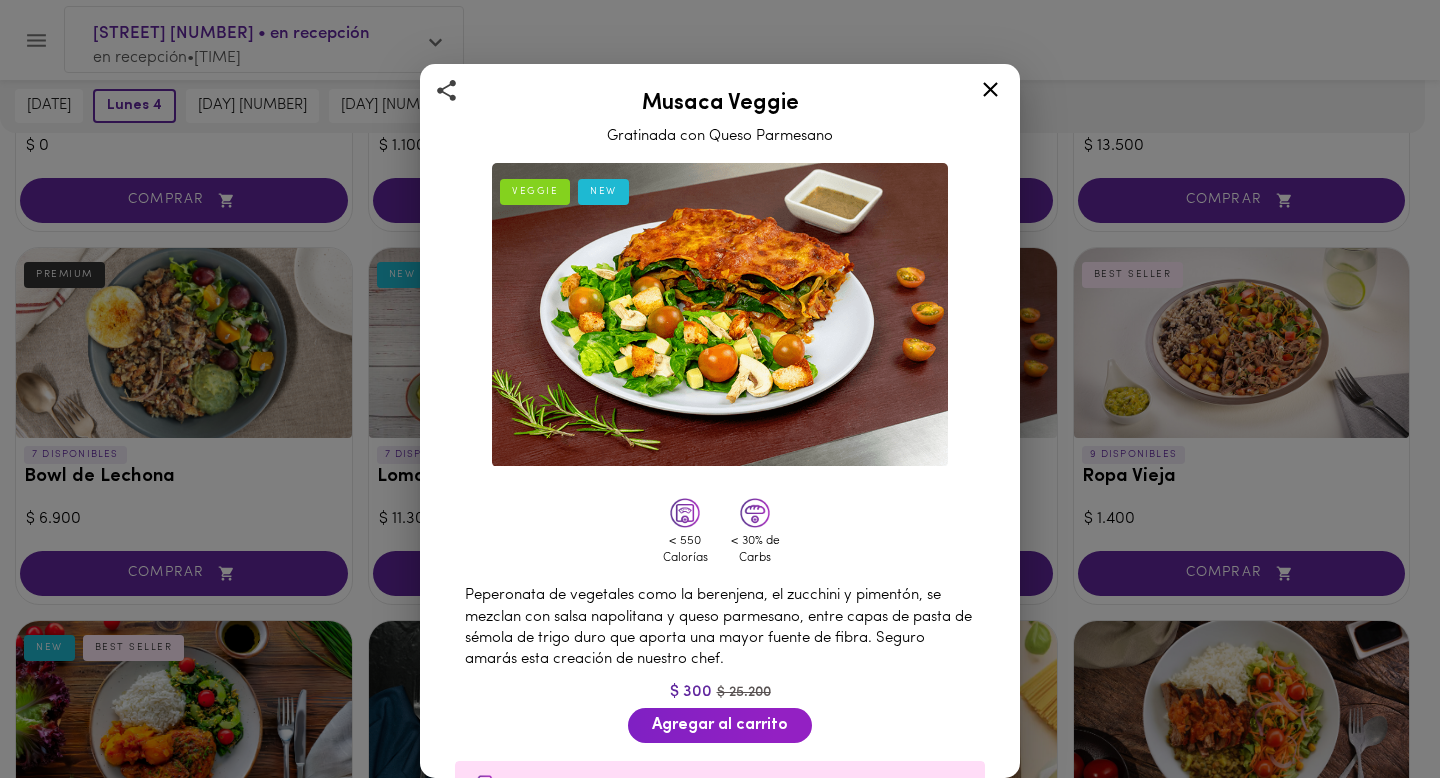 click 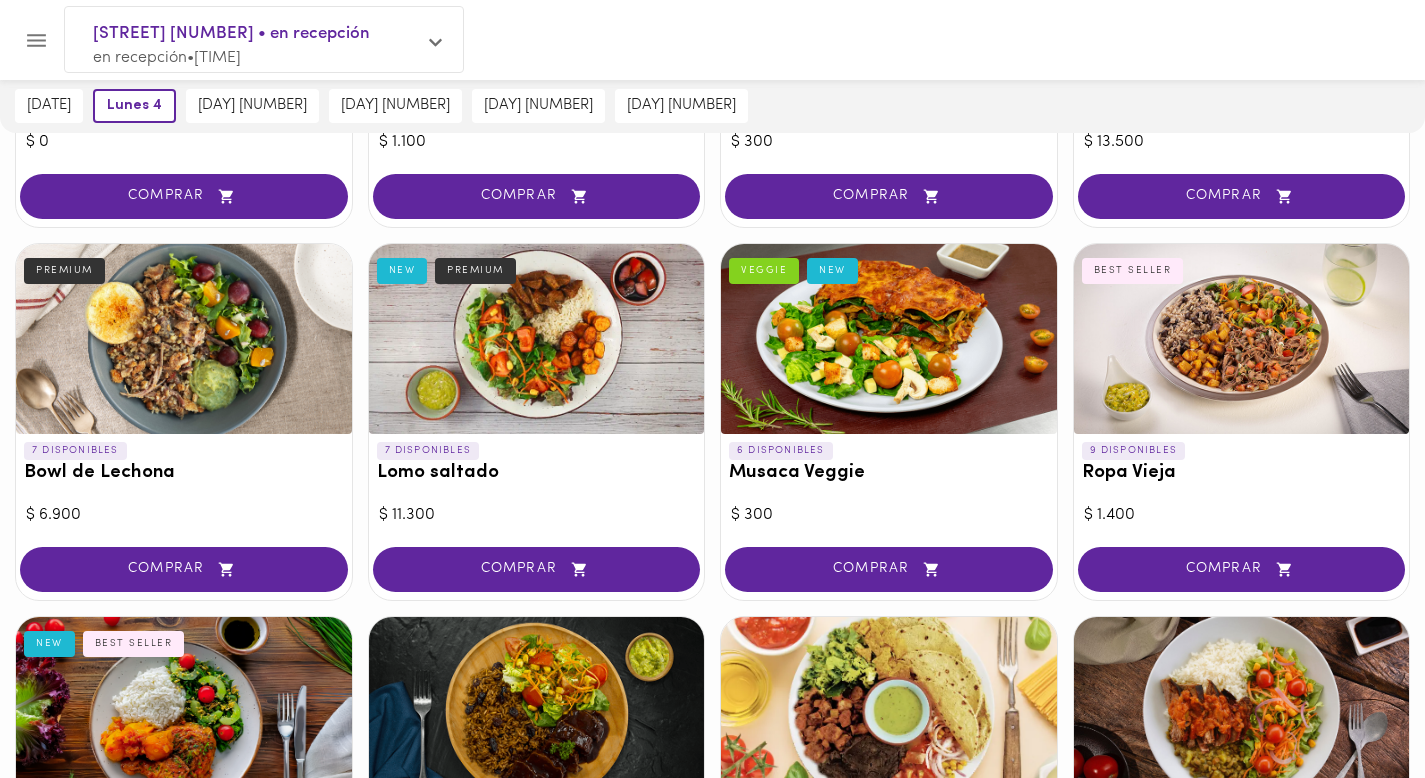 scroll, scrollTop: 404, scrollLeft: 0, axis: vertical 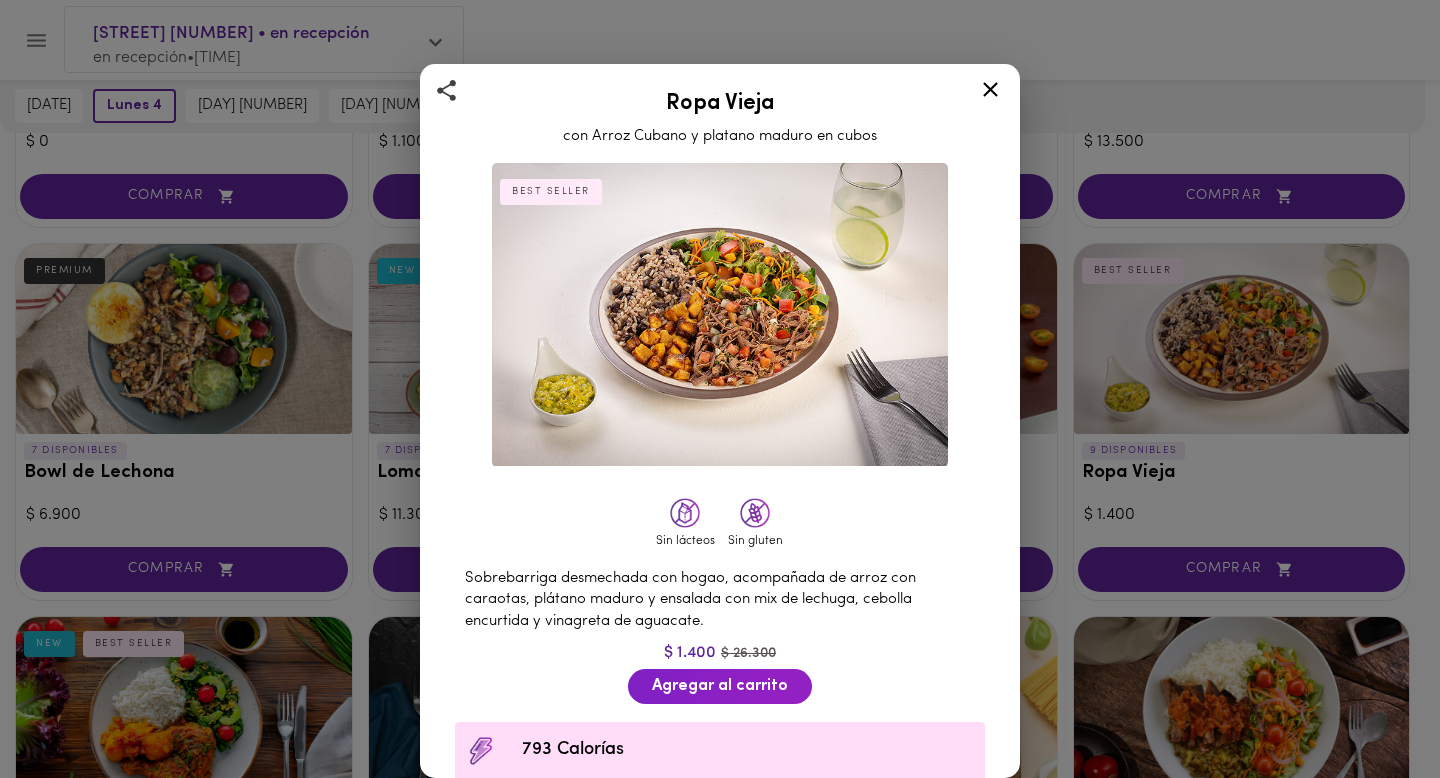 click 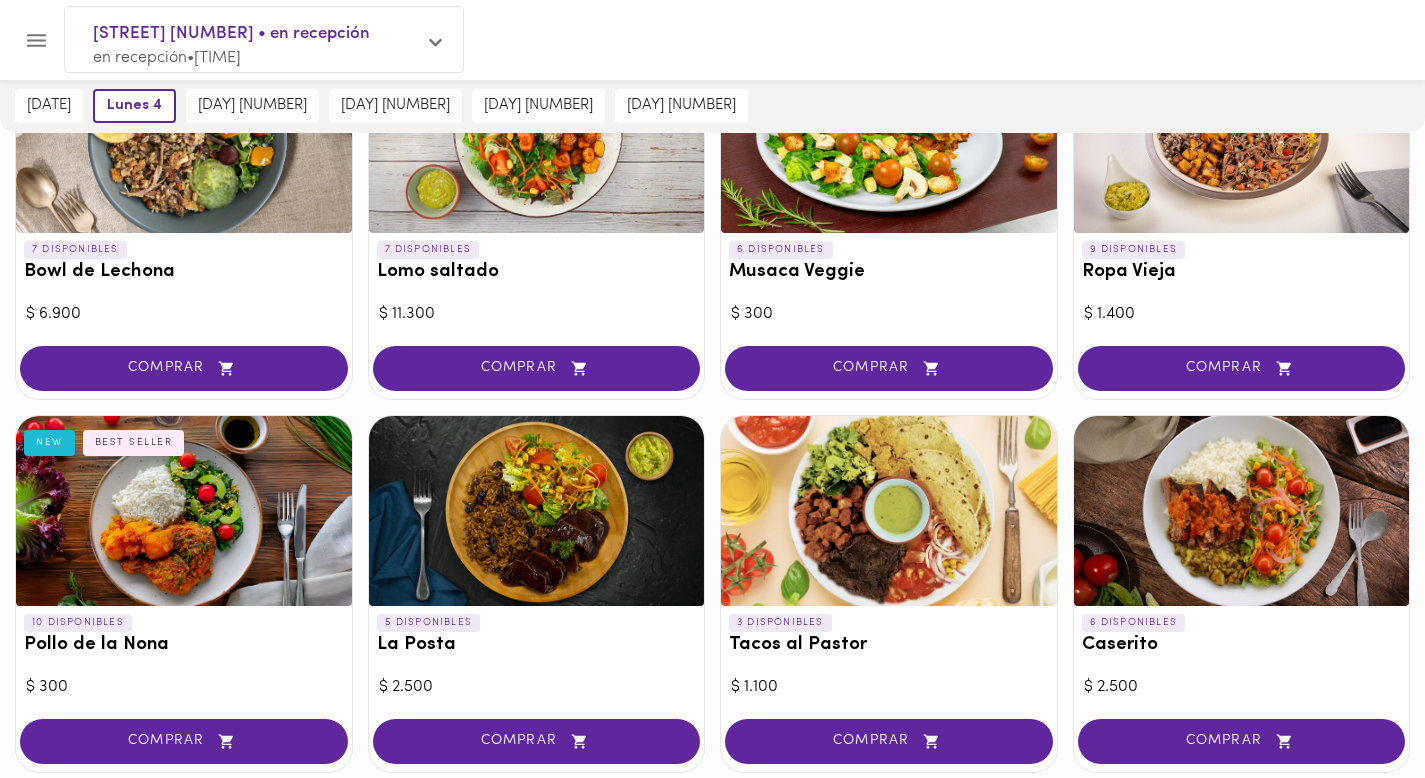 scroll, scrollTop: 606, scrollLeft: 0, axis: vertical 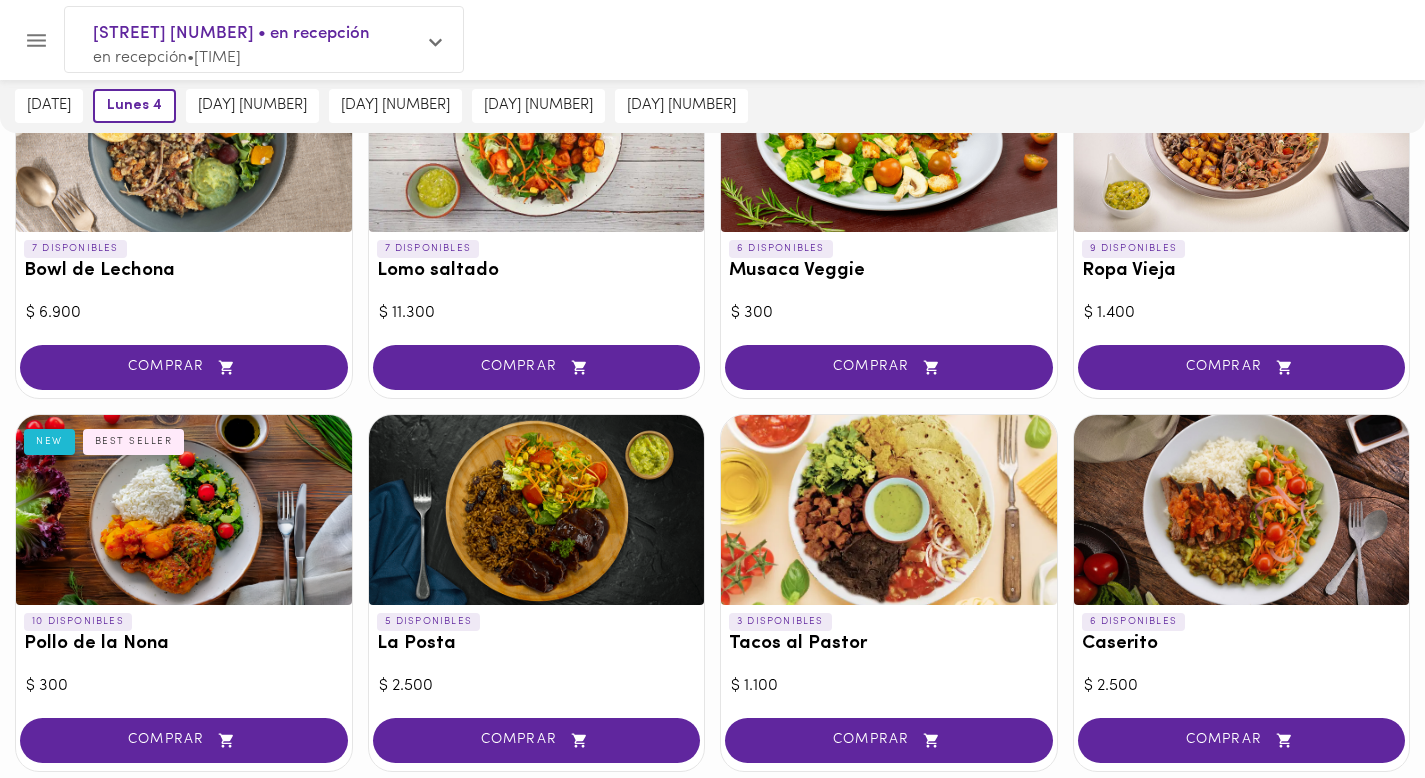 click at bounding box center (184, 510) 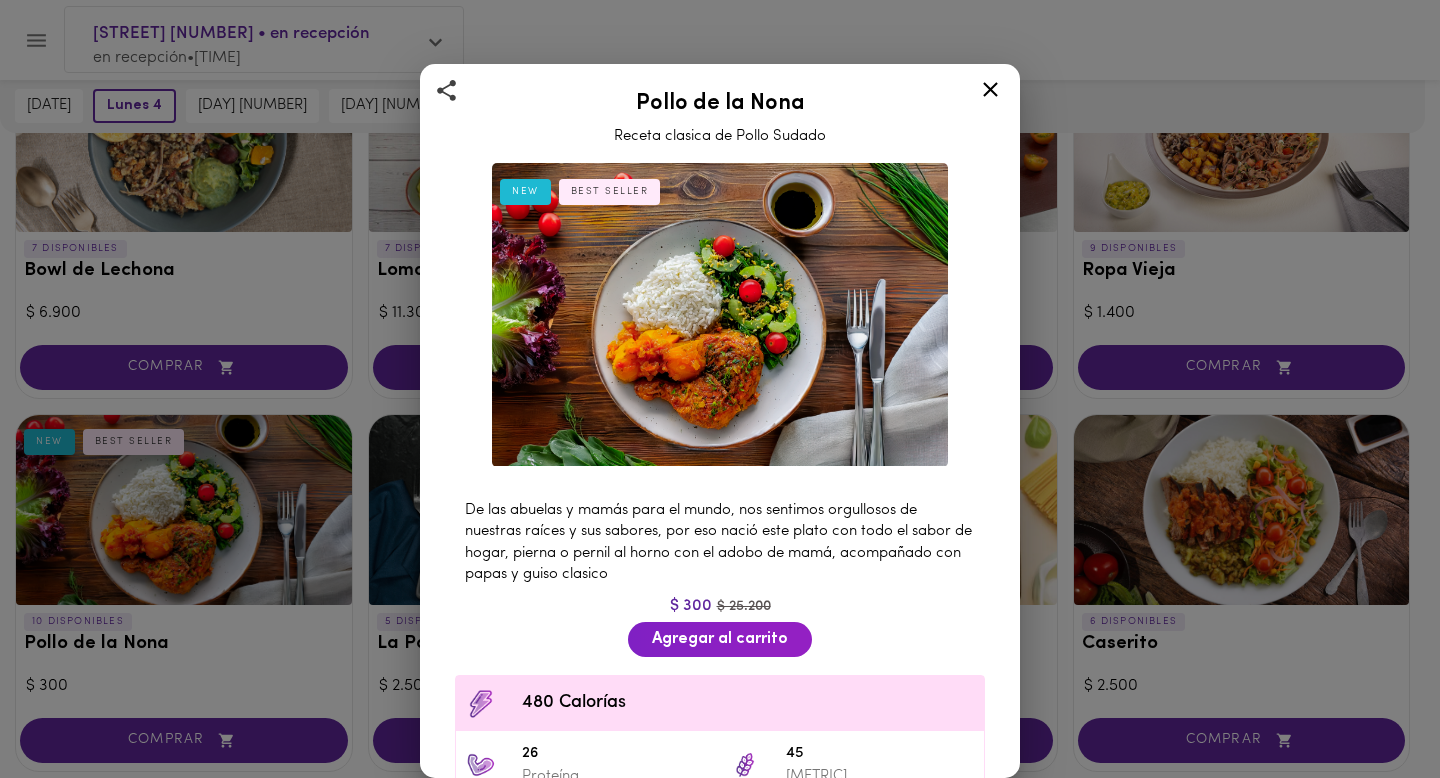 click 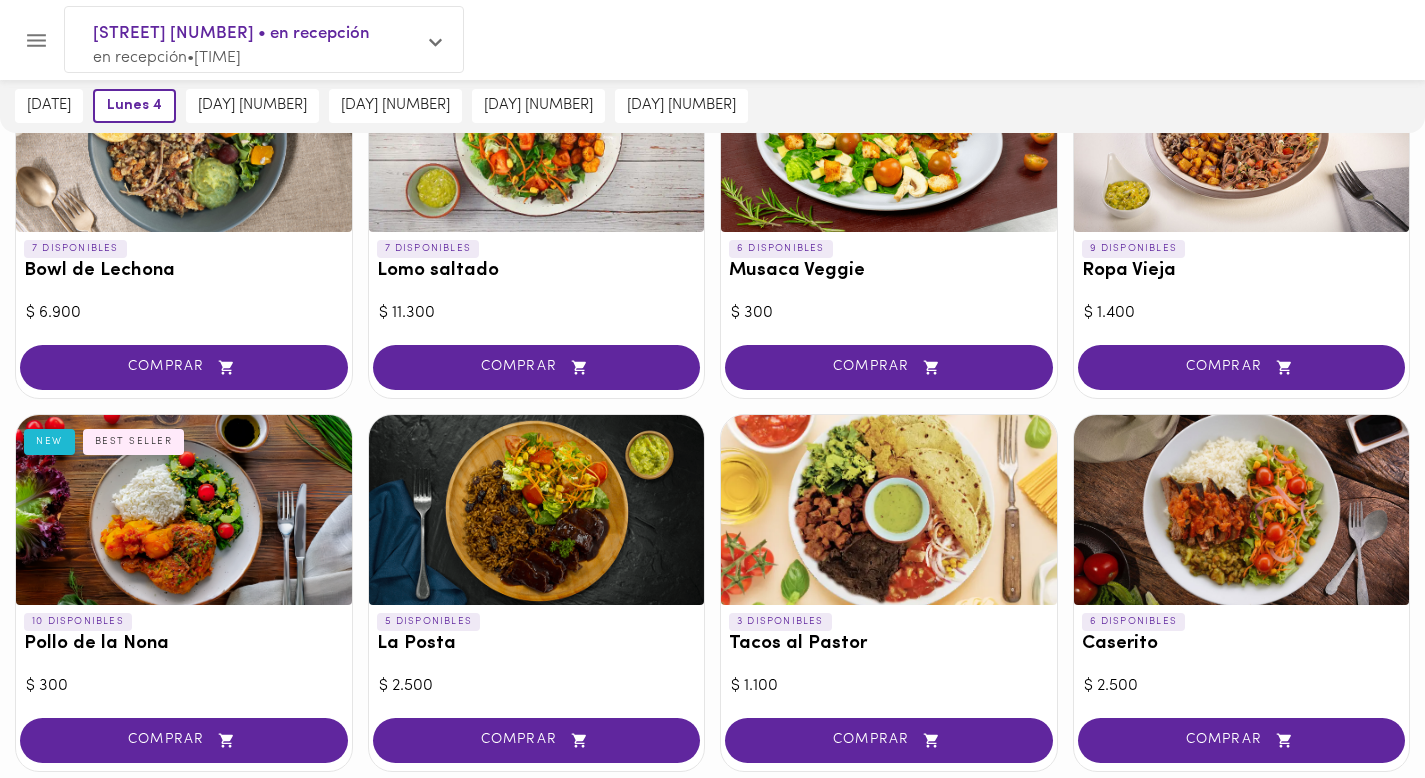 click at bounding box center (537, 510) 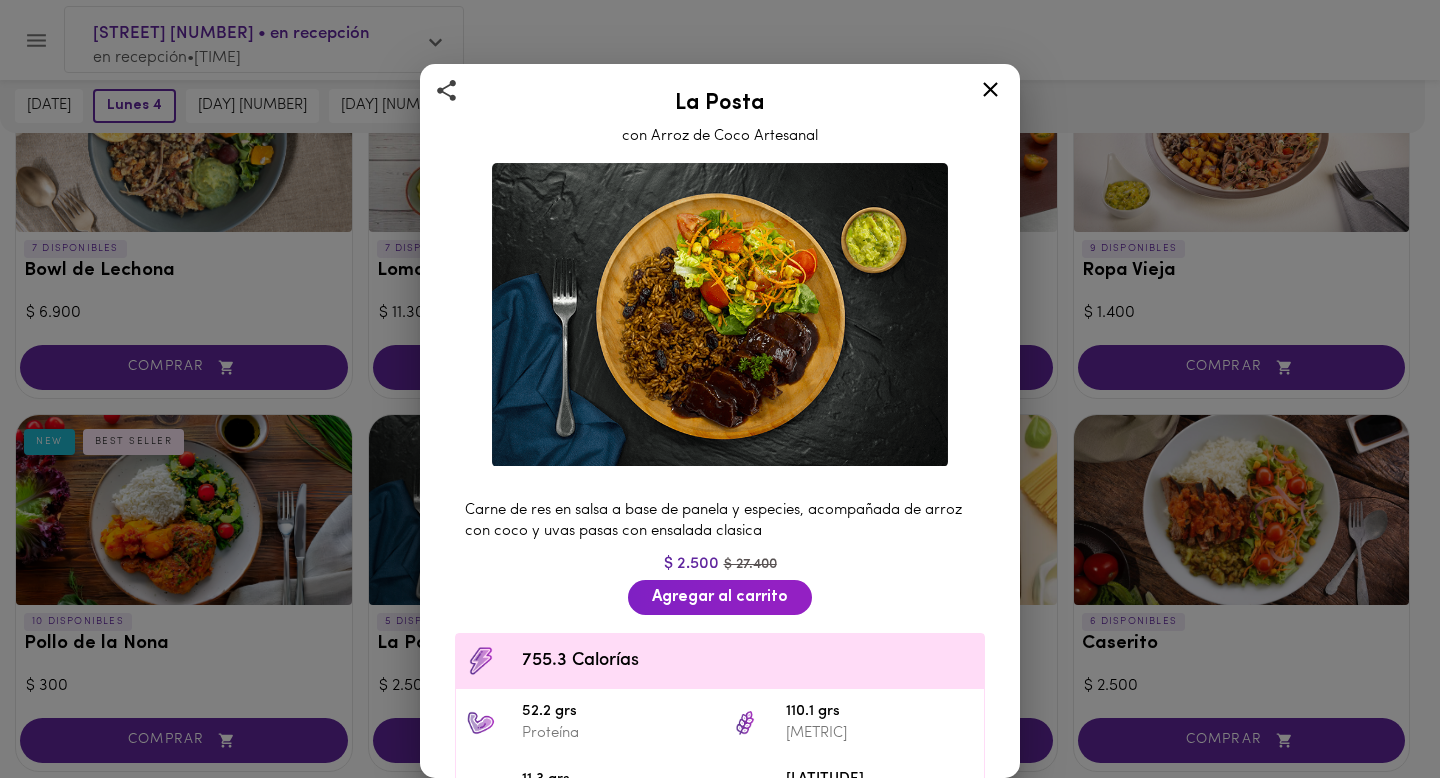 click 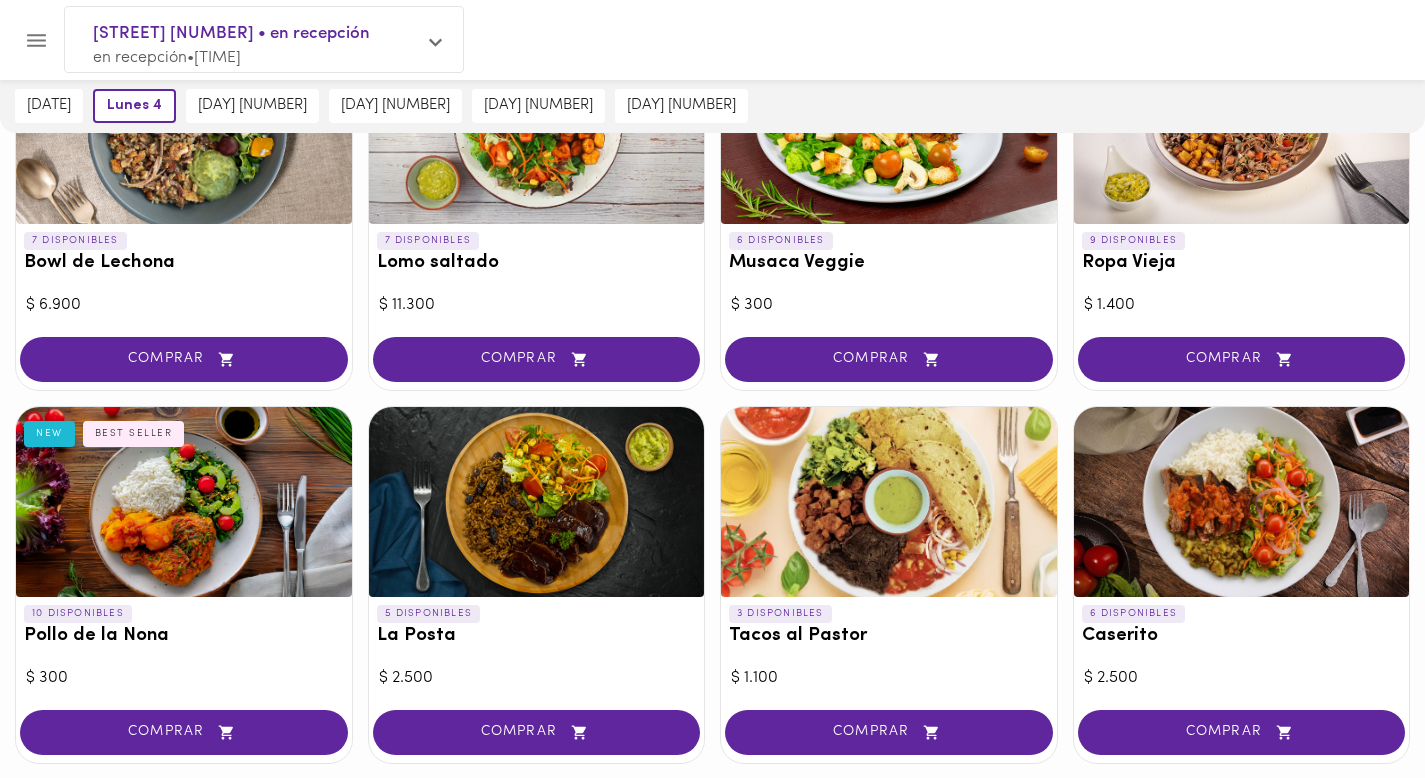 scroll, scrollTop: 687, scrollLeft: 0, axis: vertical 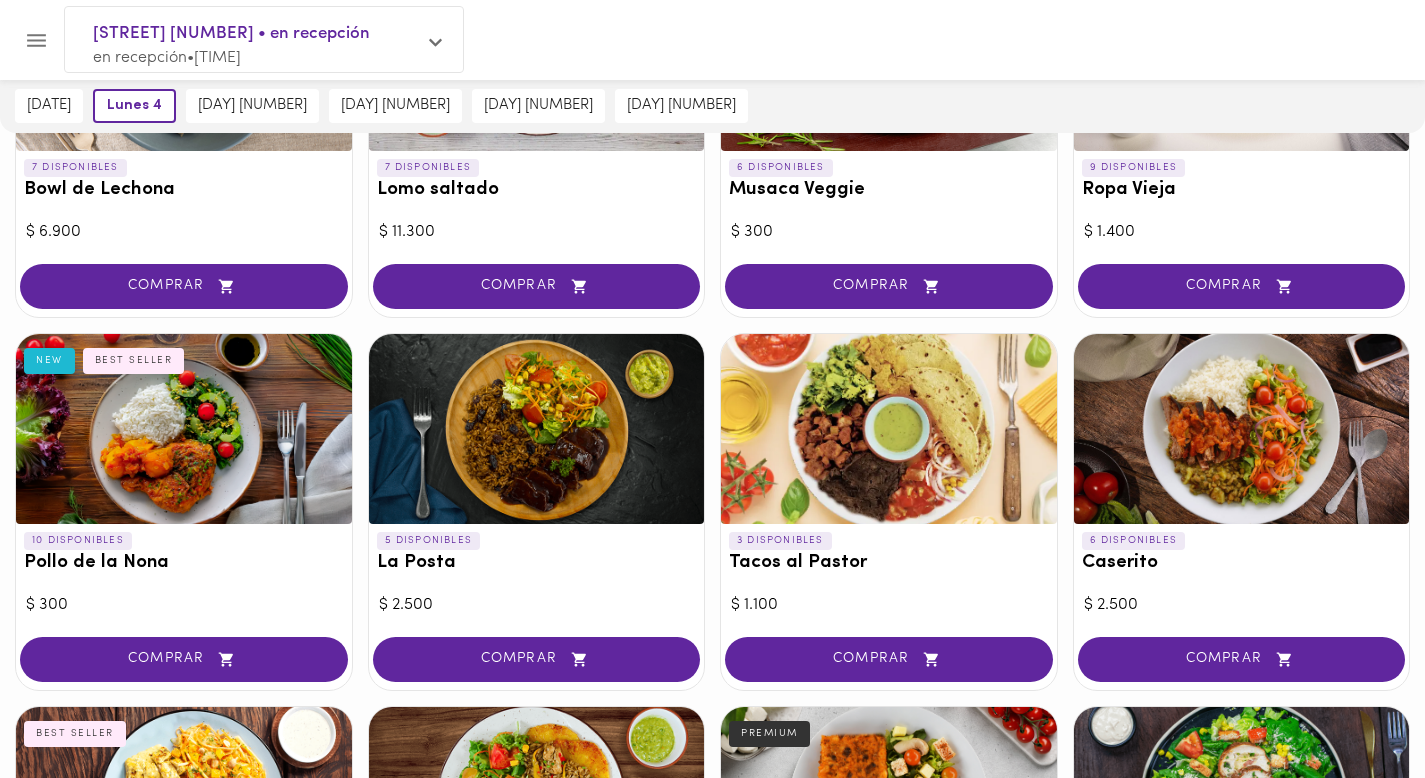 click at bounding box center [889, 429] 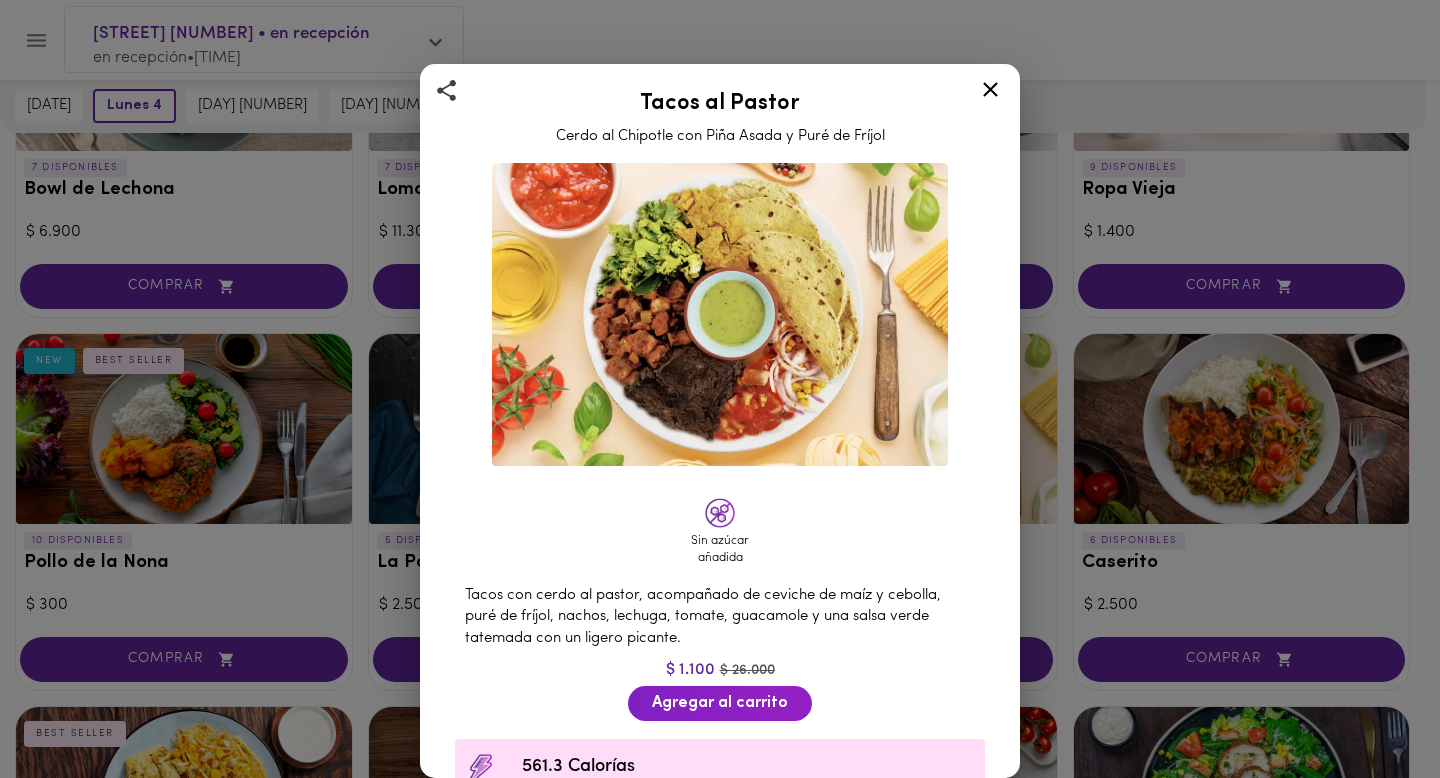 click 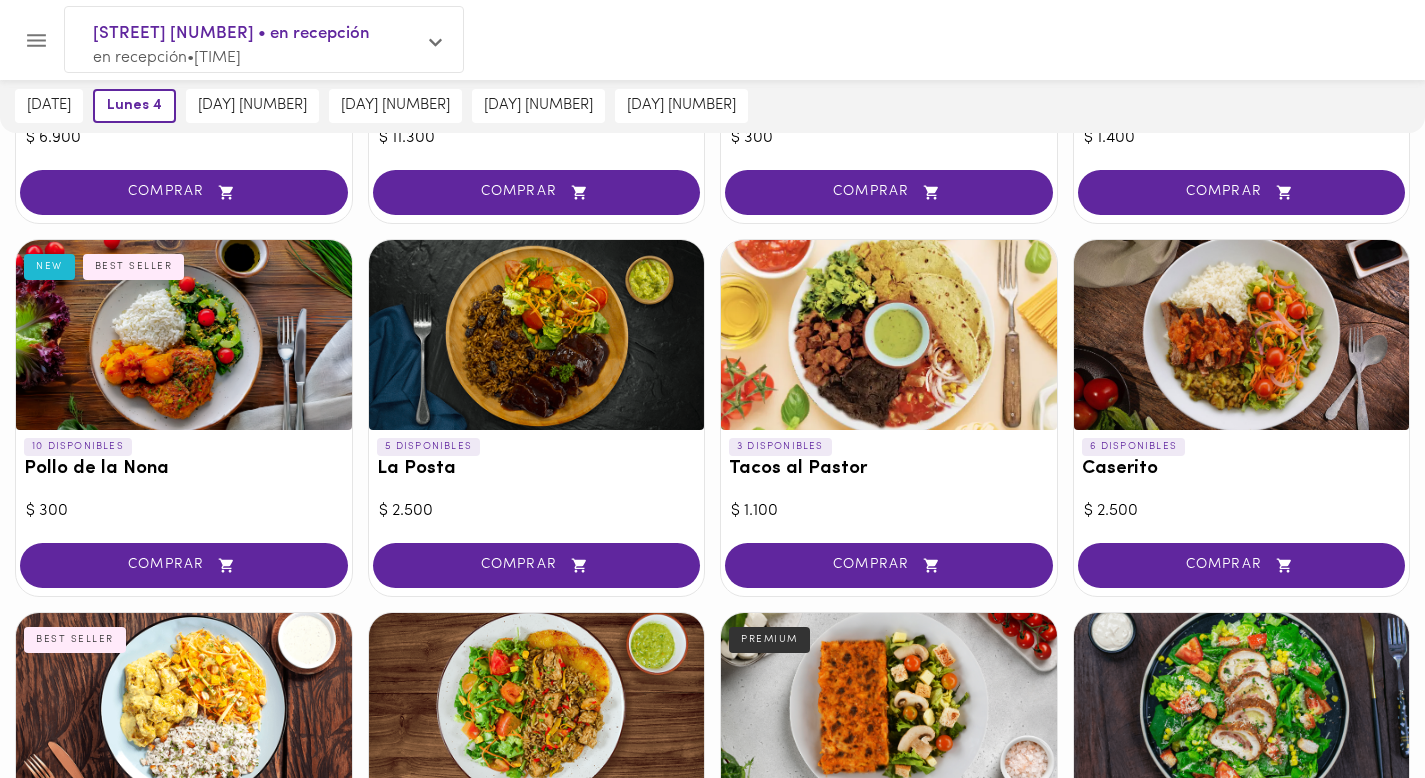 scroll, scrollTop: 811, scrollLeft: 0, axis: vertical 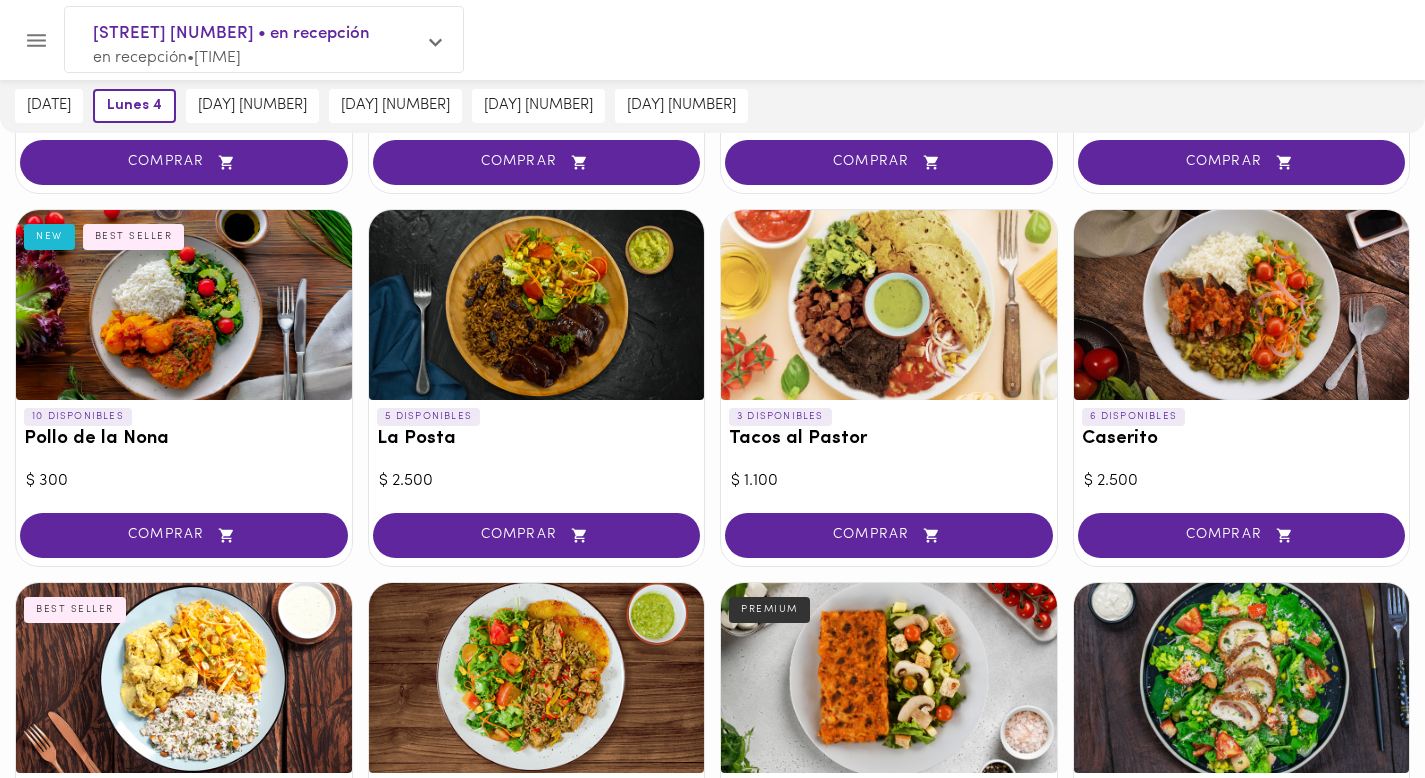 click at bounding box center [1242, 305] 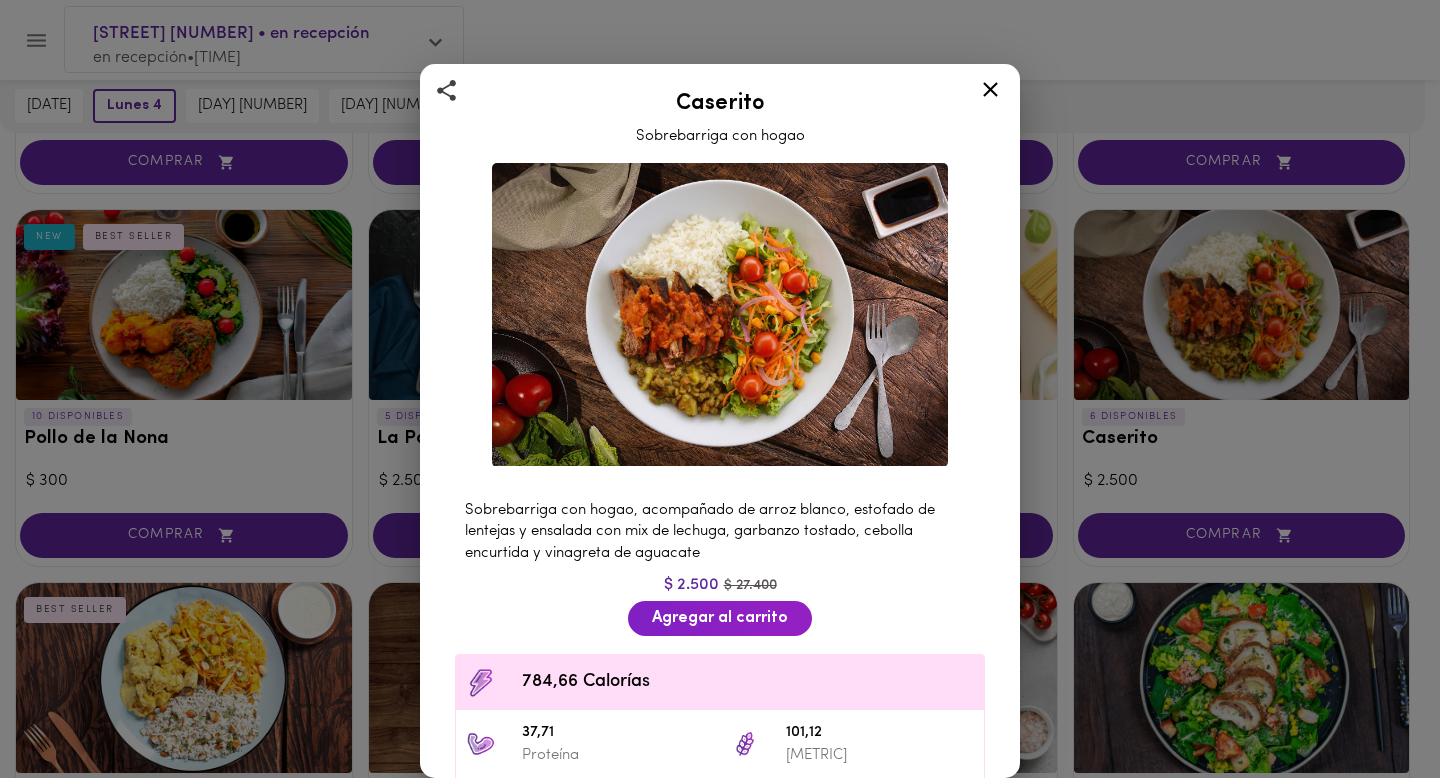click 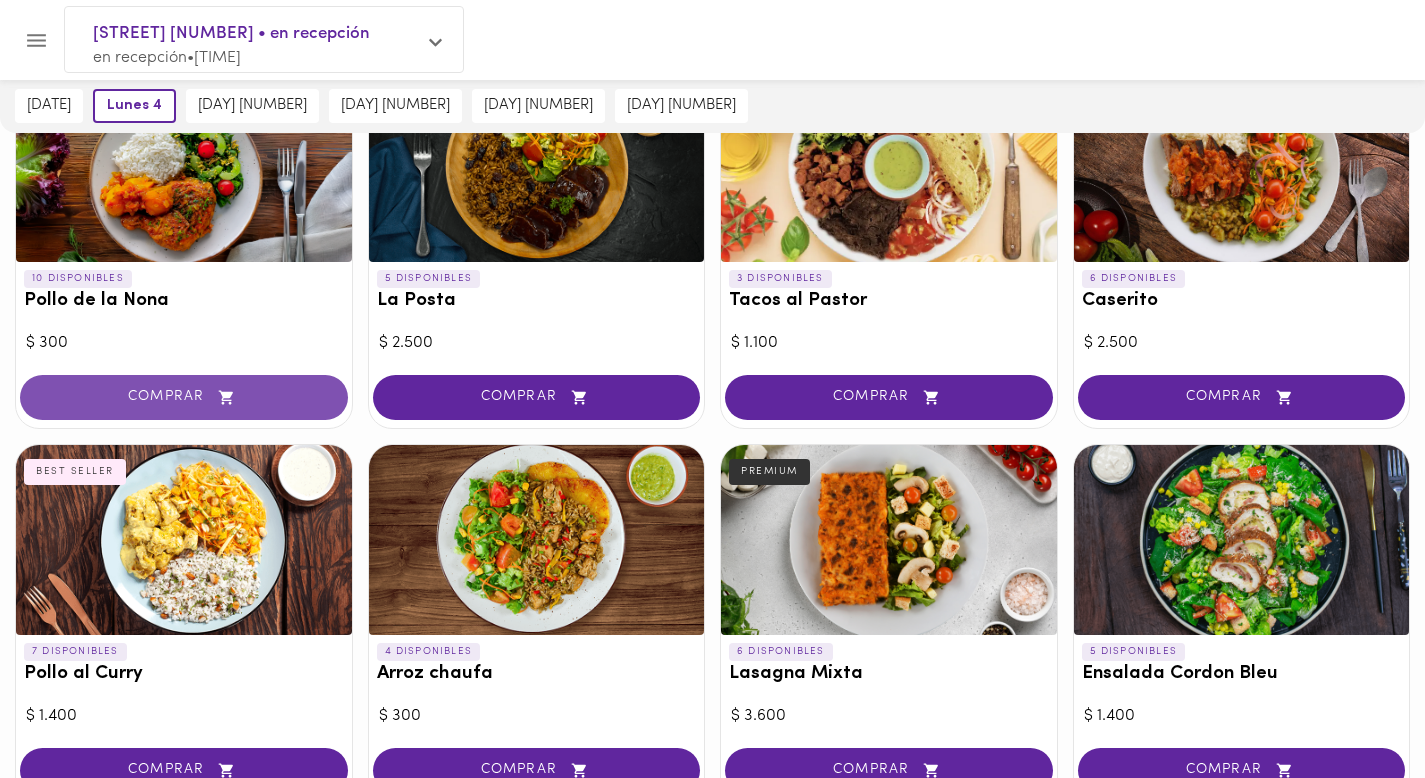 scroll, scrollTop: 1125, scrollLeft: 0, axis: vertical 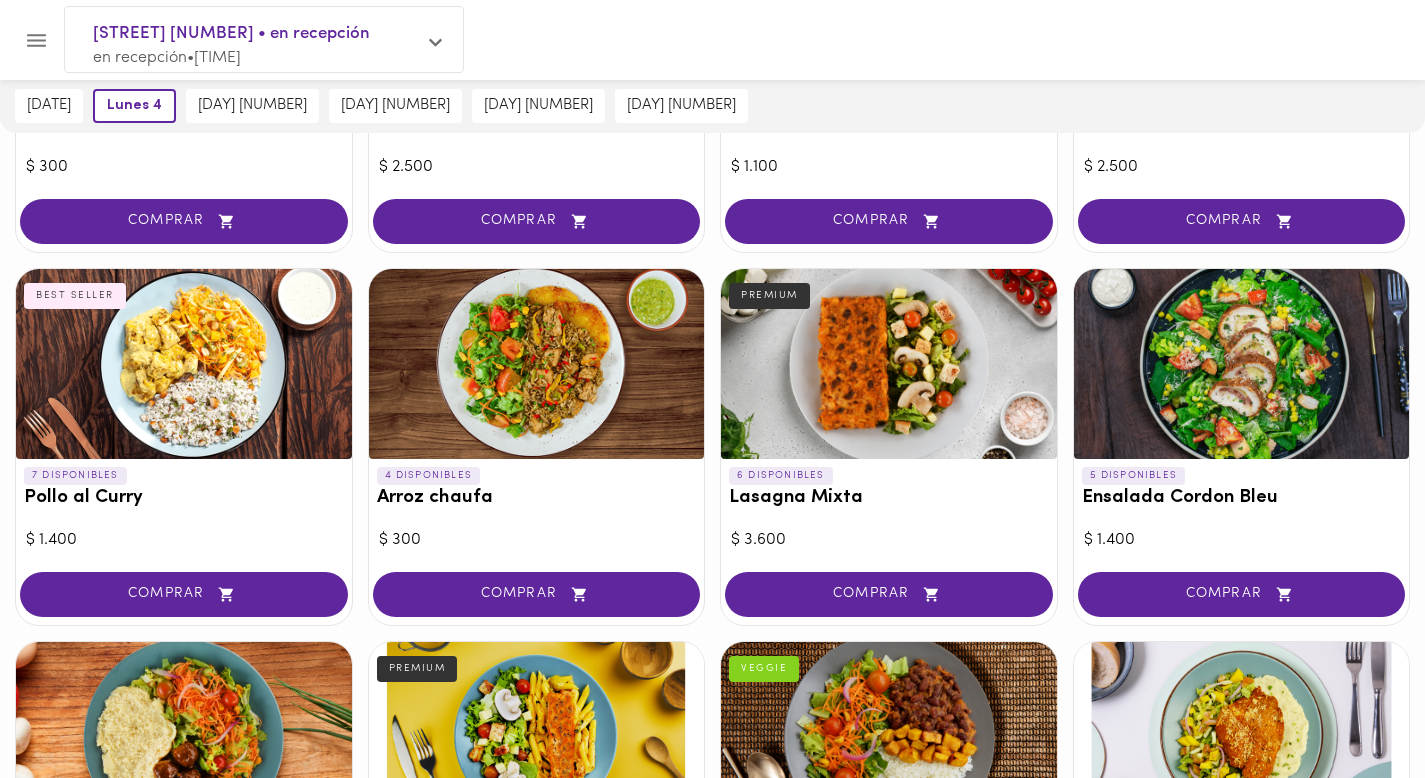 click at bounding box center (184, 364) 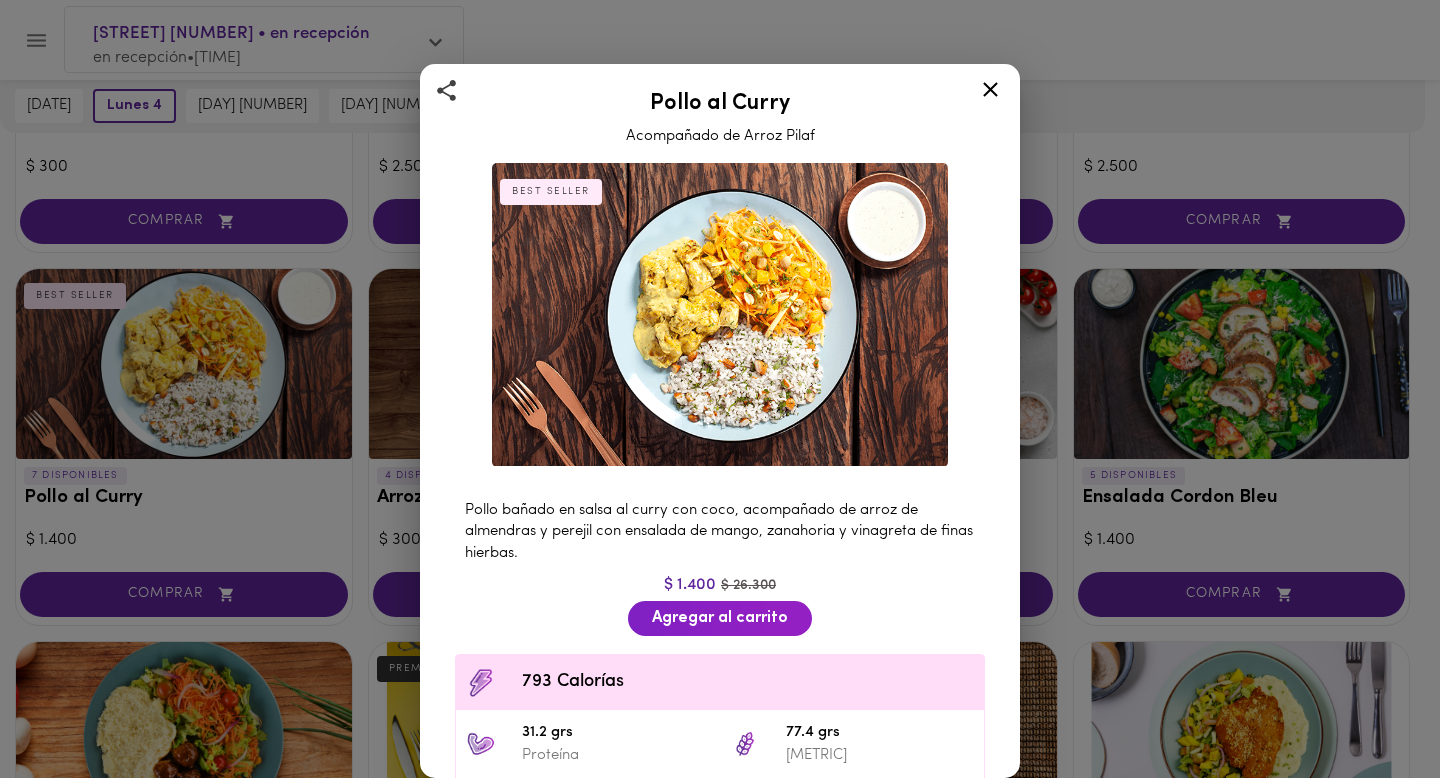 click 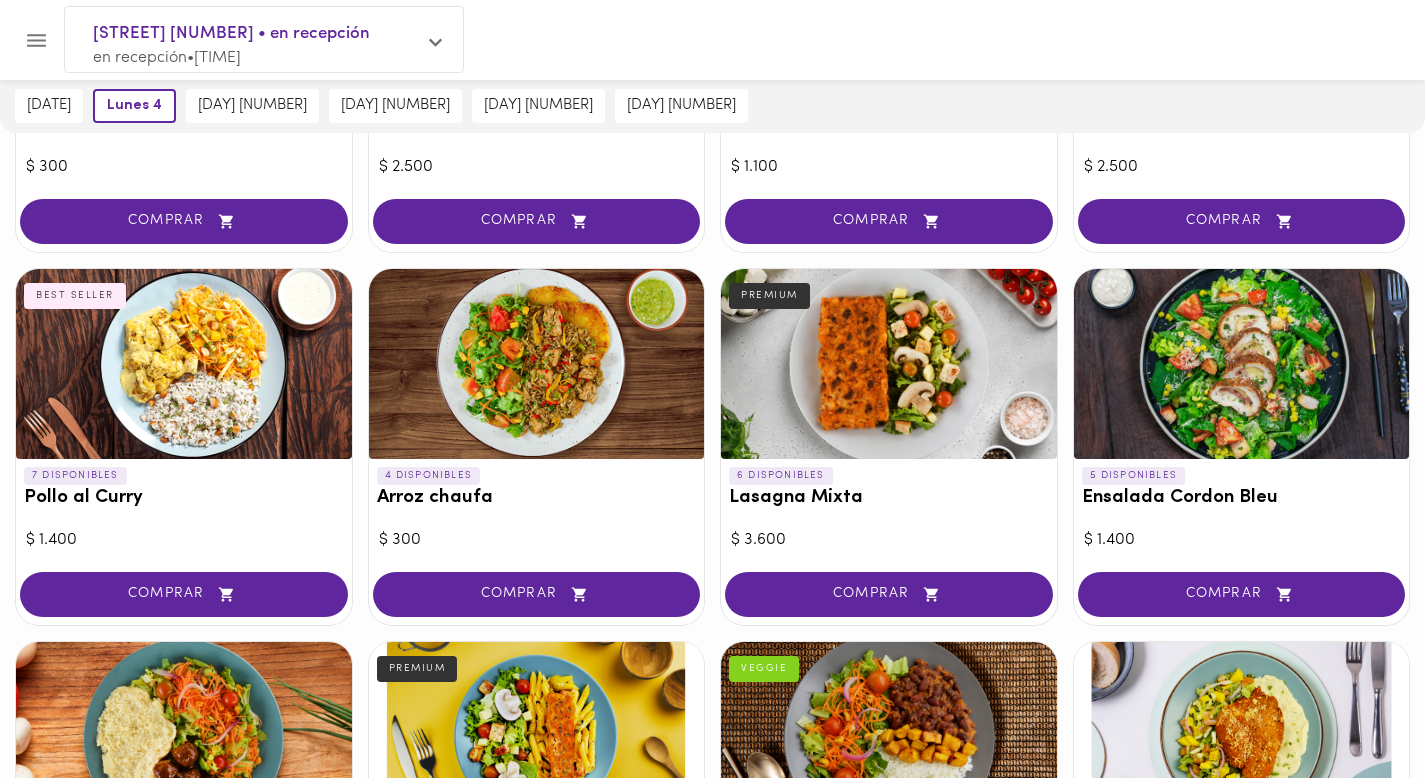 click at bounding box center (537, 364) 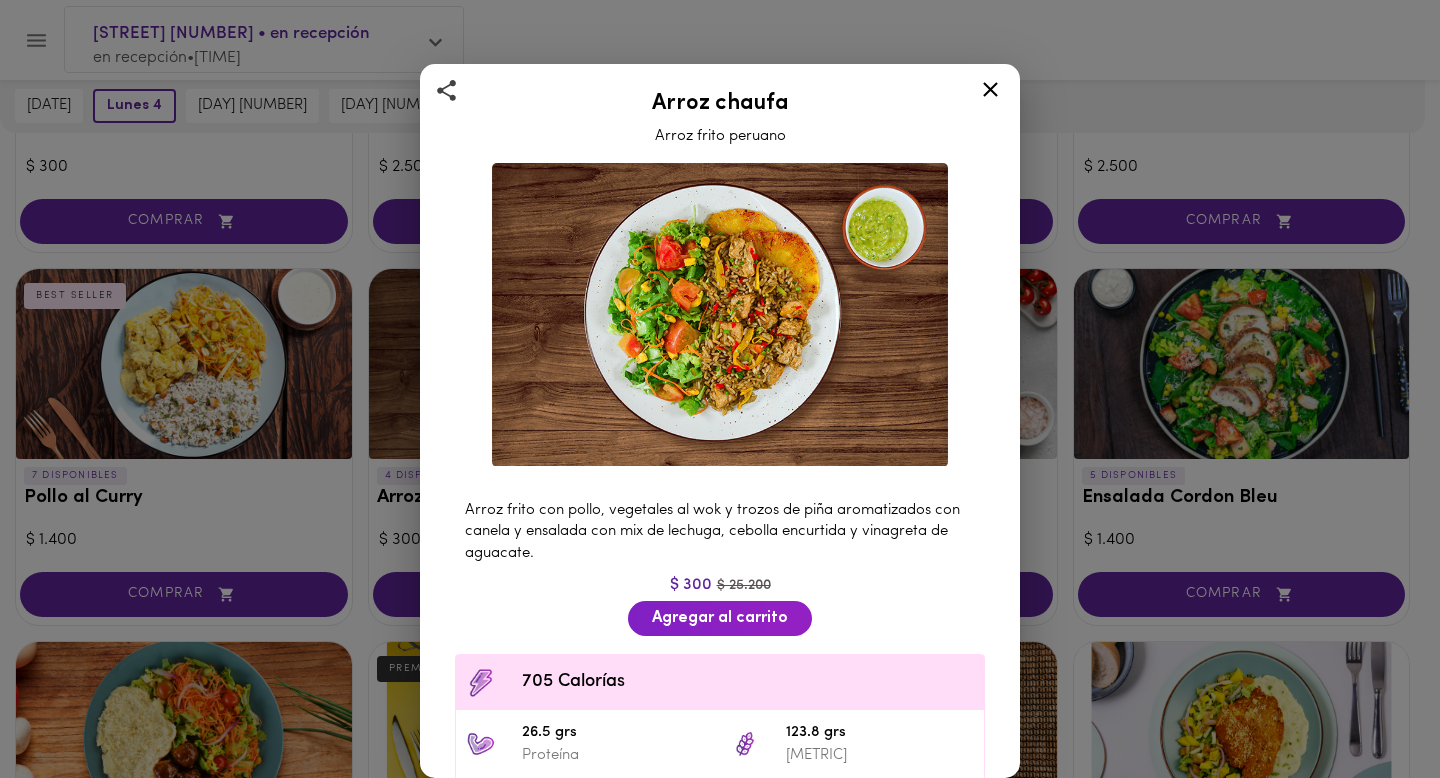 click 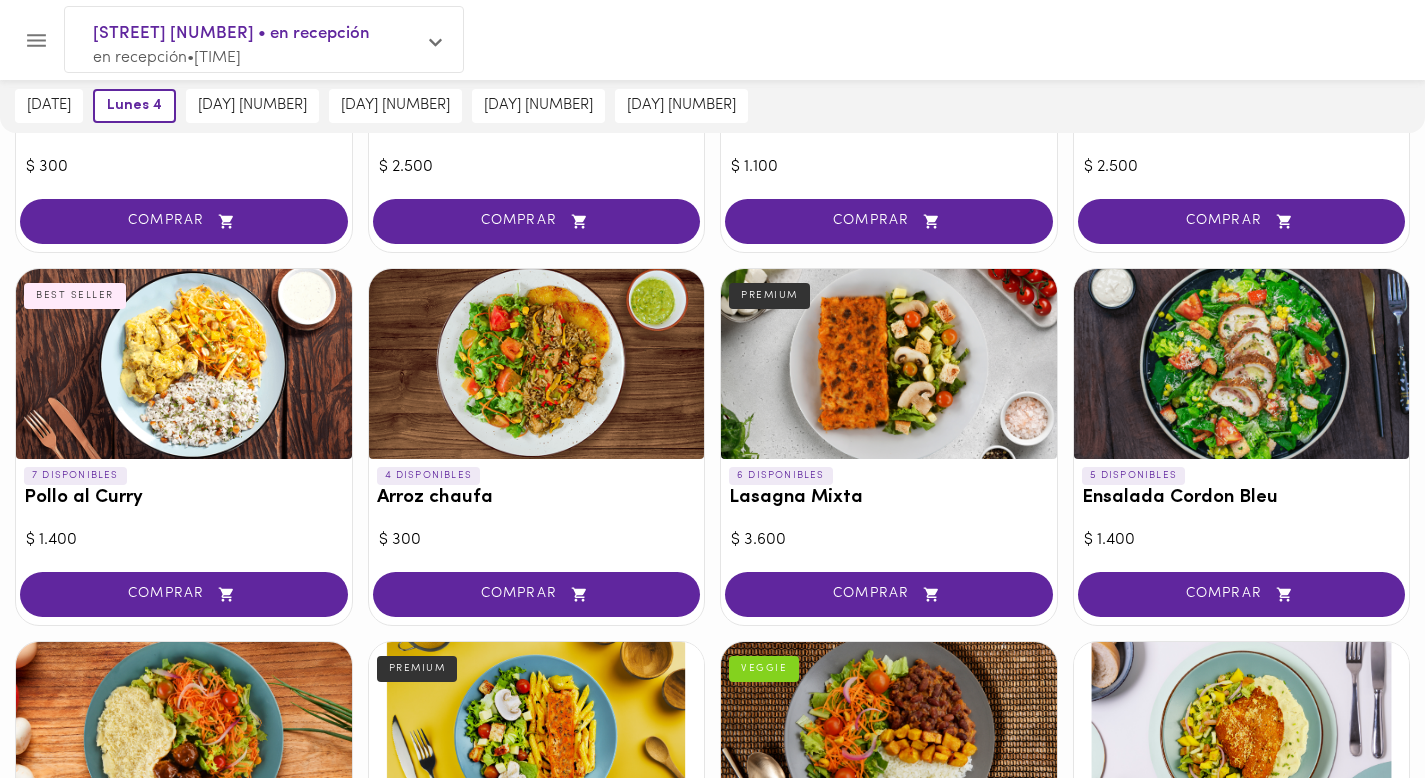 click at bounding box center [889, 364] 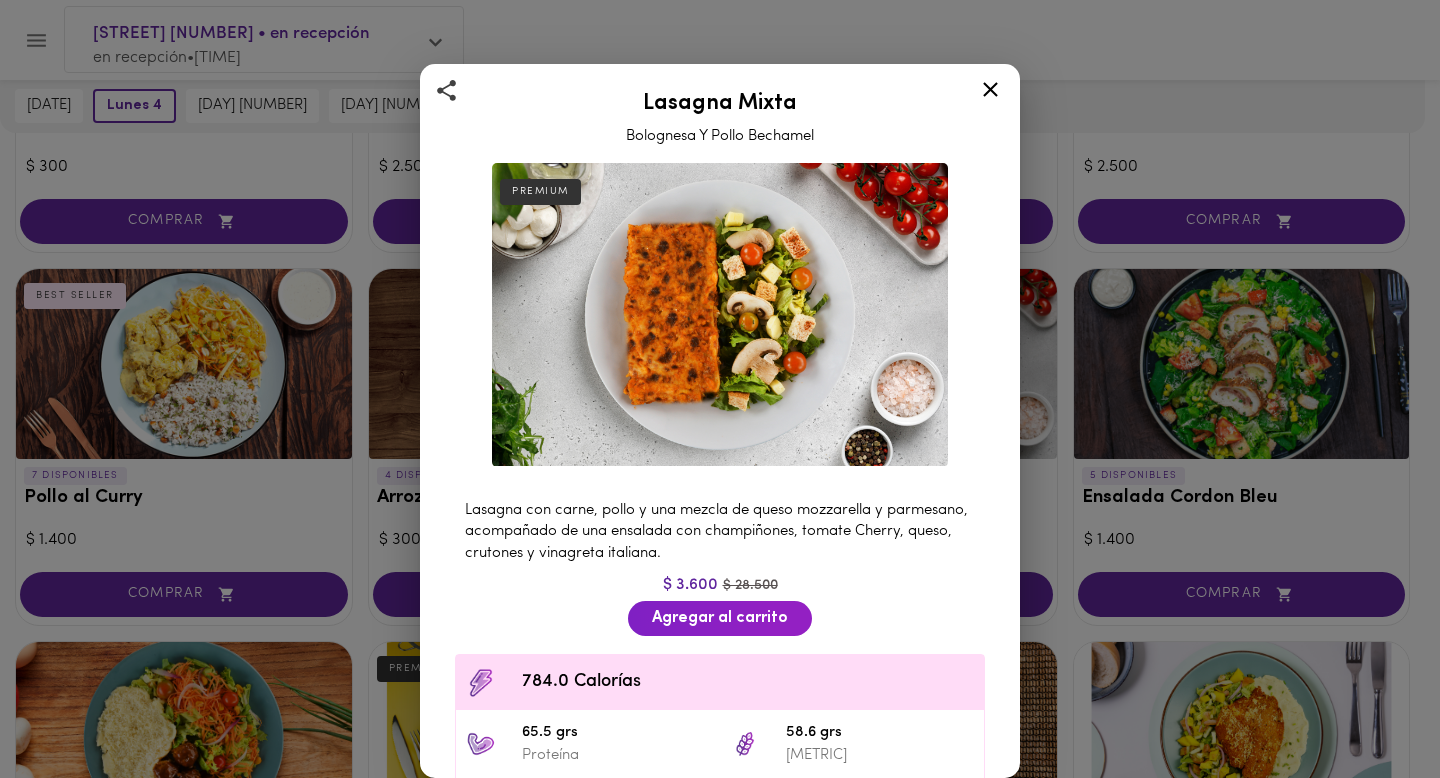 click 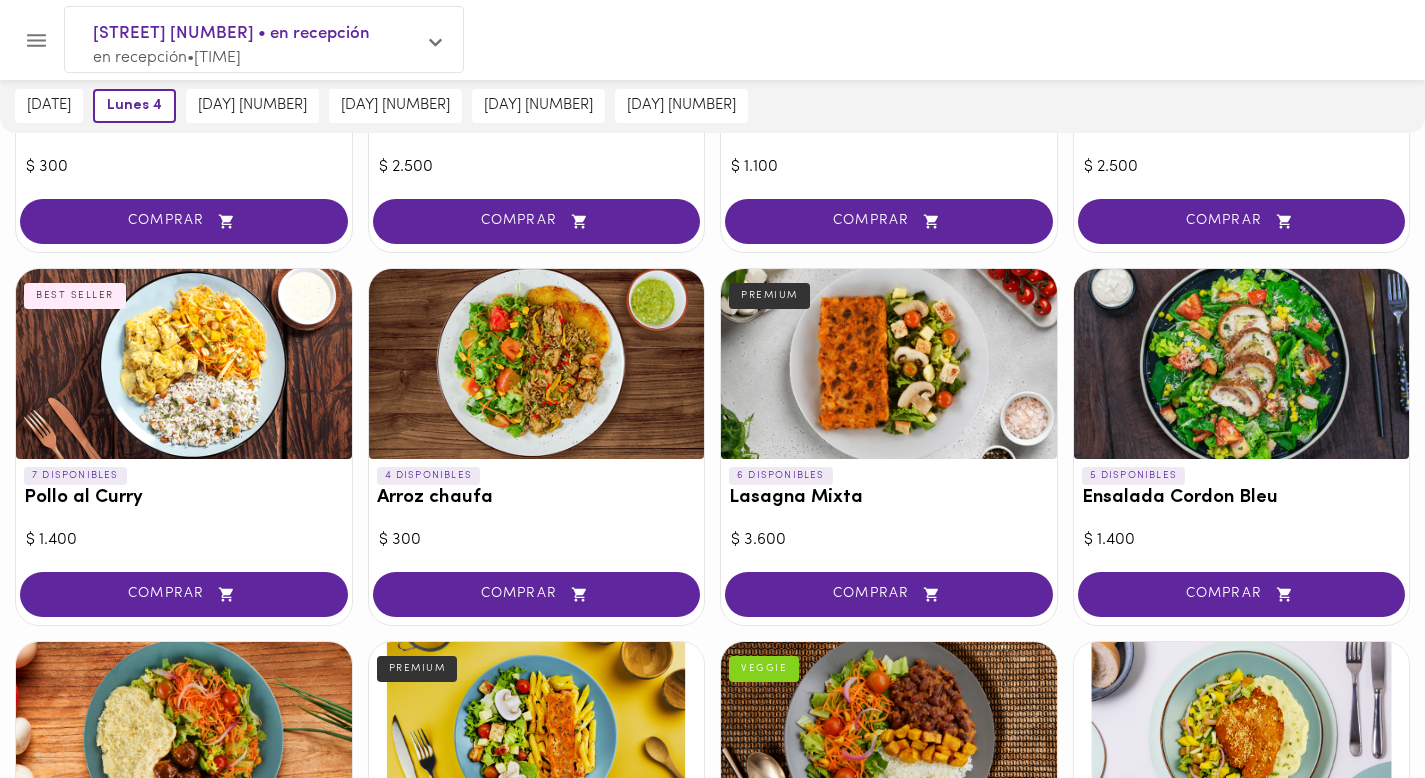 click at bounding box center (1242, 364) 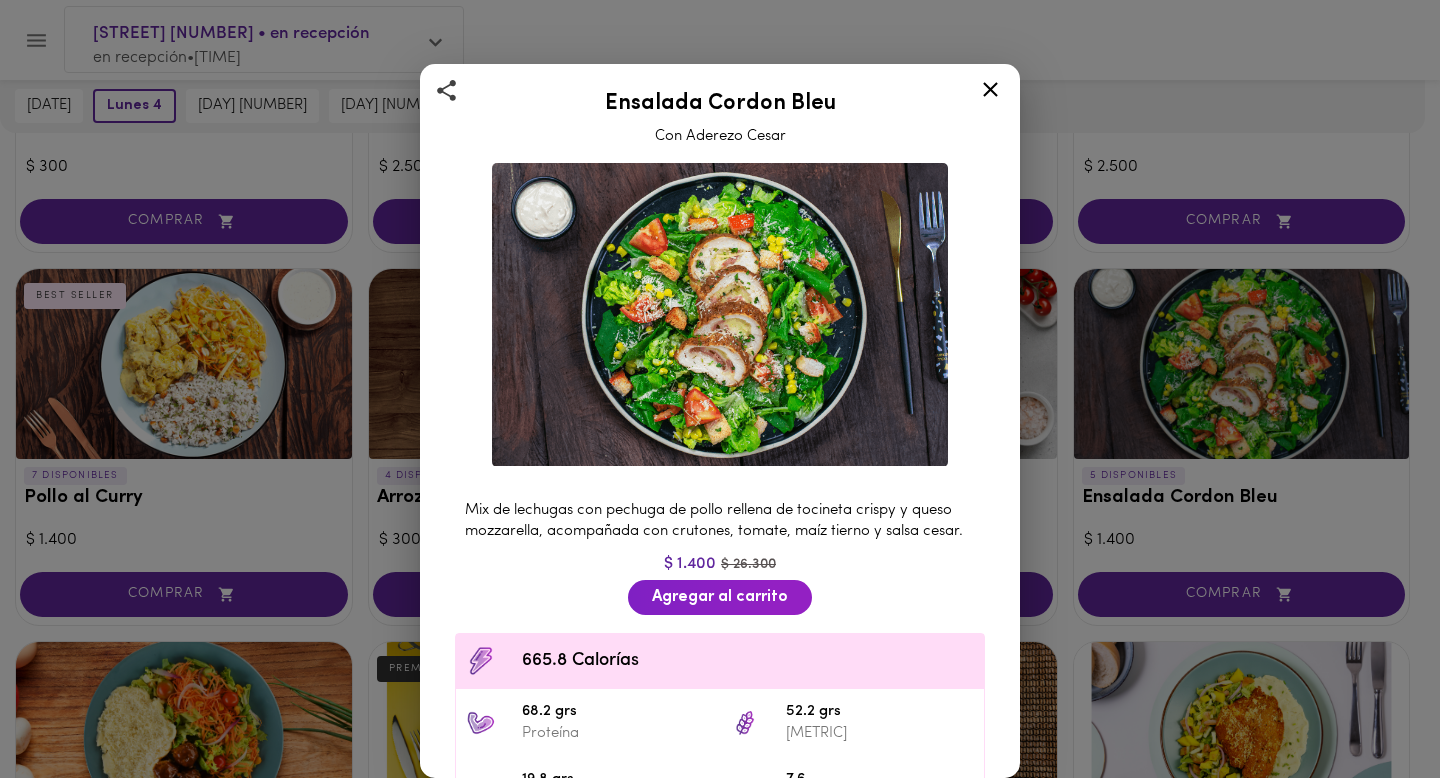 click 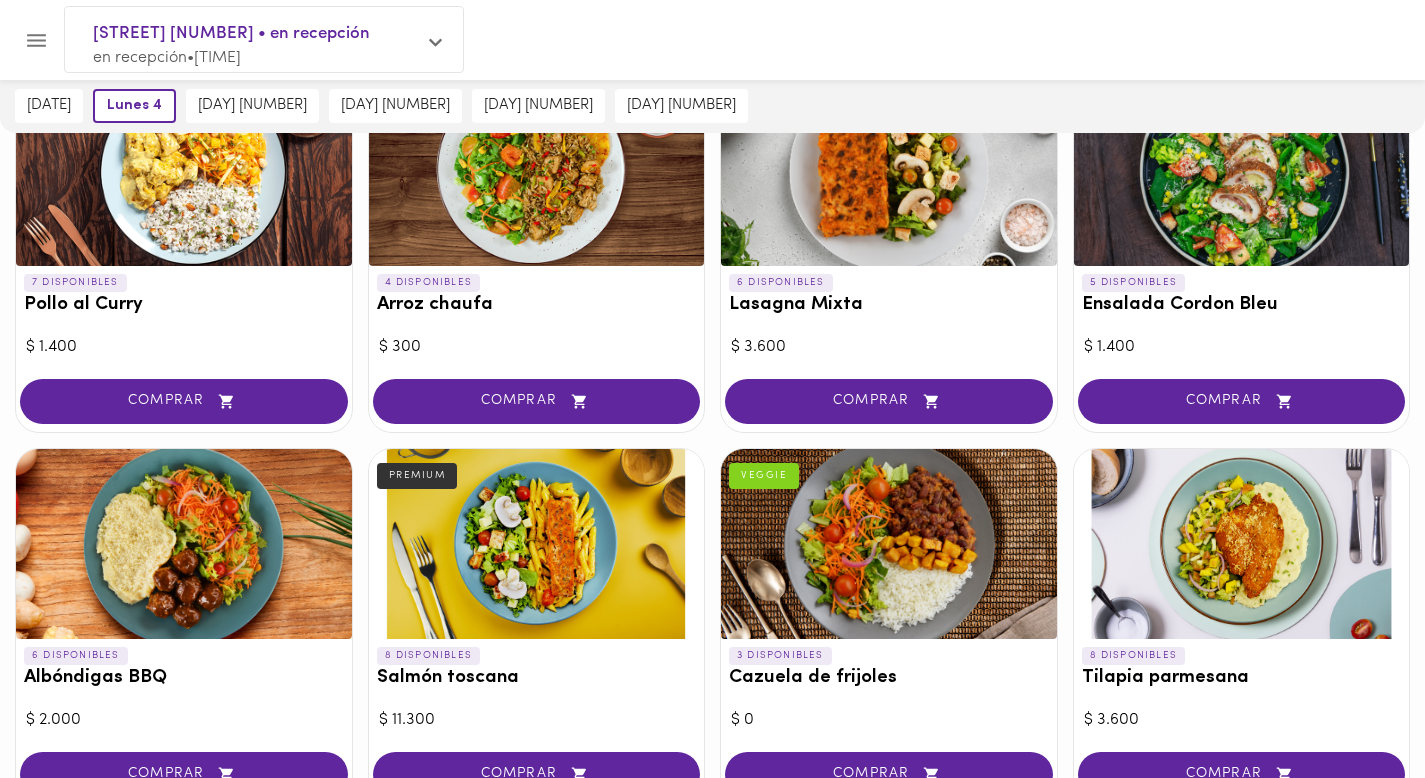 scroll, scrollTop: 1321, scrollLeft: 0, axis: vertical 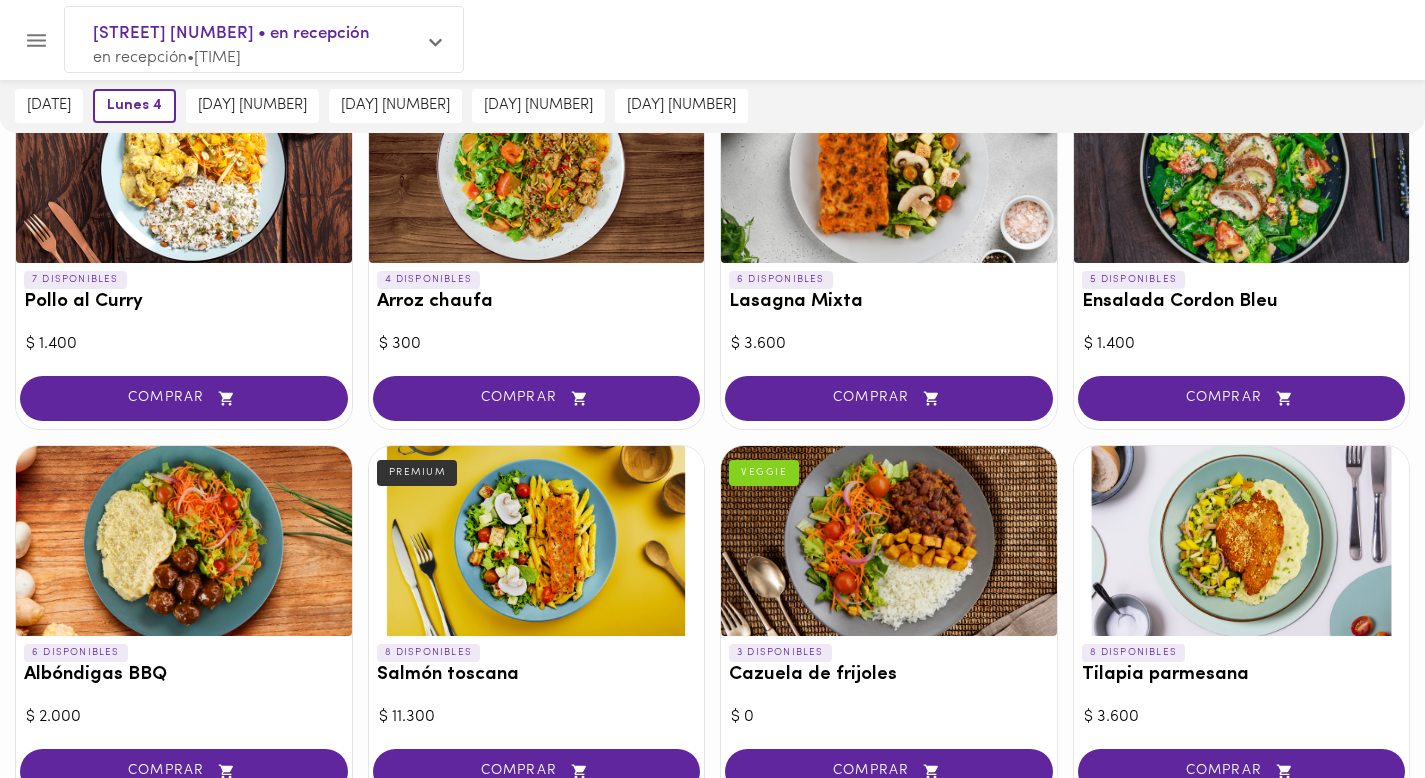 click at bounding box center (184, 541) 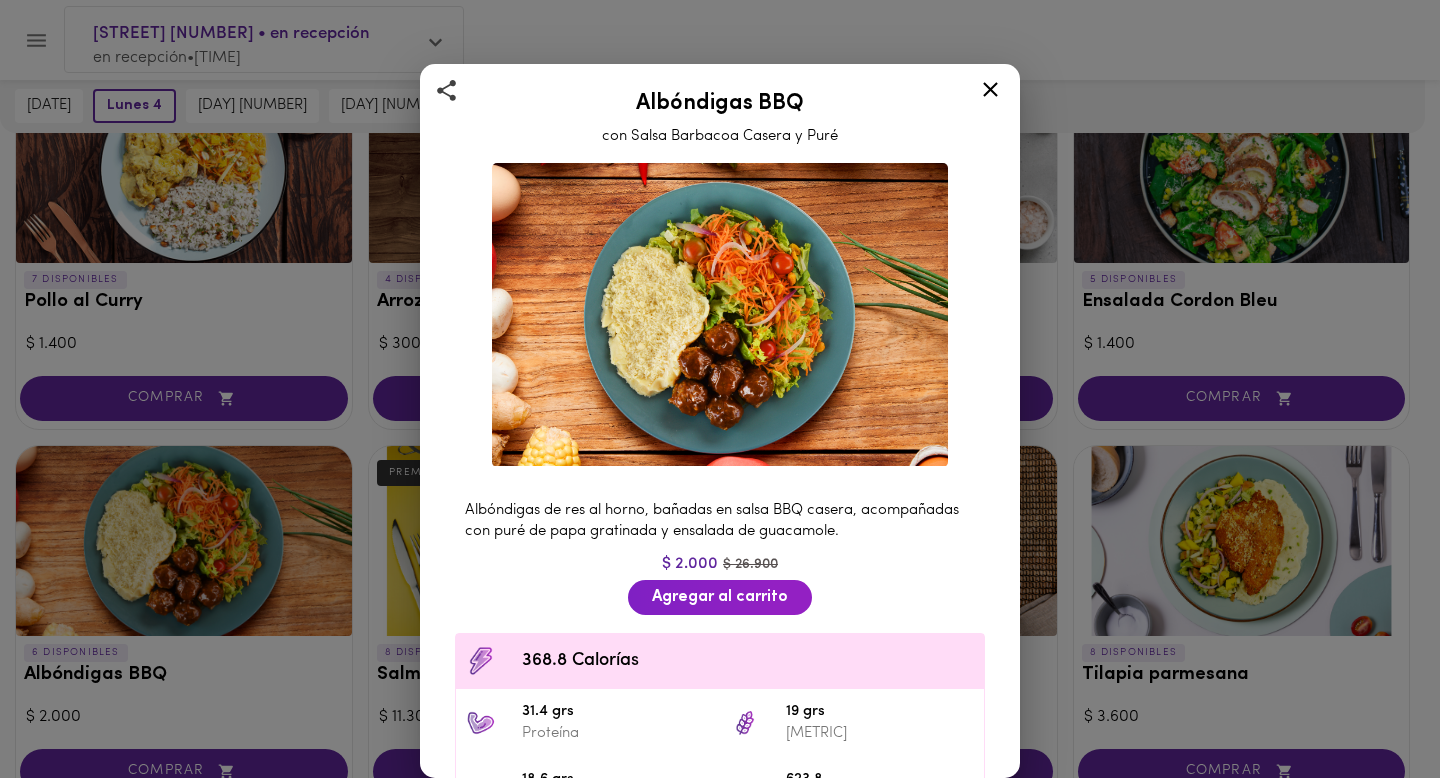 click at bounding box center (990, 93) 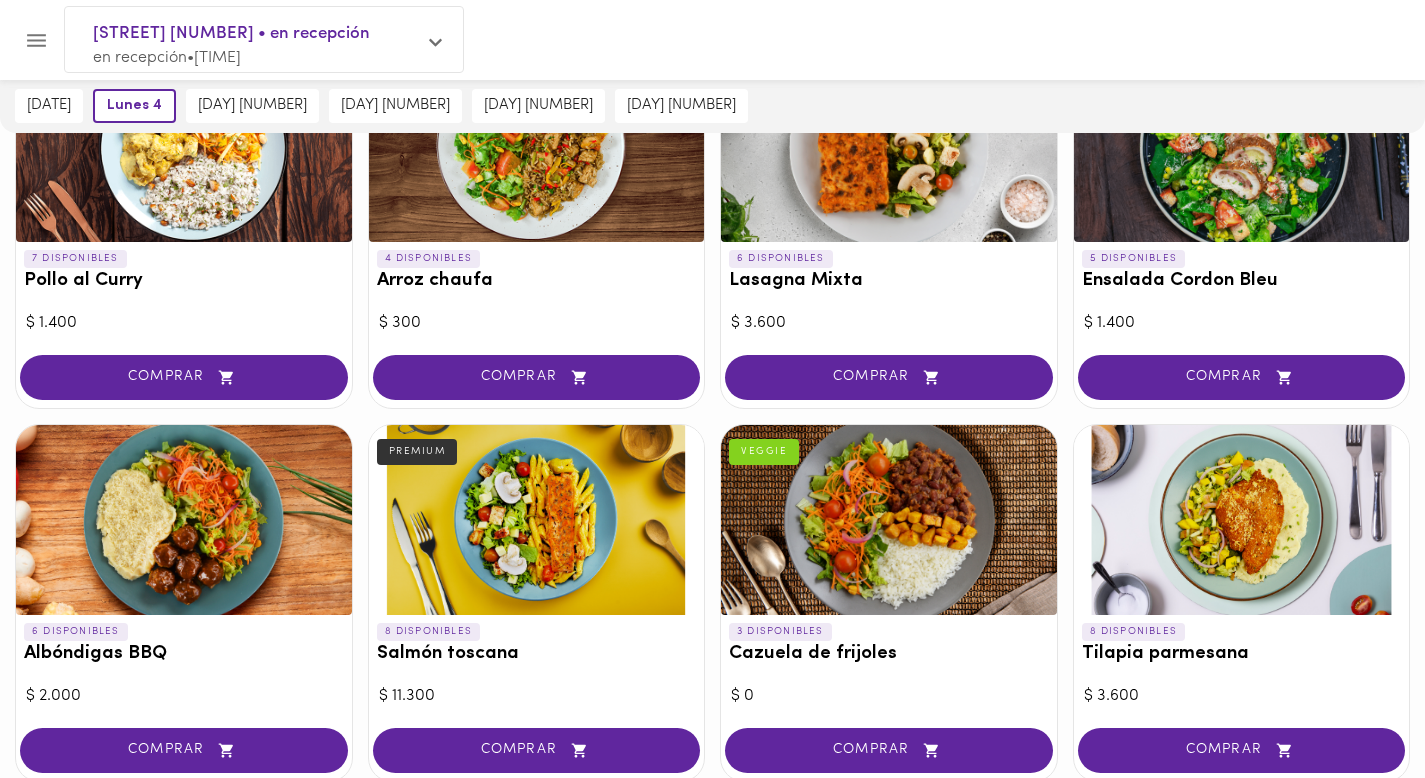 scroll, scrollTop: 1379, scrollLeft: 0, axis: vertical 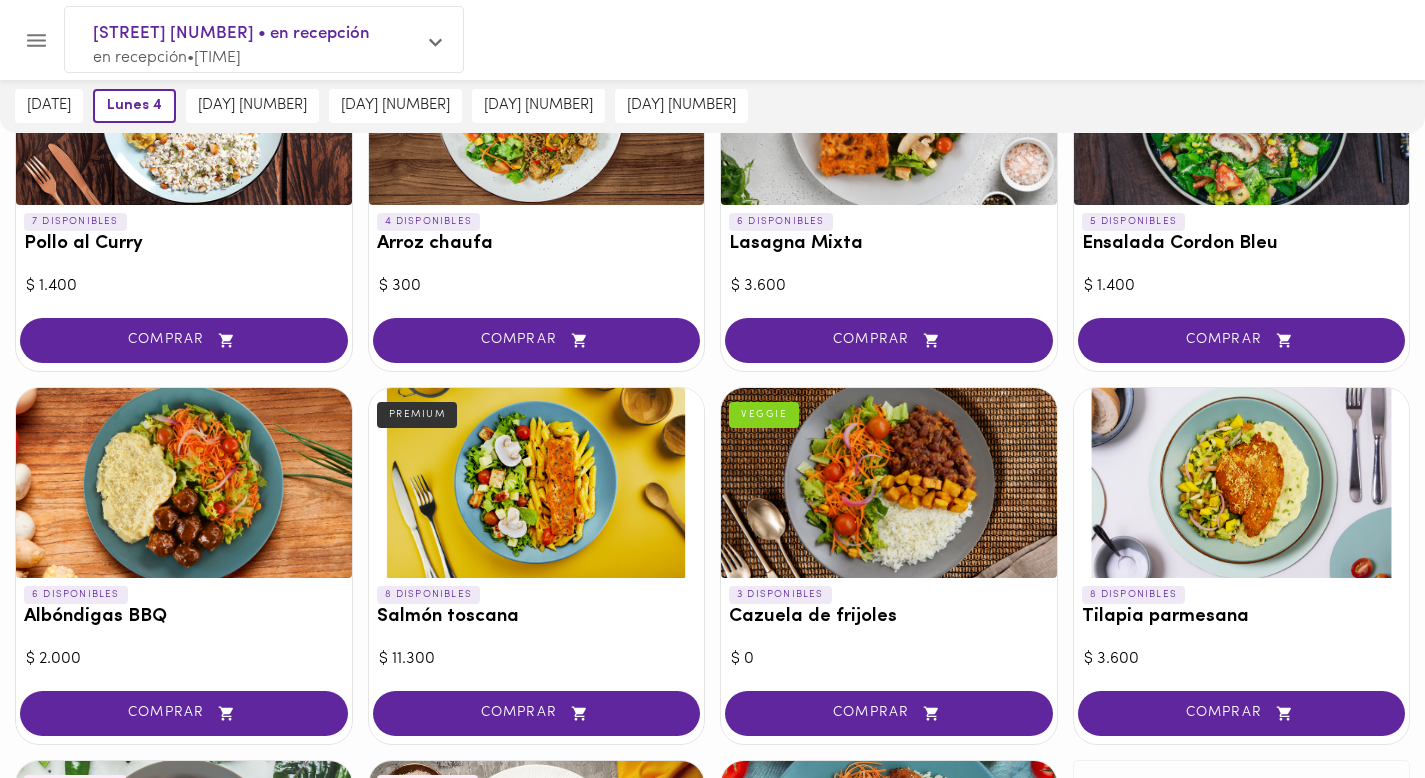 click at bounding box center [889, 483] 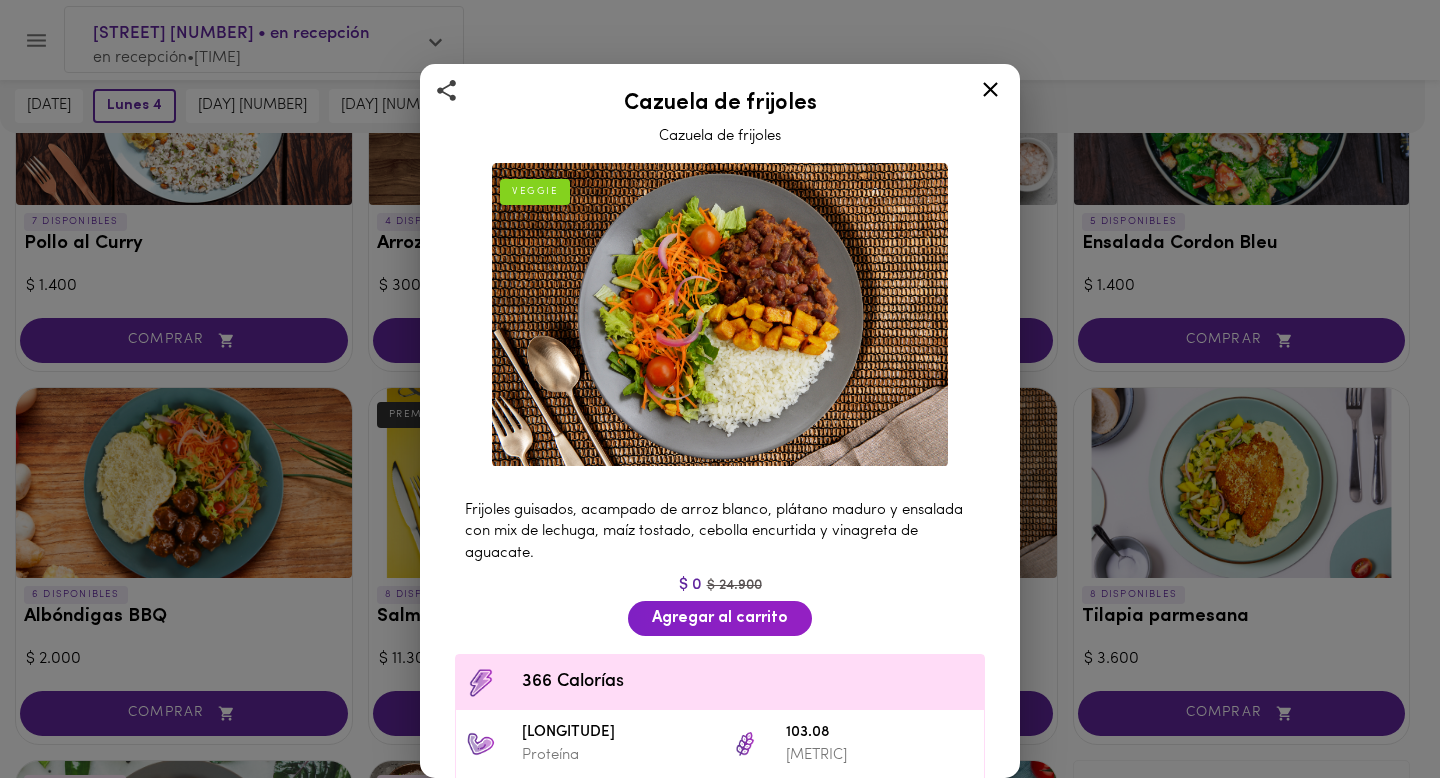 click 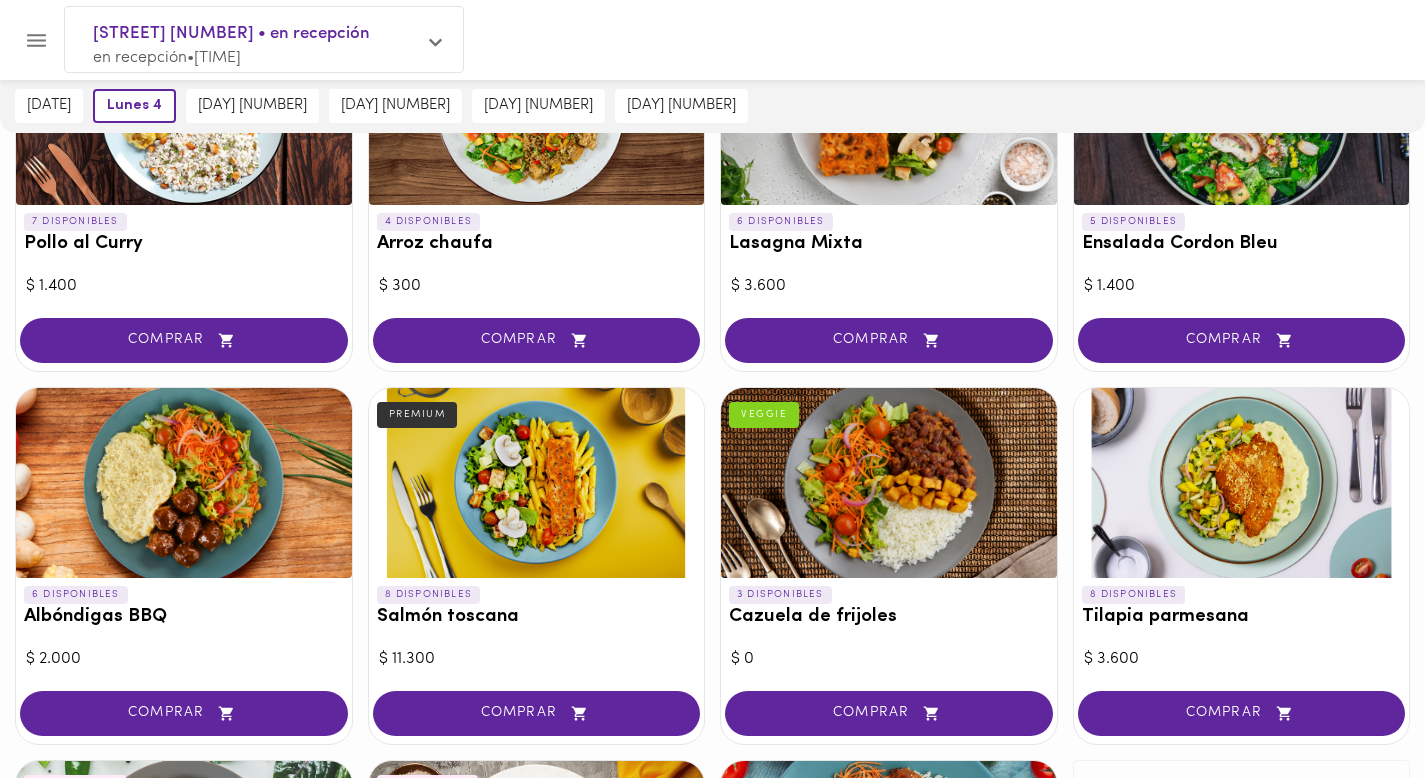 click at bounding box center [1242, 483] 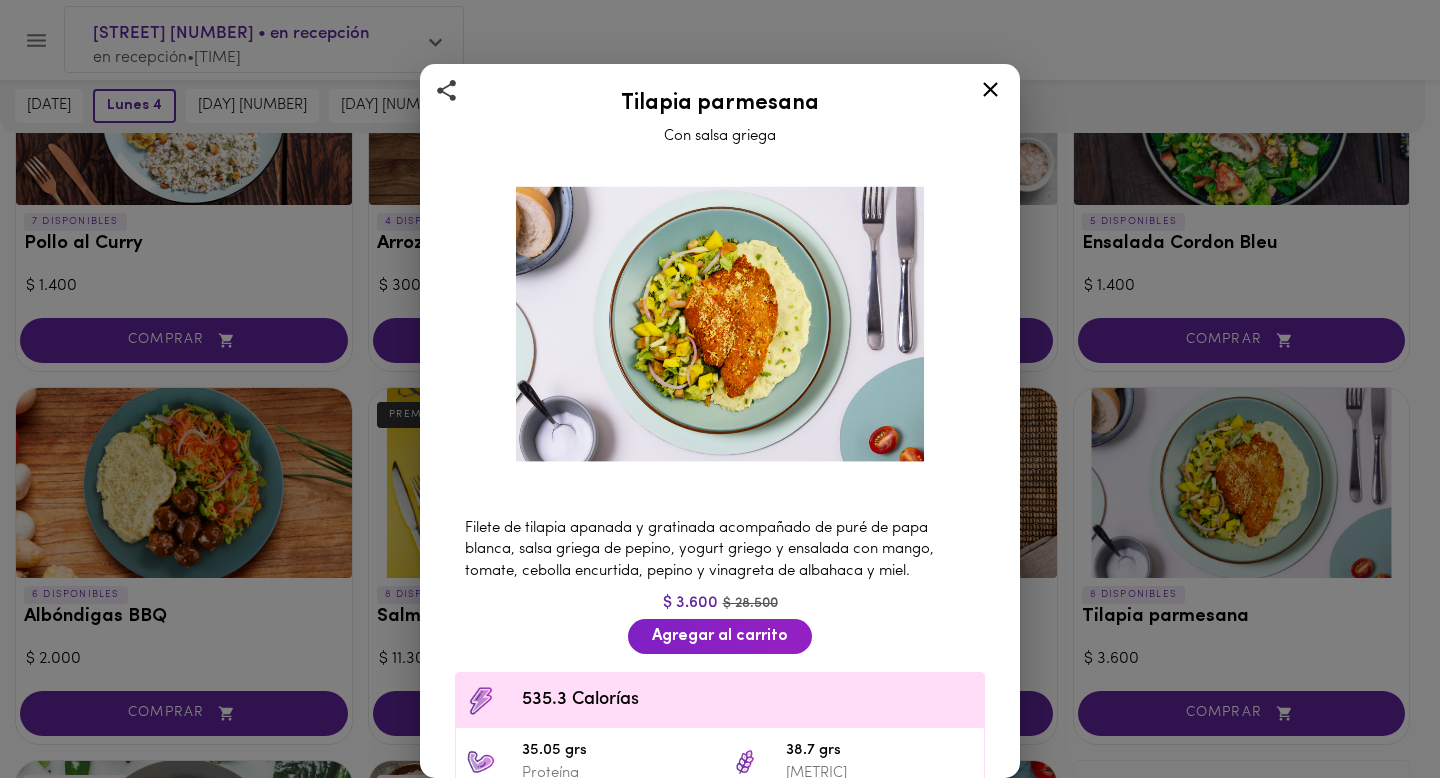 click at bounding box center (990, 93) 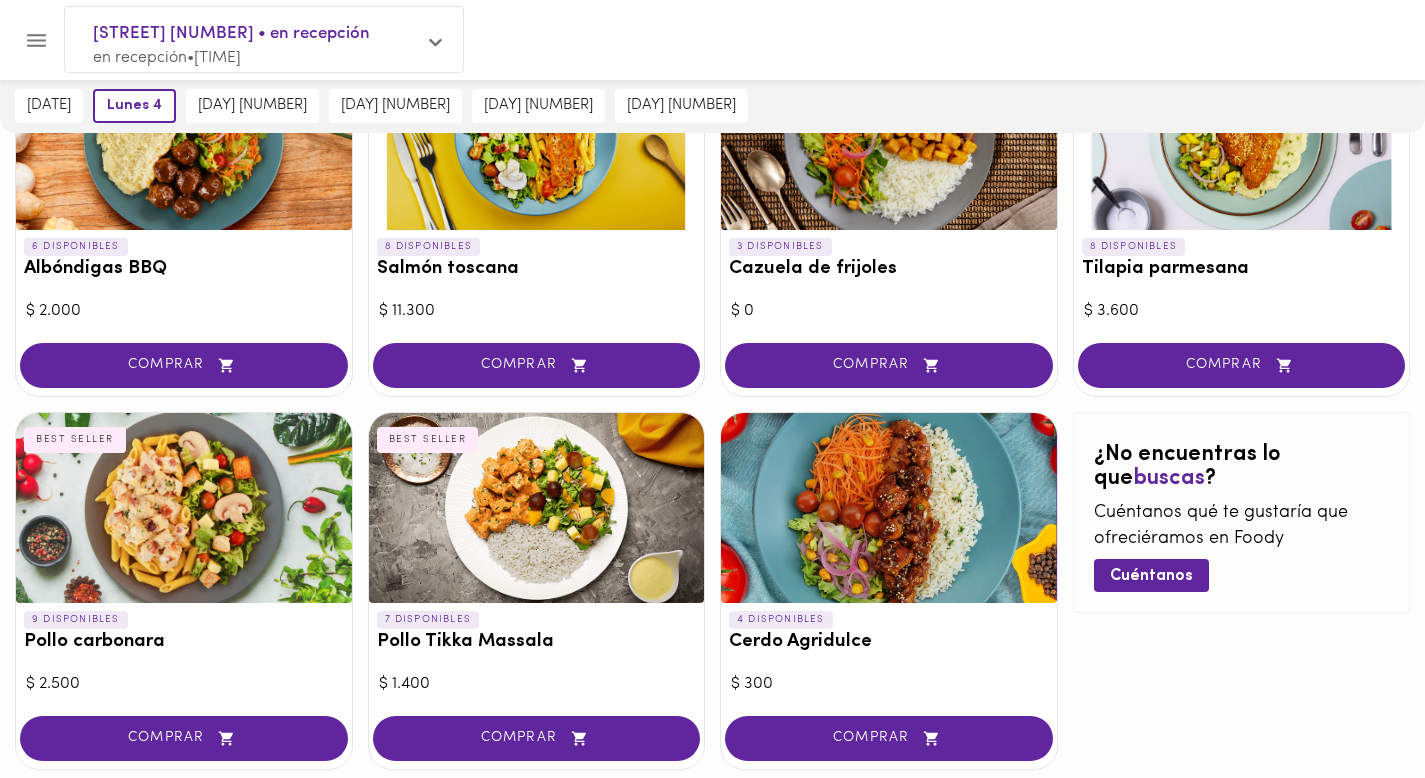 scroll, scrollTop: 1760, scrollLeft: 0, axis: vertical 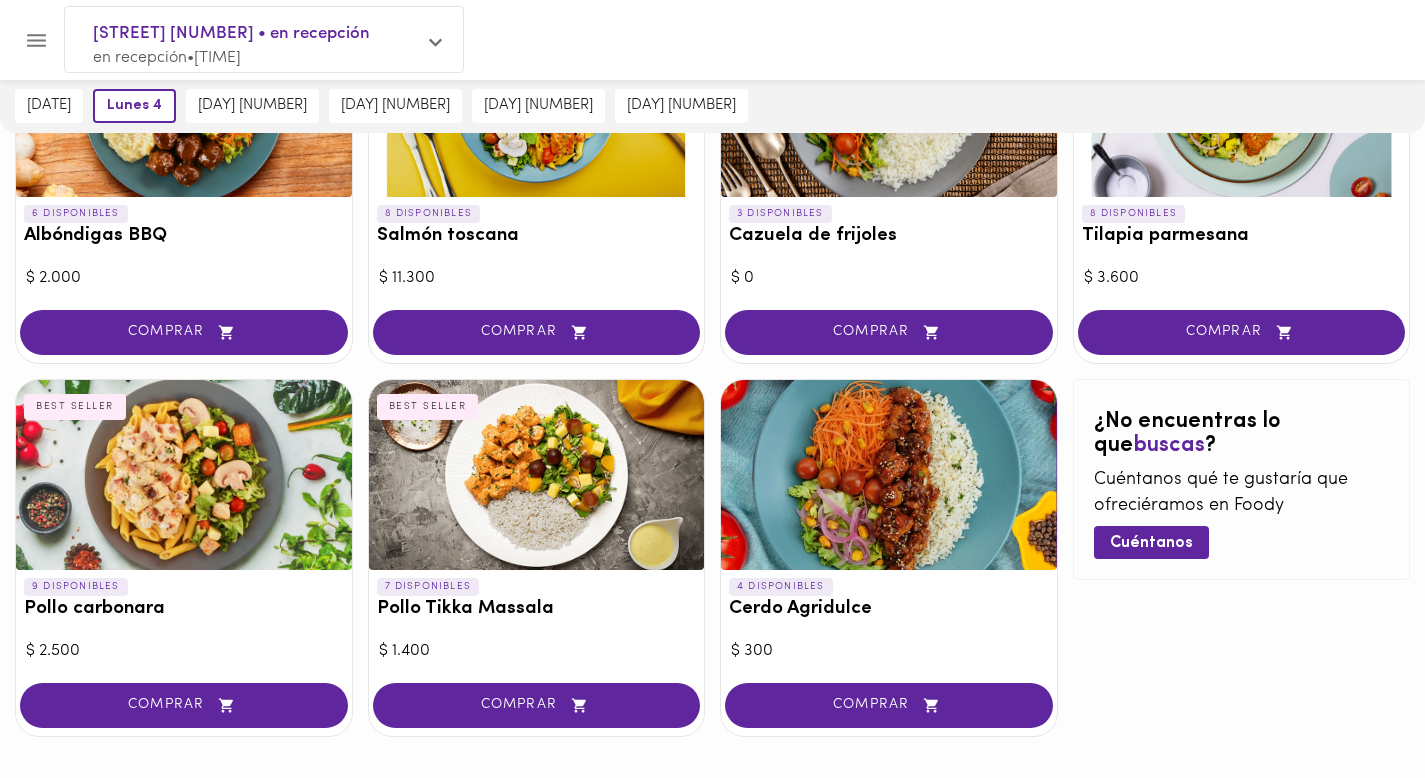 click at bounding box center (184, 475) 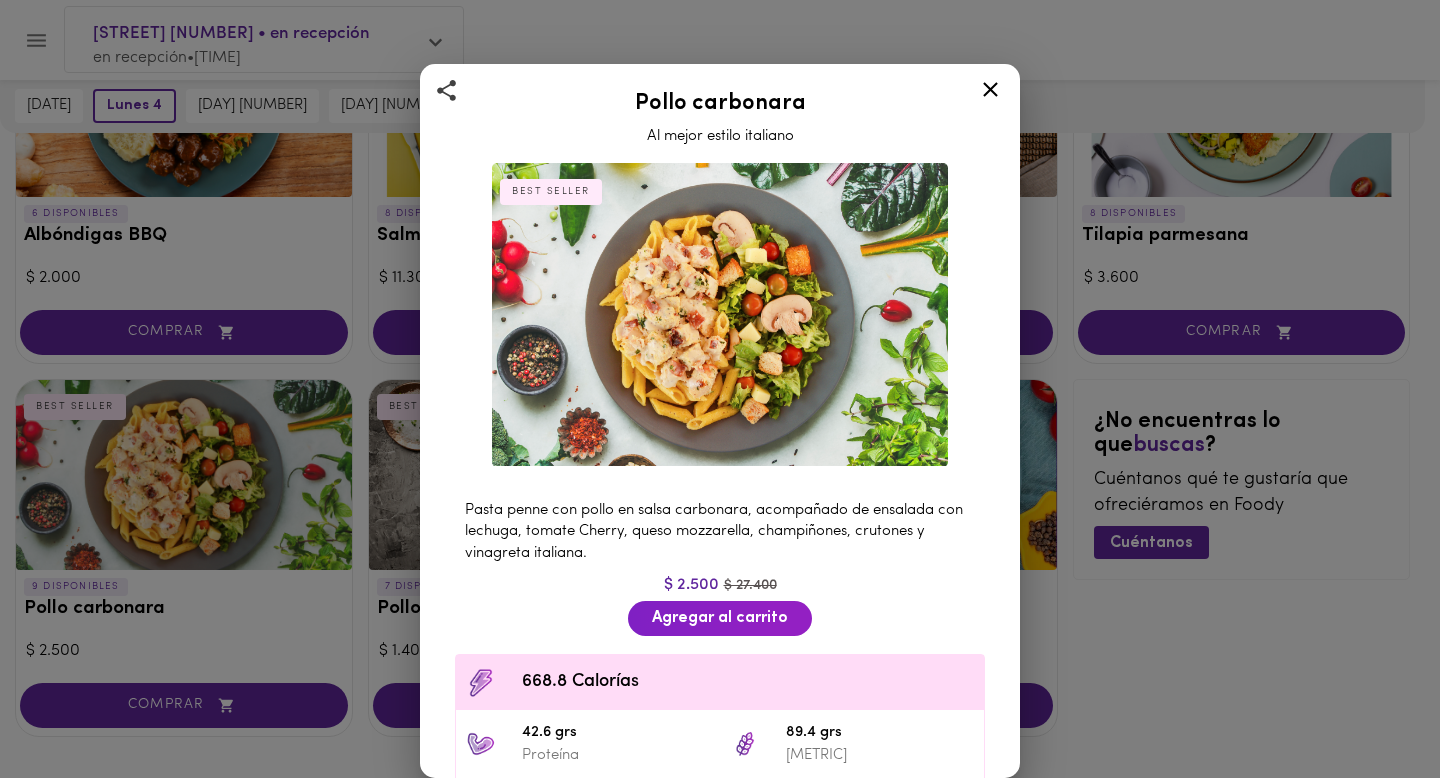 click 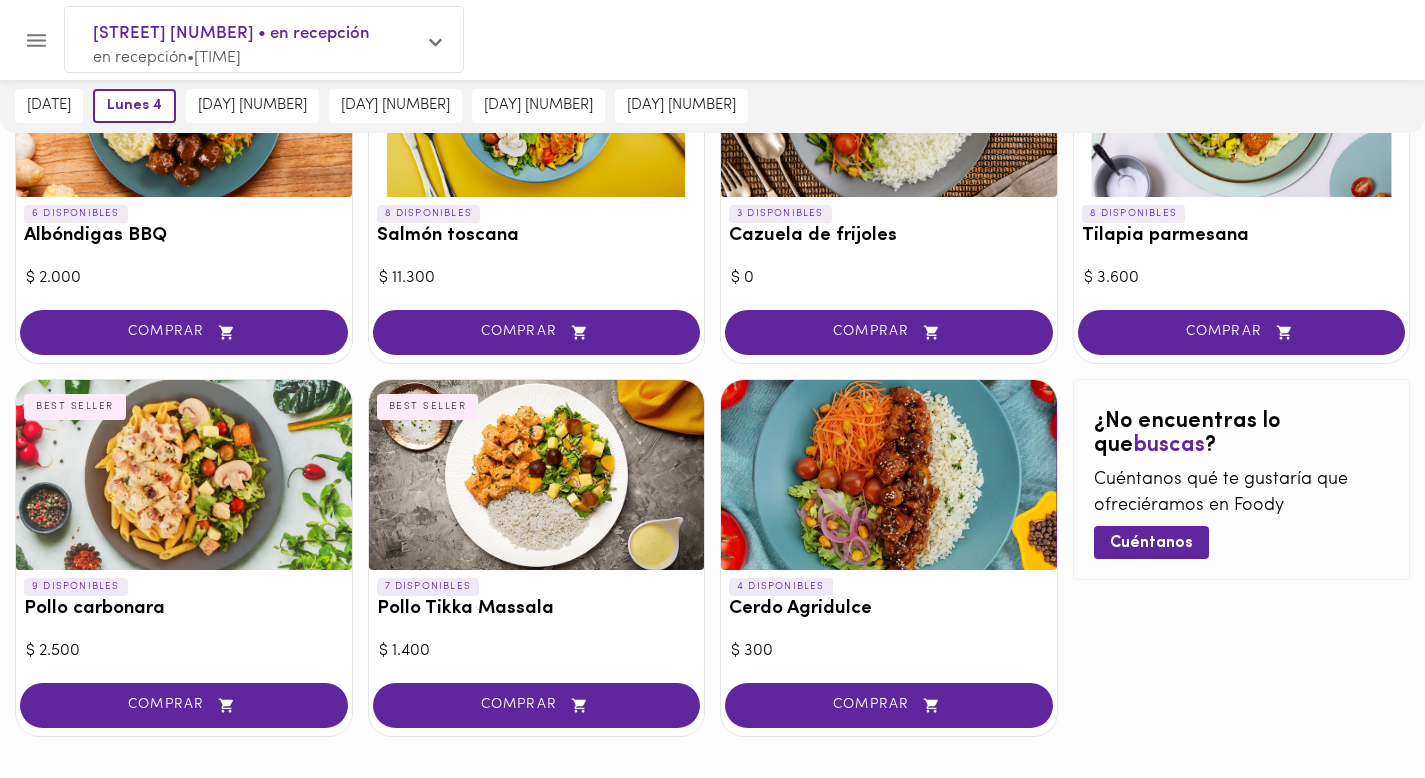 click at bounding box center (537, 475) 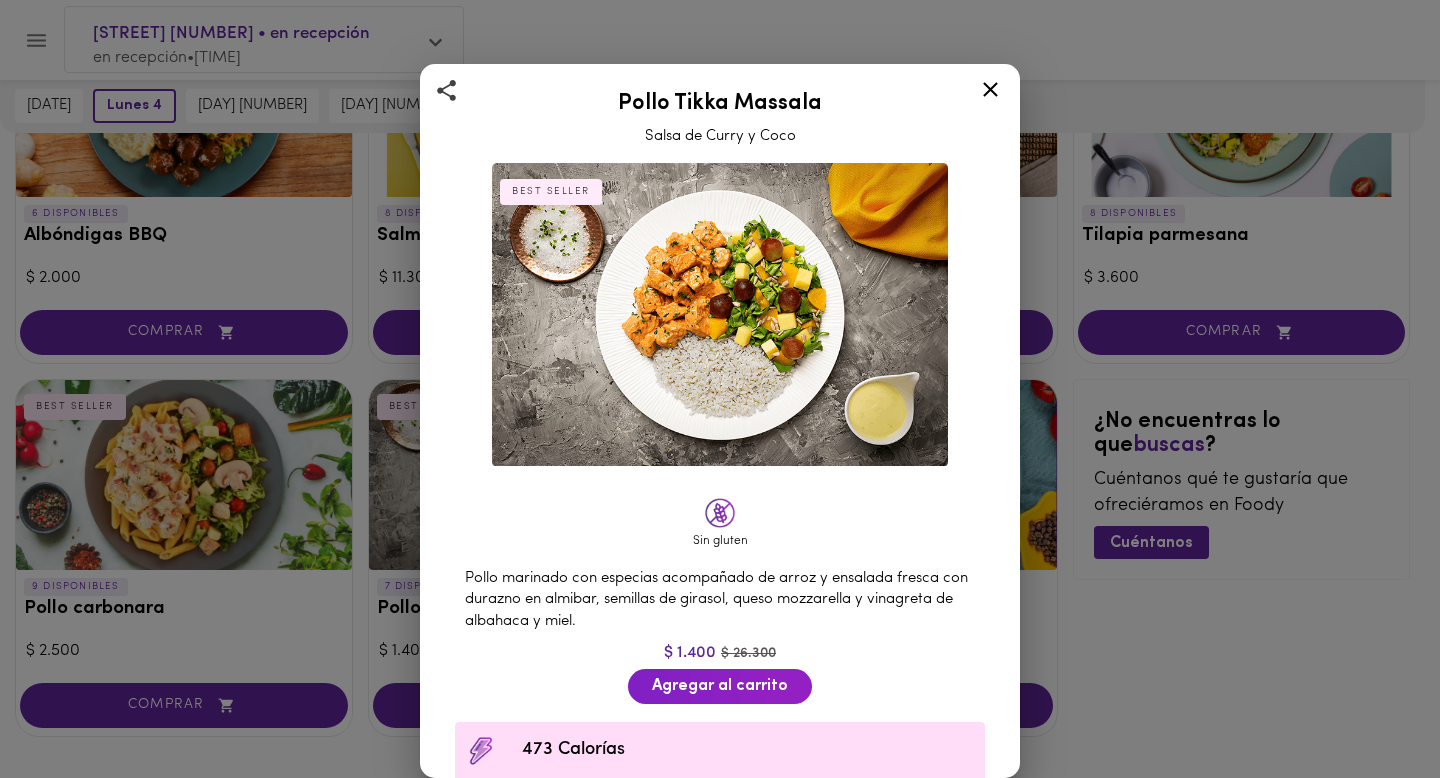 click 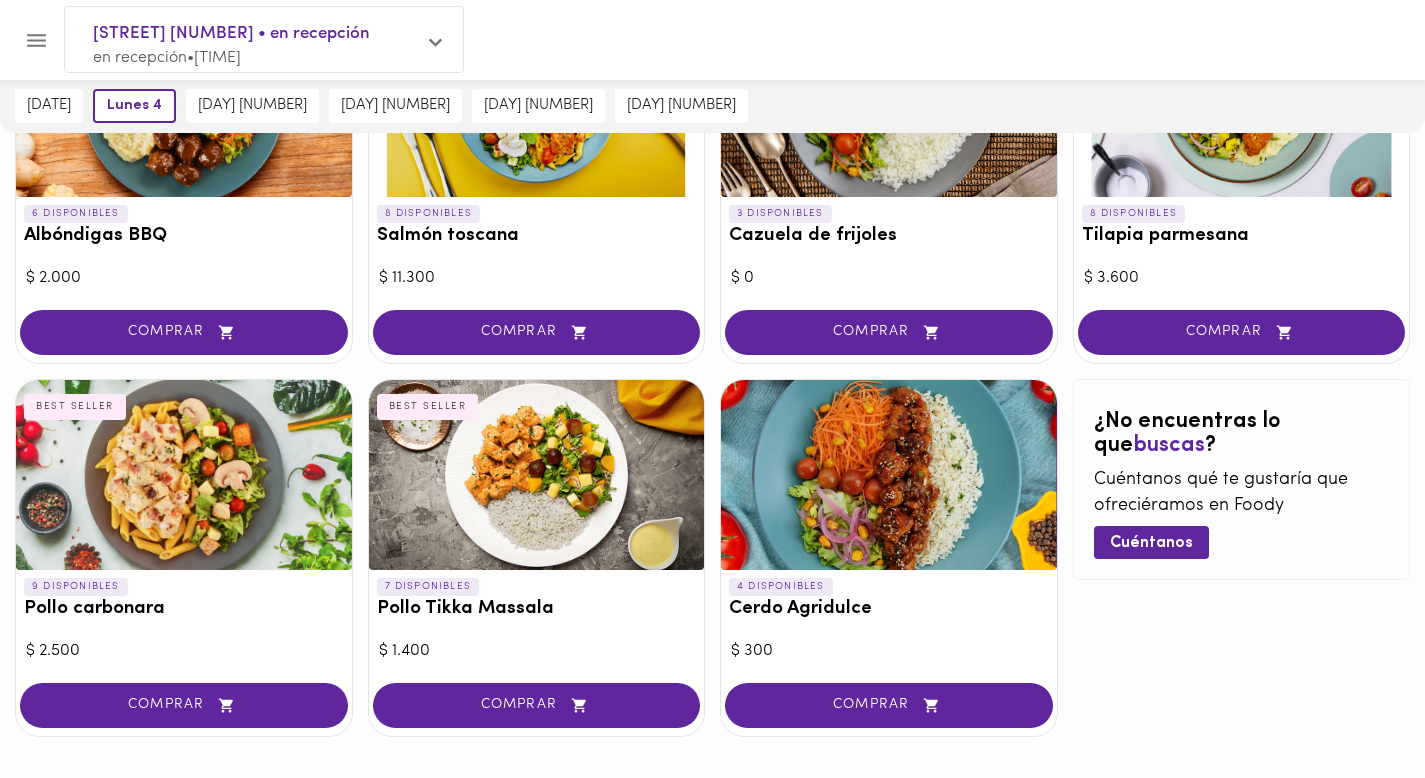 click at bounding box center (889, 475) 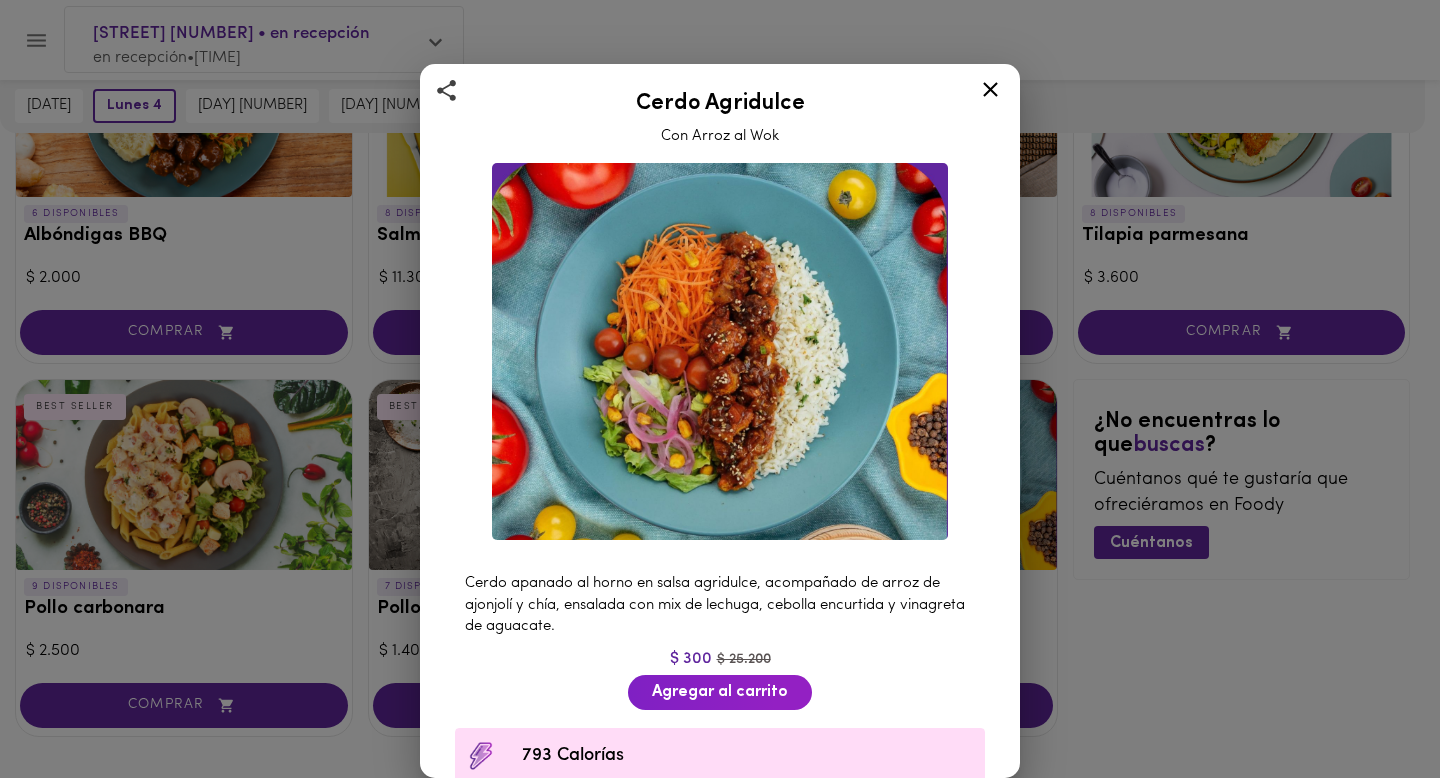 click 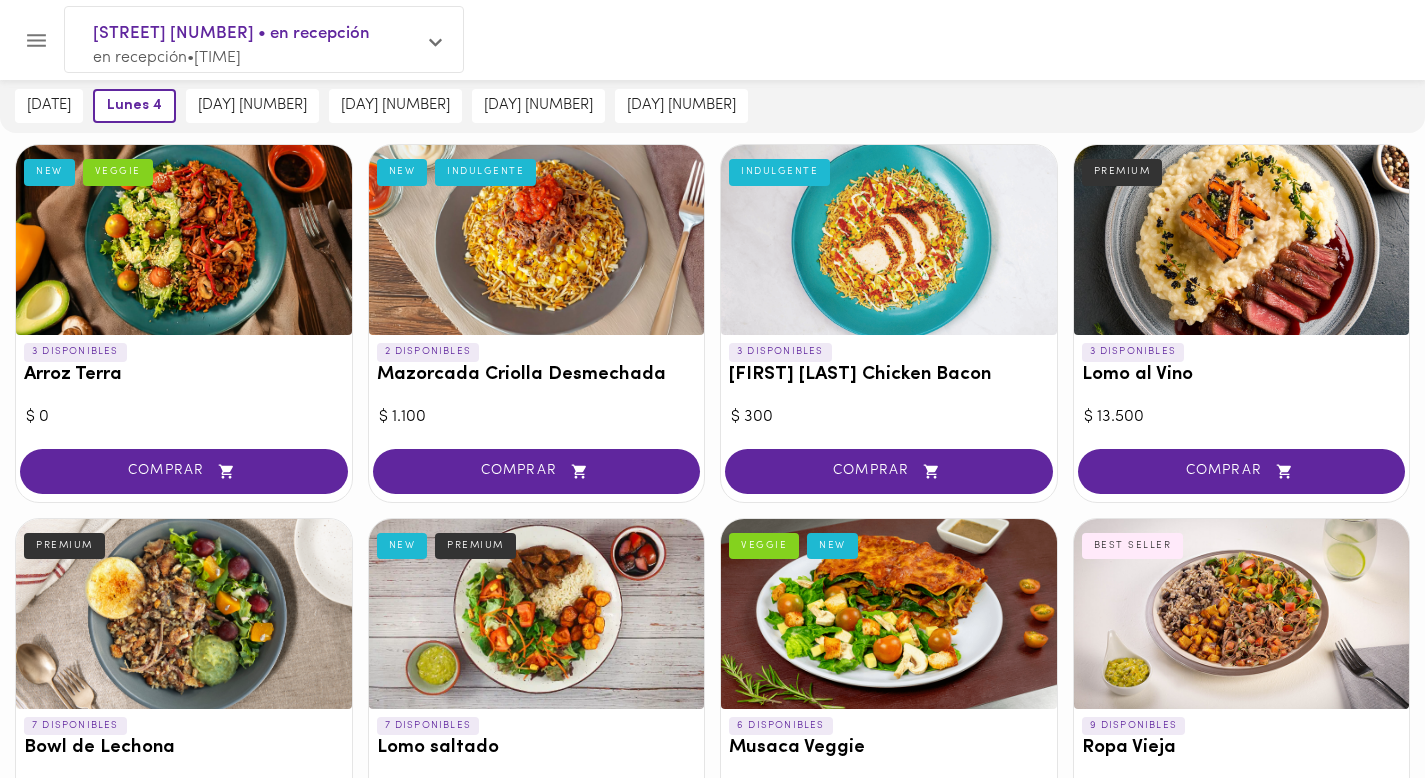 scroll, scrollTop: 0, scrollLeft: 0, axis: both 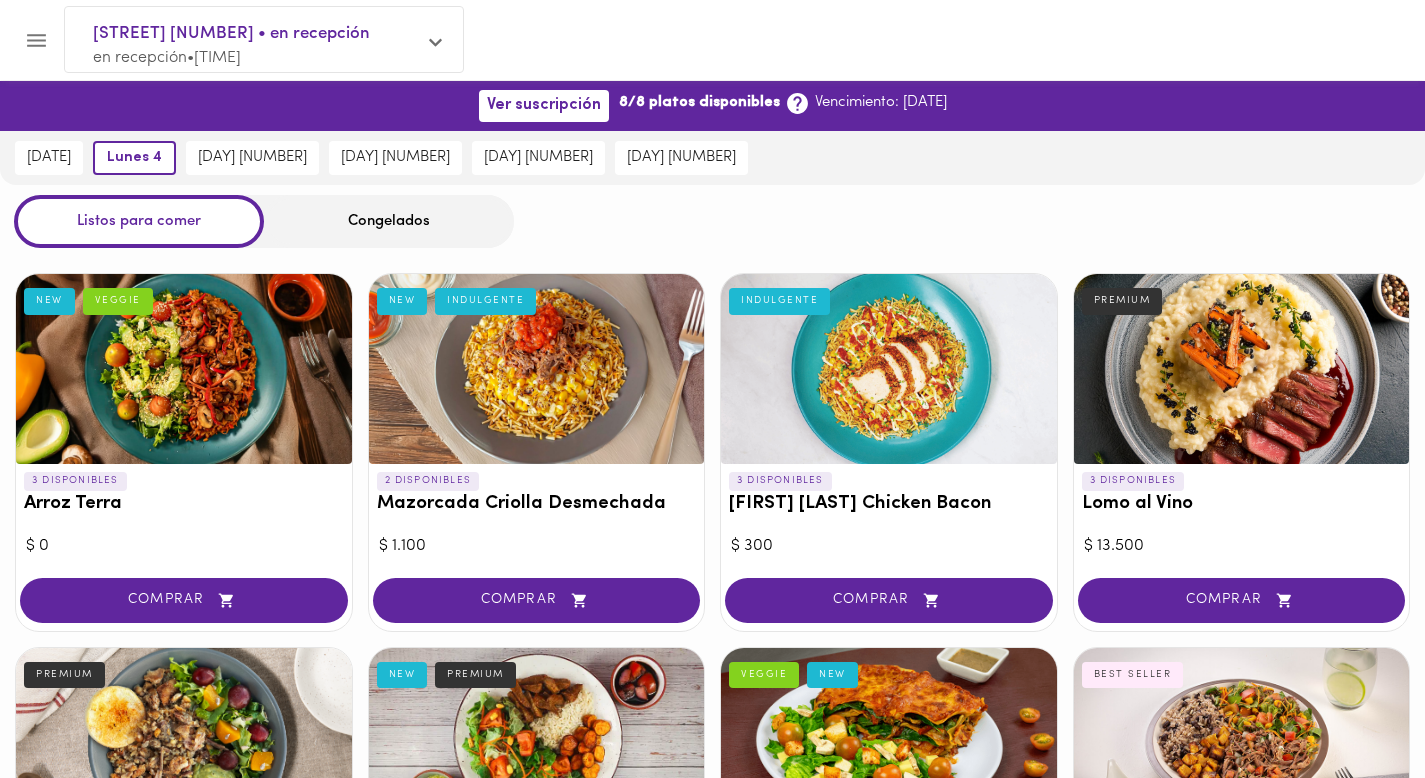 click at bounding box center [184, 369] 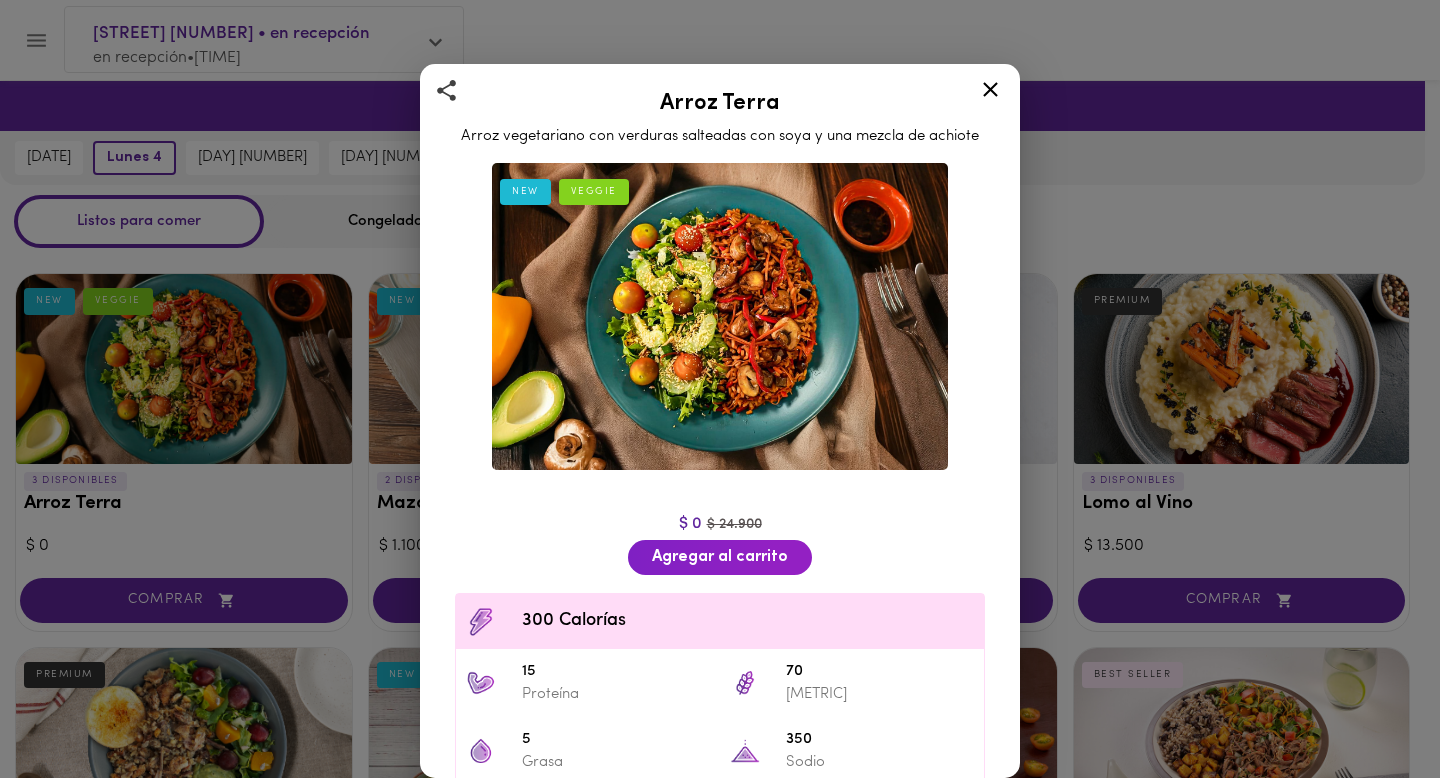 click 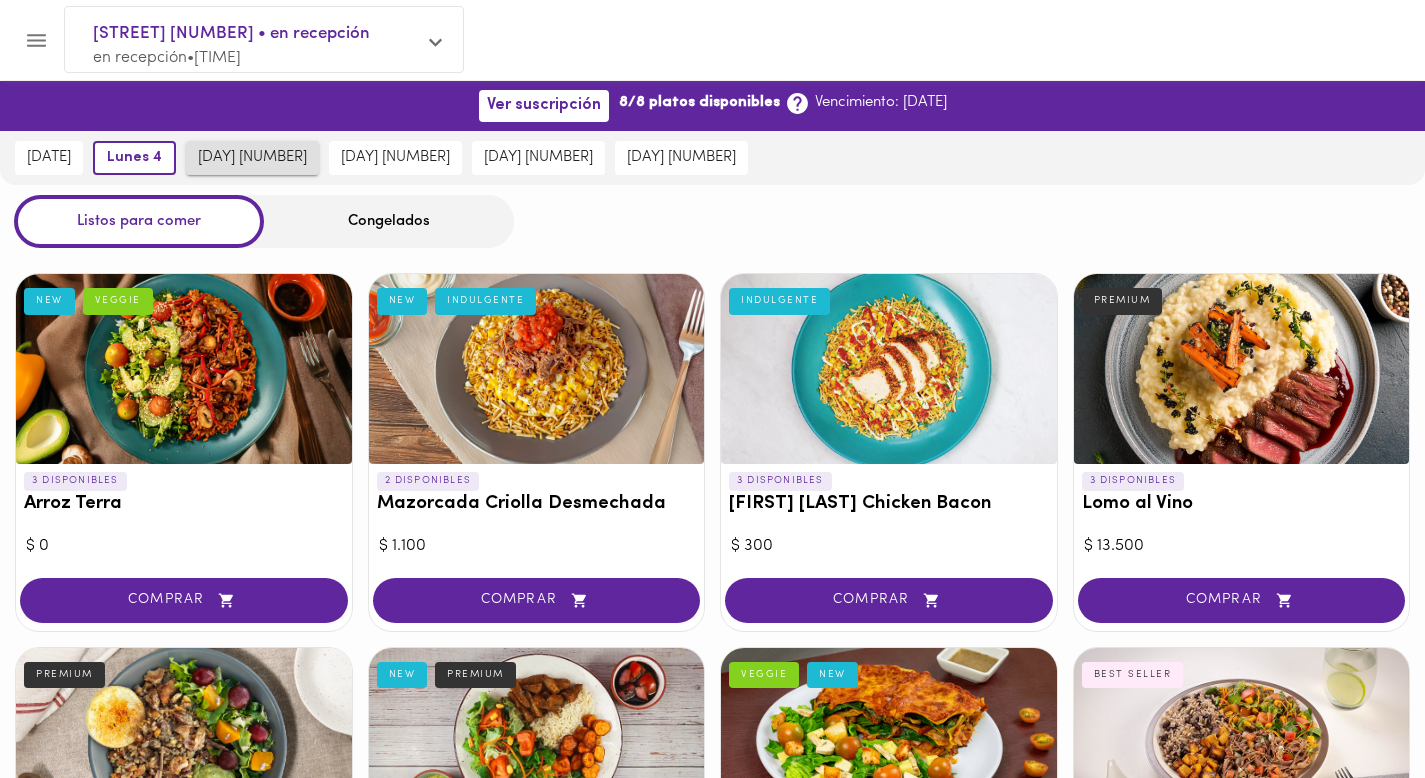 click on "[DAY] [NUMBER]" at bounding box center [252, 158] 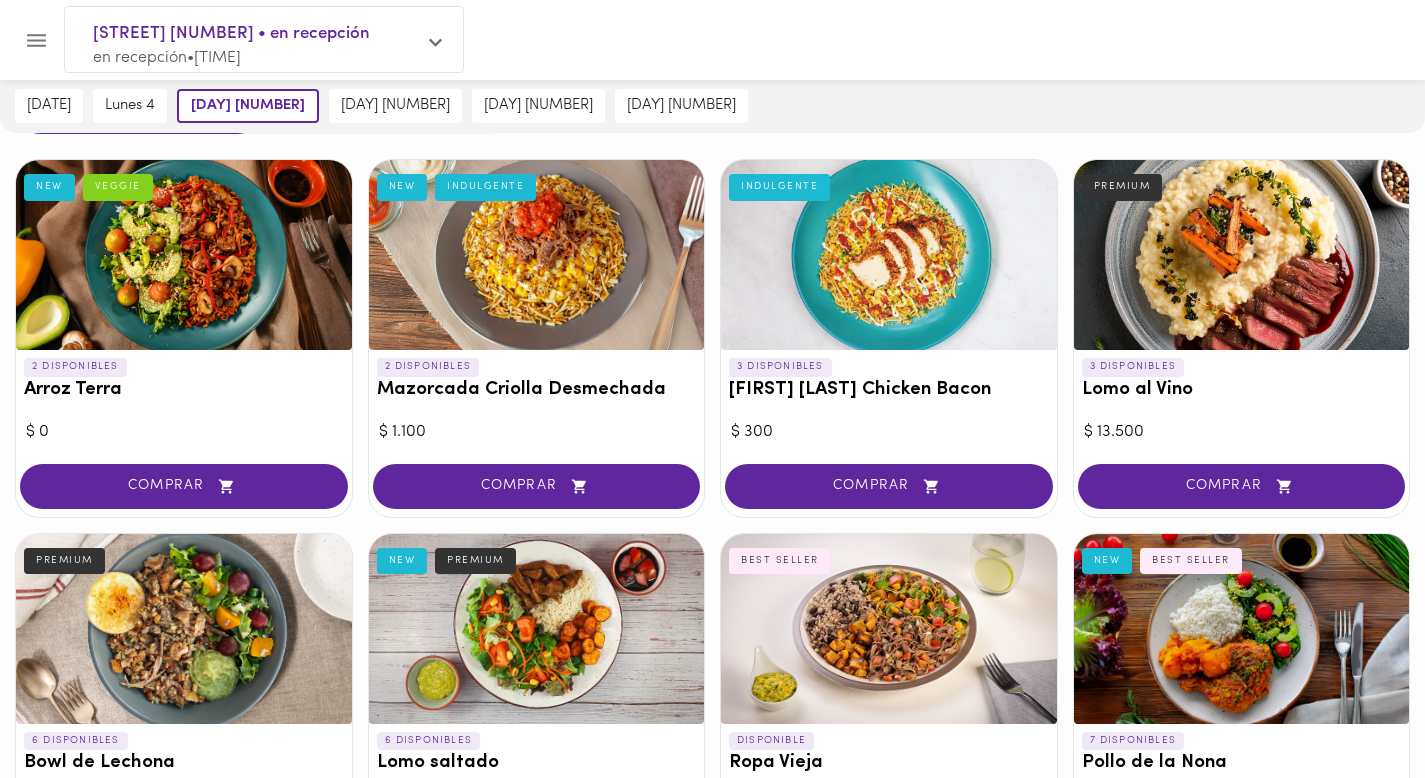 scroll, scrollTop: 0, scrollLeft: 0, axis: both 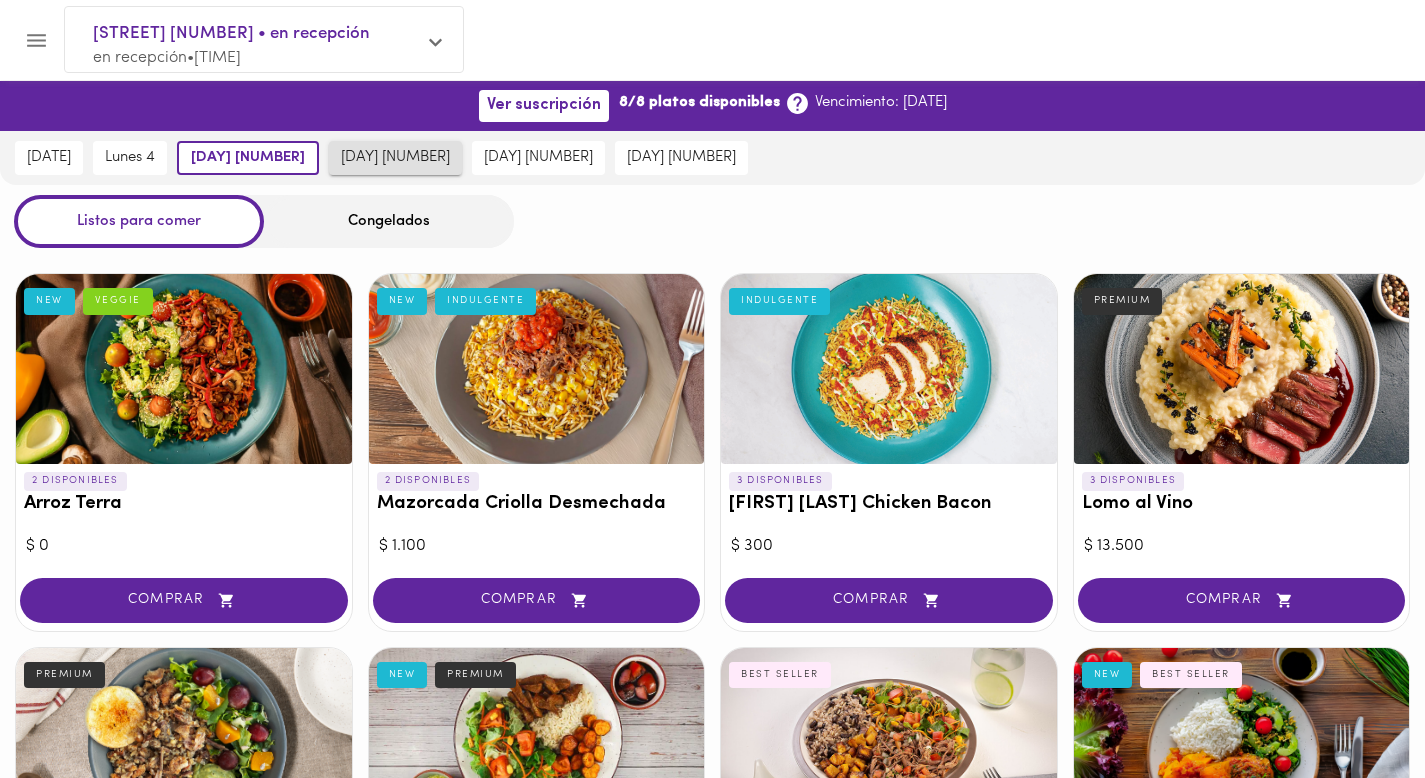 click on "[DAY] [NUMBER]" at bounding box center [395, 158] 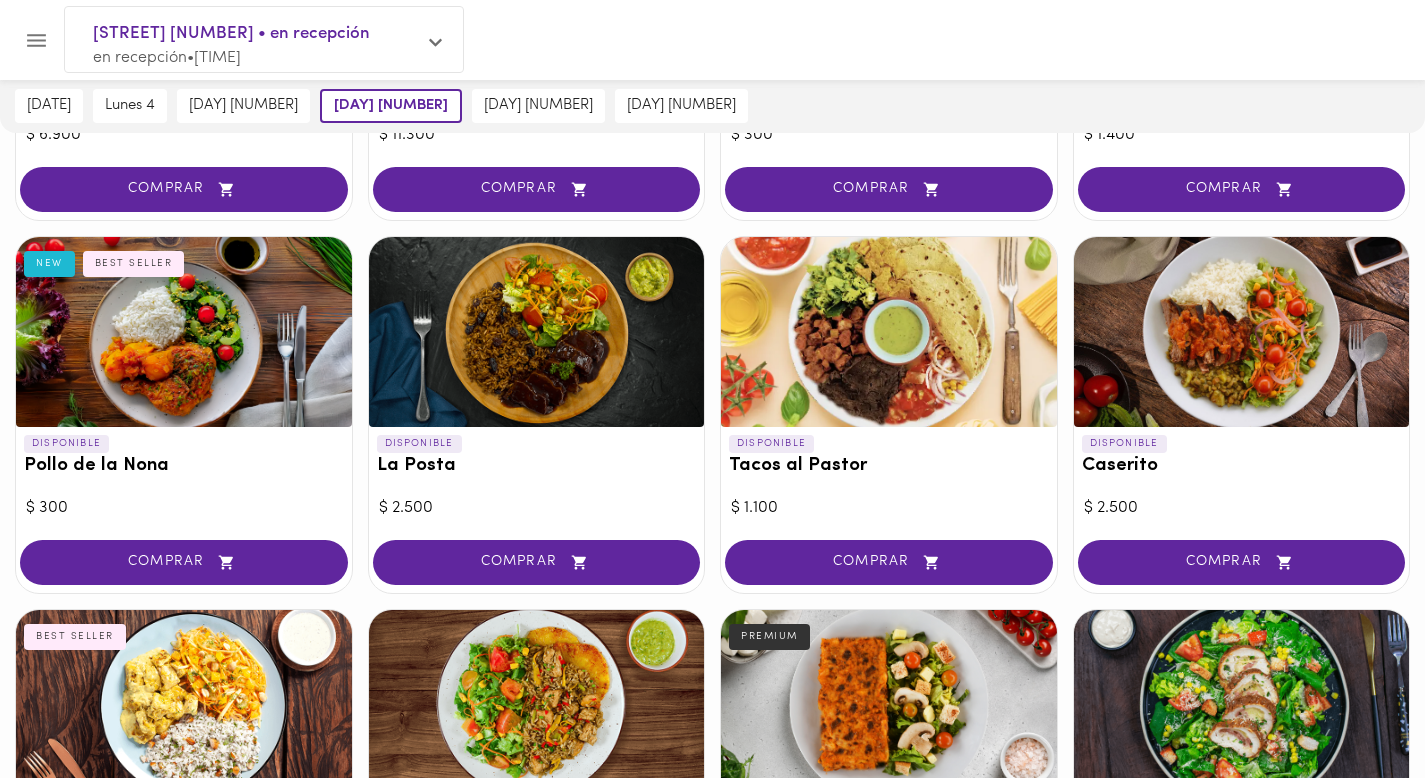 scroll, scrollTop: 0, scrollLeft: 0, axis: both 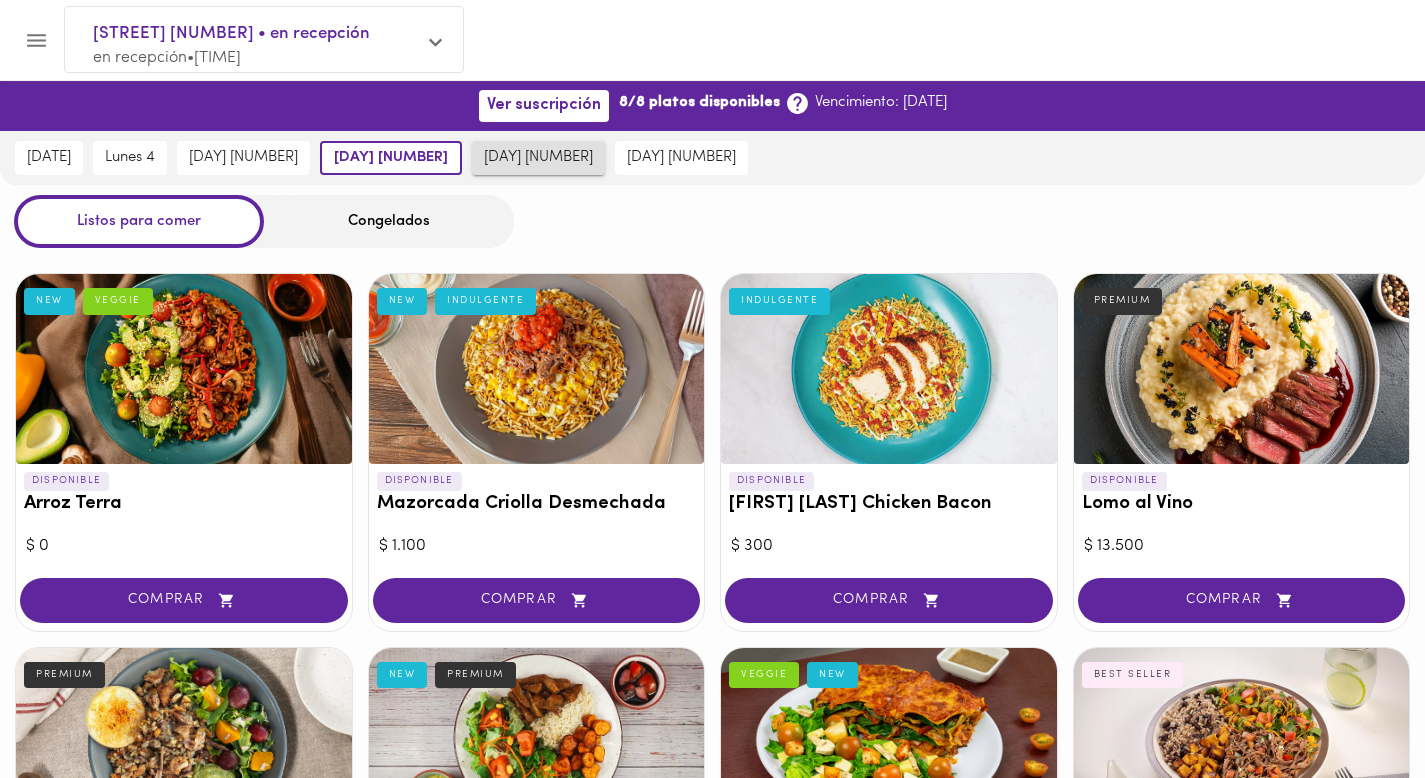 click on "[DAY] [NUMBER]" at bounding box center (538, 158) 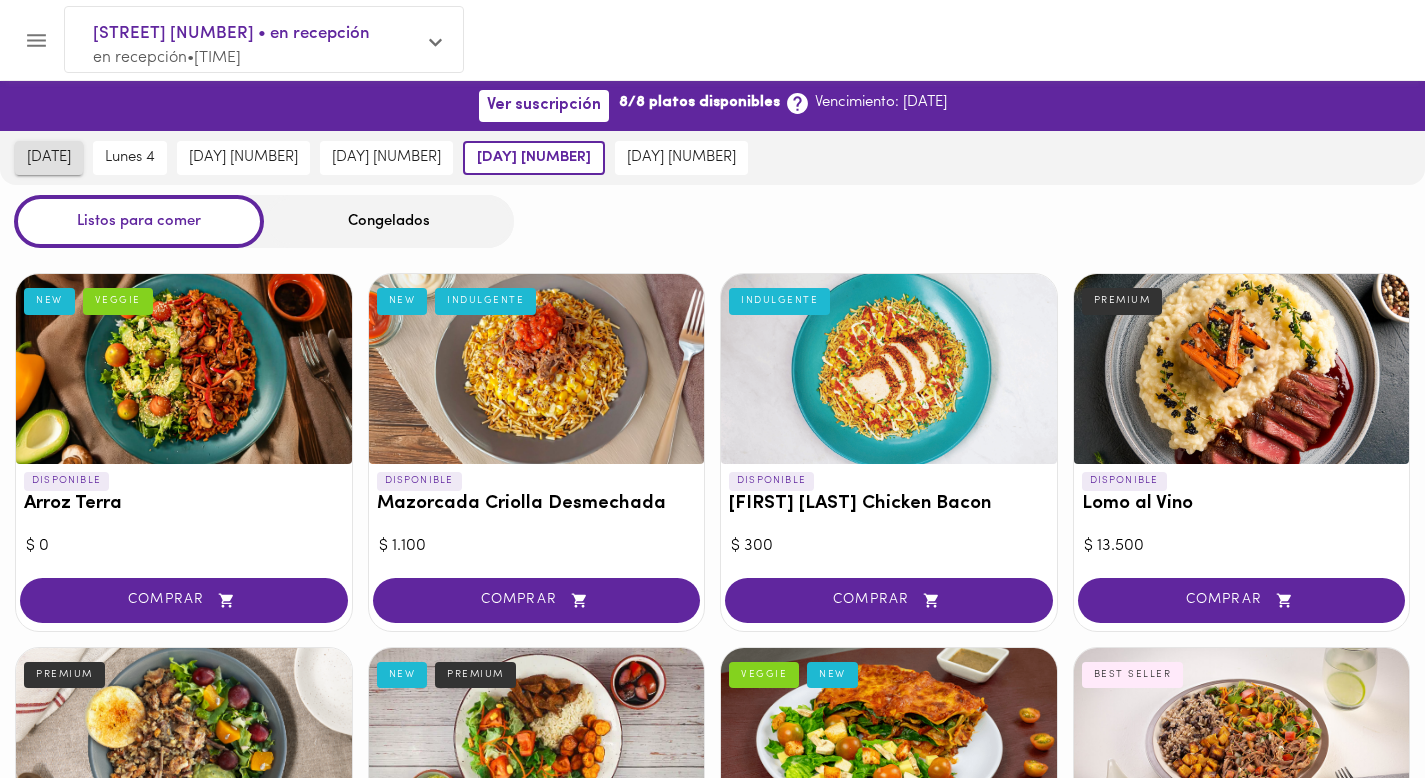 click on "[DATE]" at bounding box center [49, 158] 